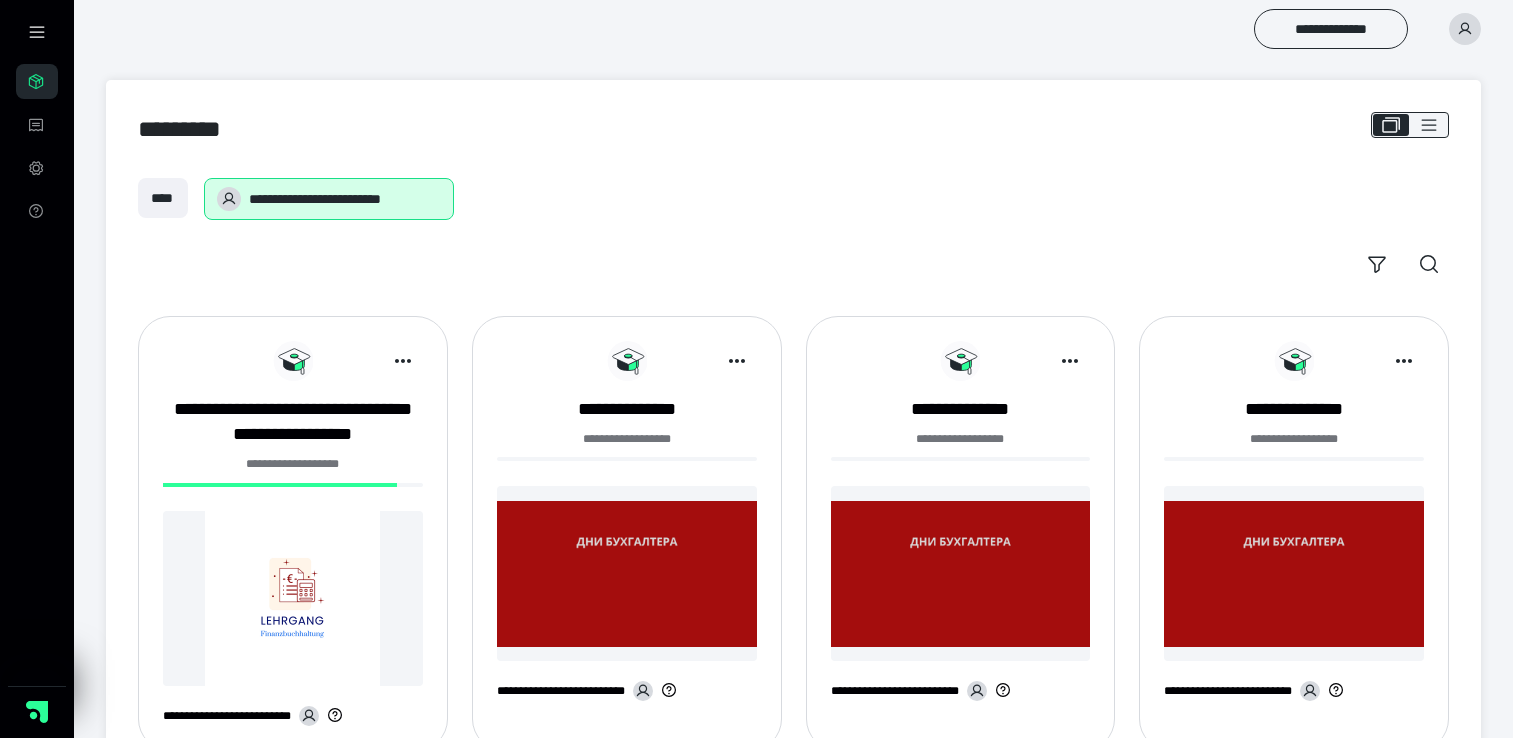 scroll, scrollTop: 0, scrollLeft: 0, axis: both 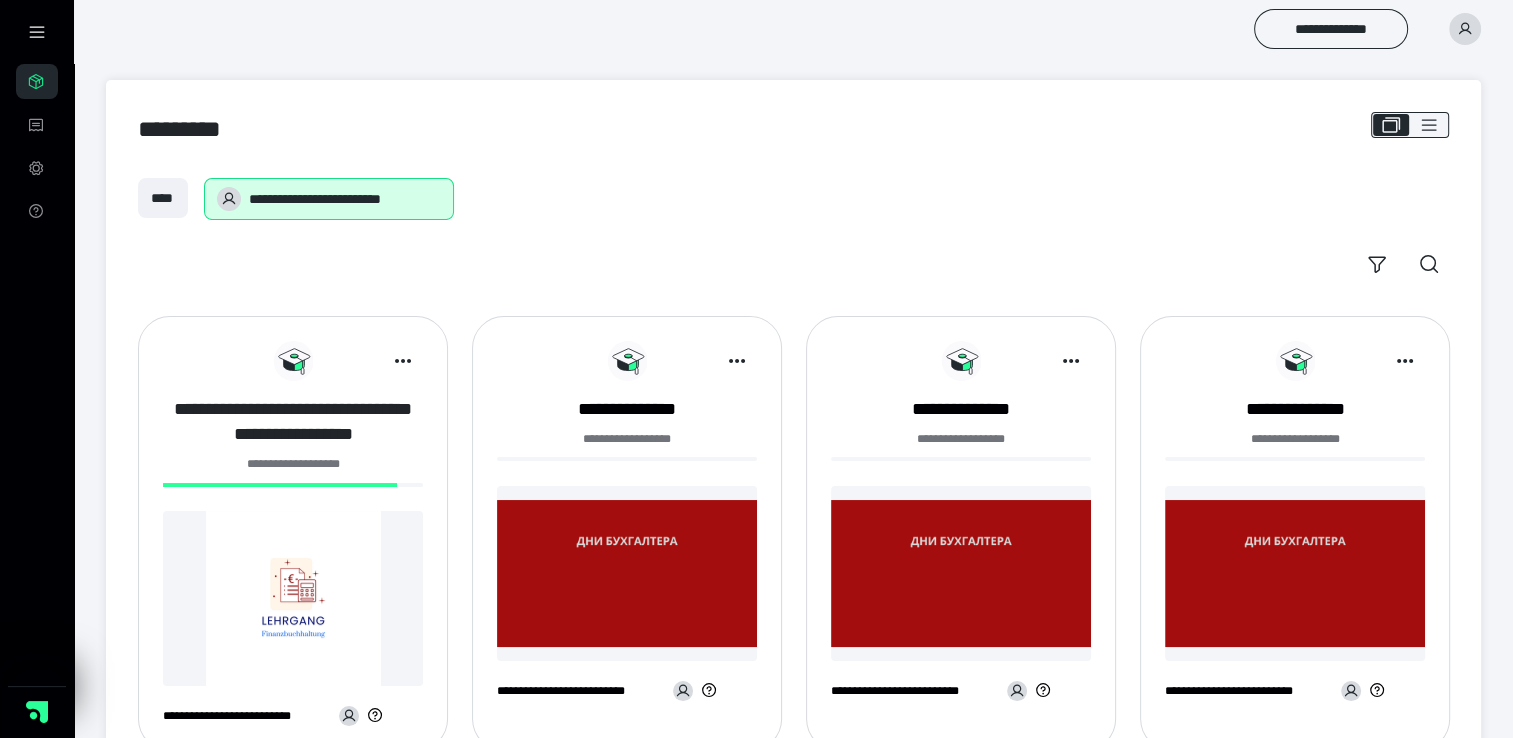 click on "**********" at bounding box center [293, 422] 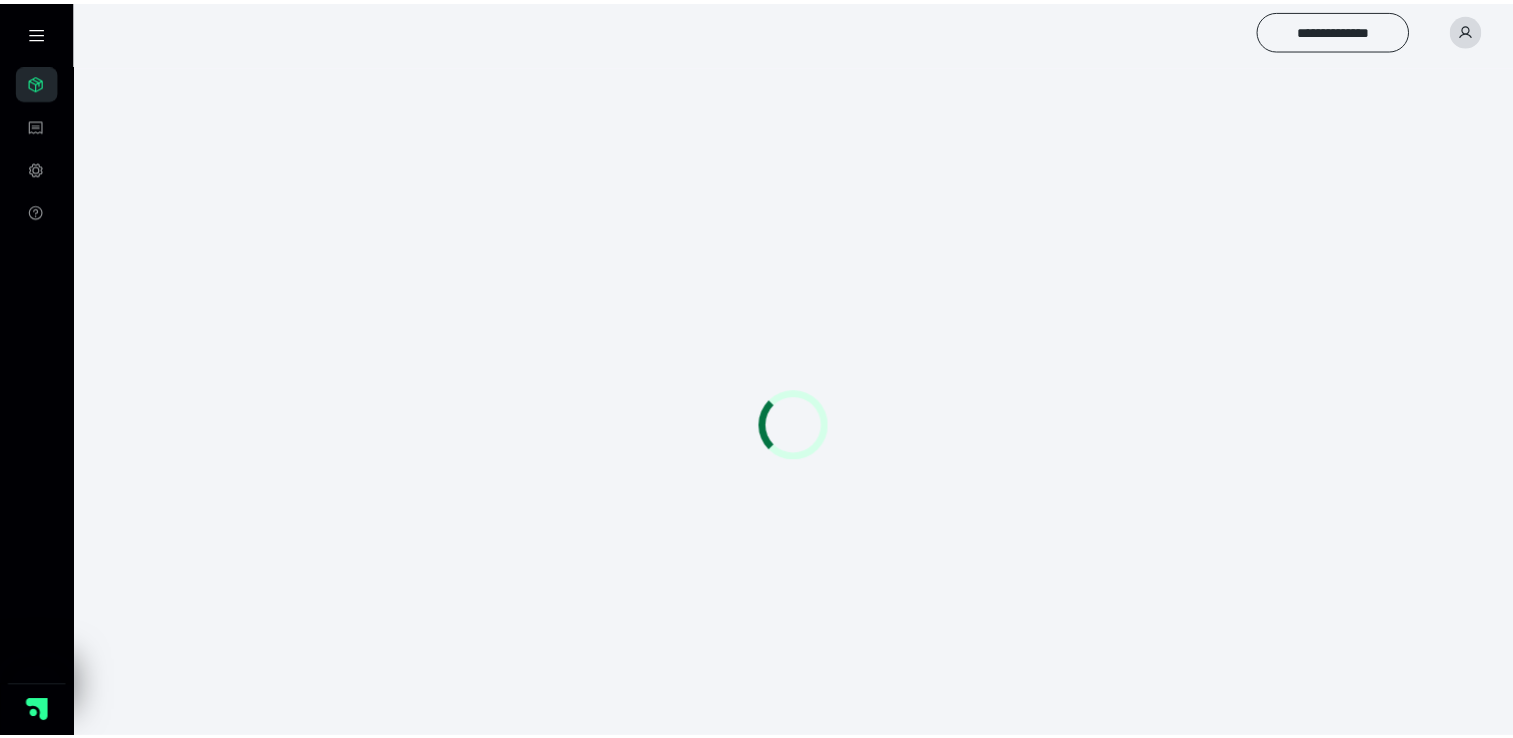 scroll, scrollTop: 0, scrollLeft: 0, axis: both 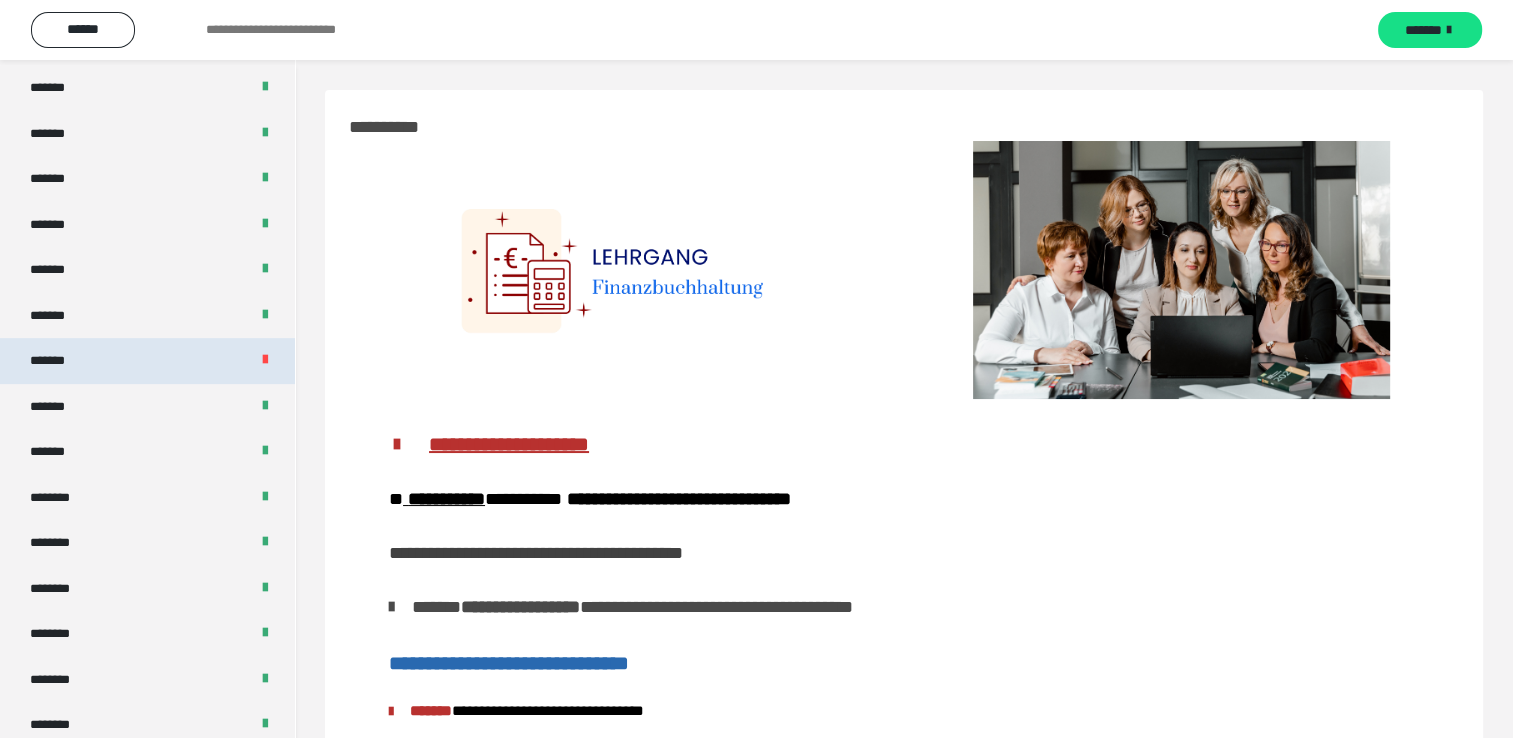 click on "*******" at bounding box center [58, 361] 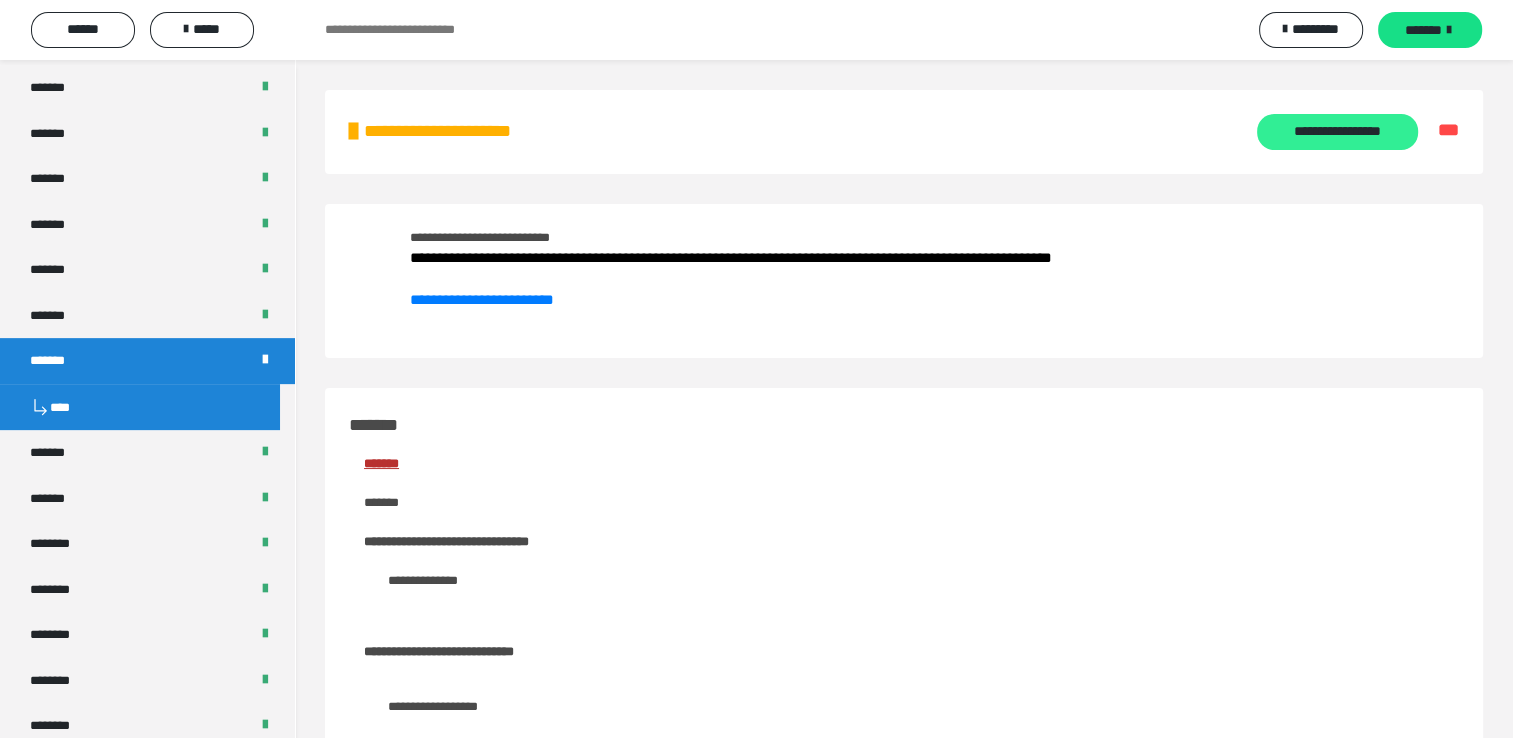 click on "**********" at bounding box center (1337, 132) 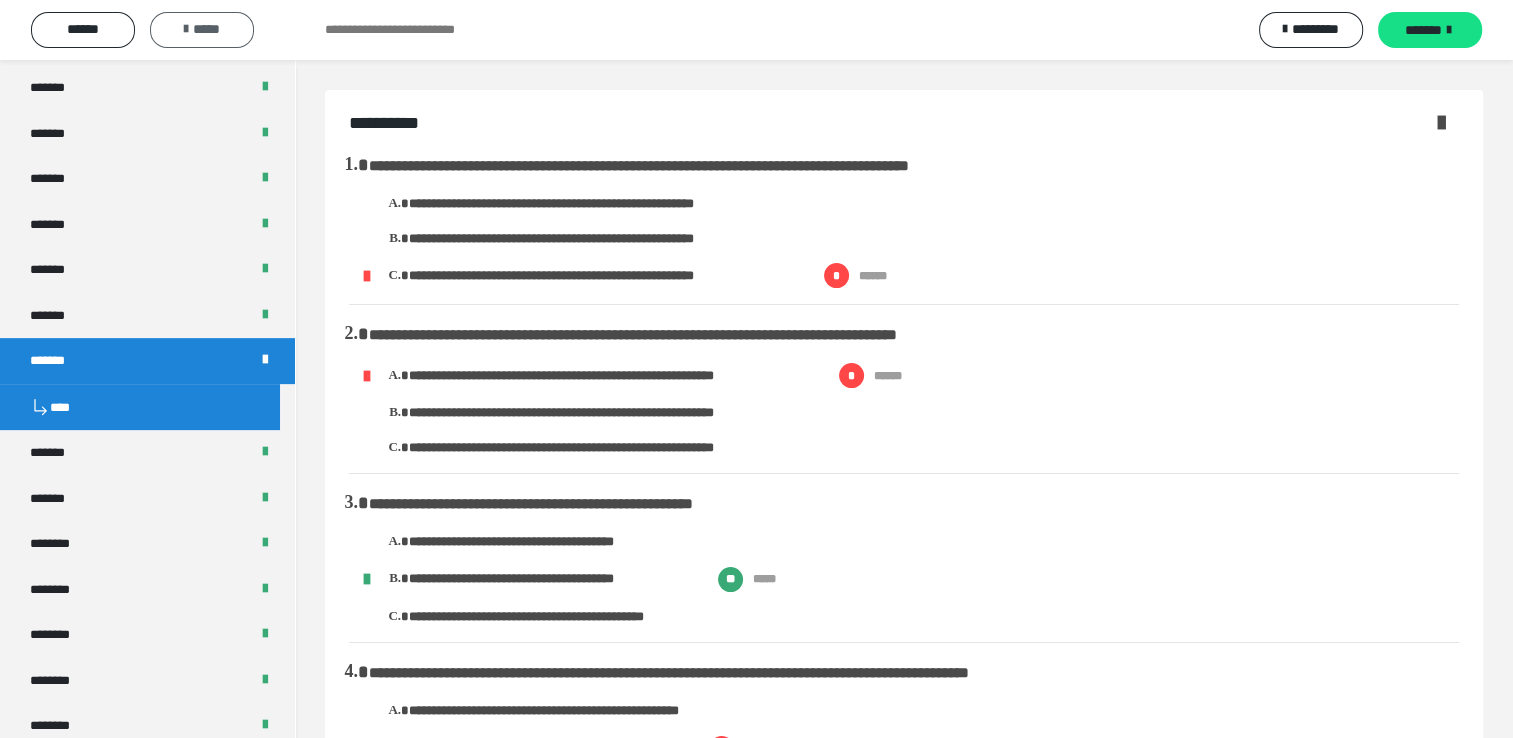 click on "*****" at bounding box center (202, 29) 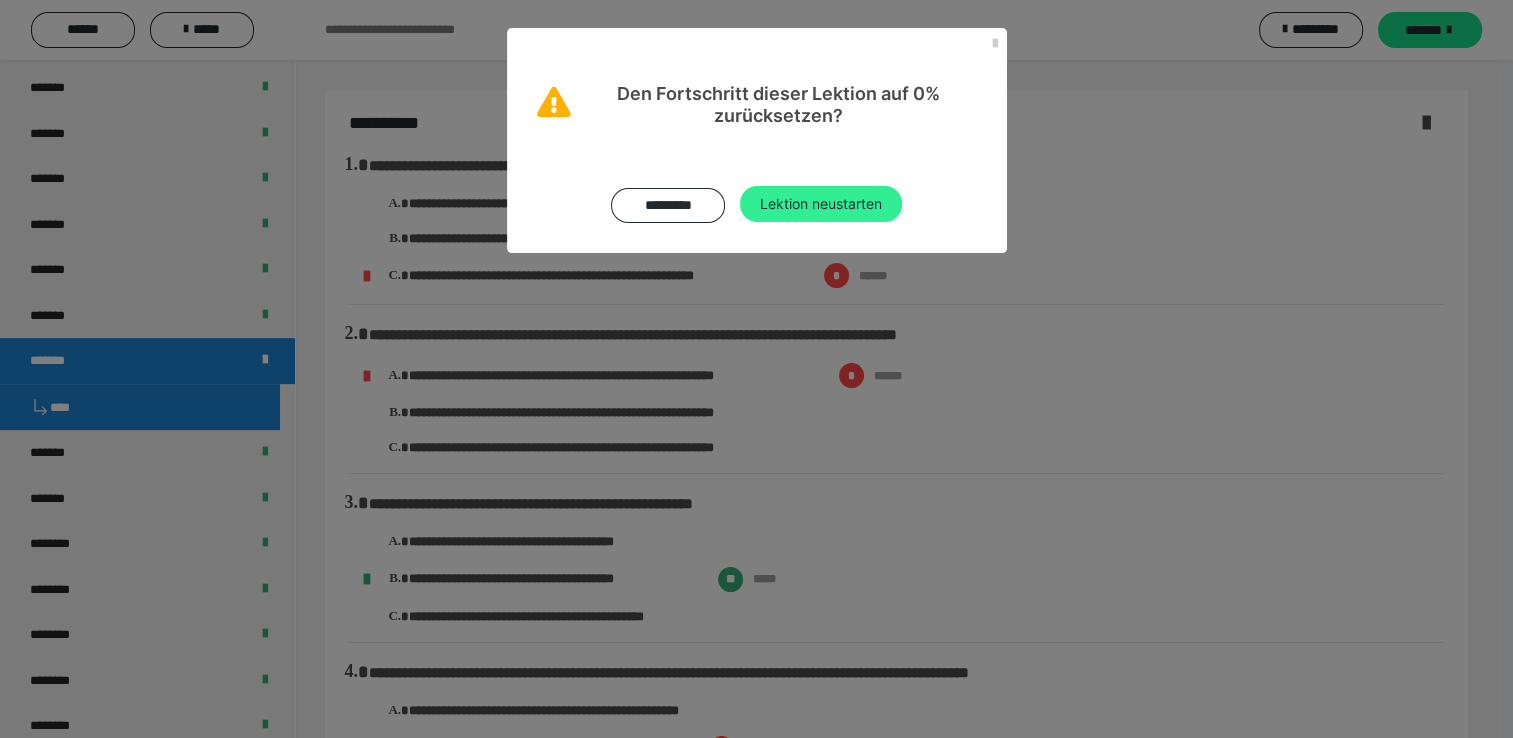 click on "Lektion neustarten" at bounding box center [821, 204] 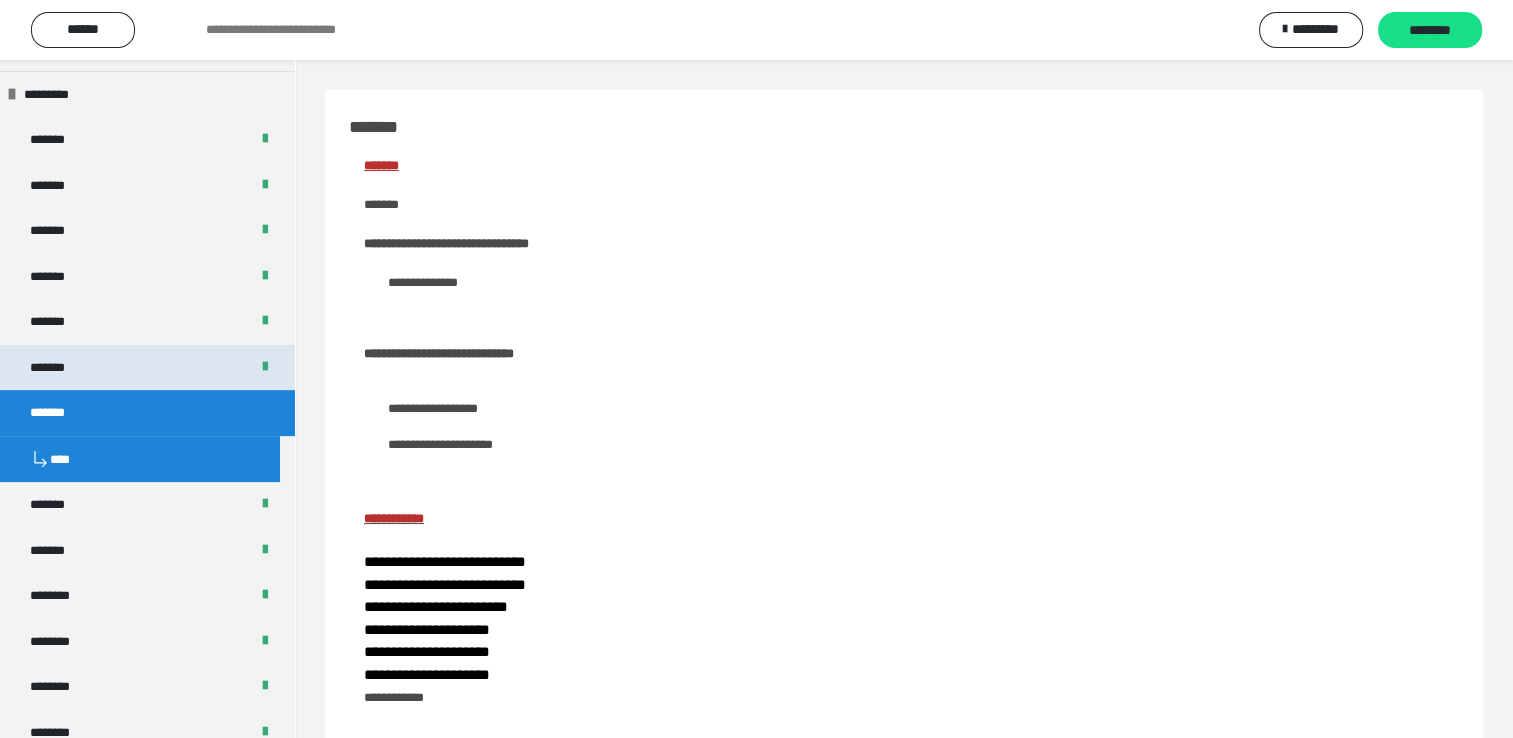 scroll, scrollTop: 700, scrollLeft: 0, axis: vertical 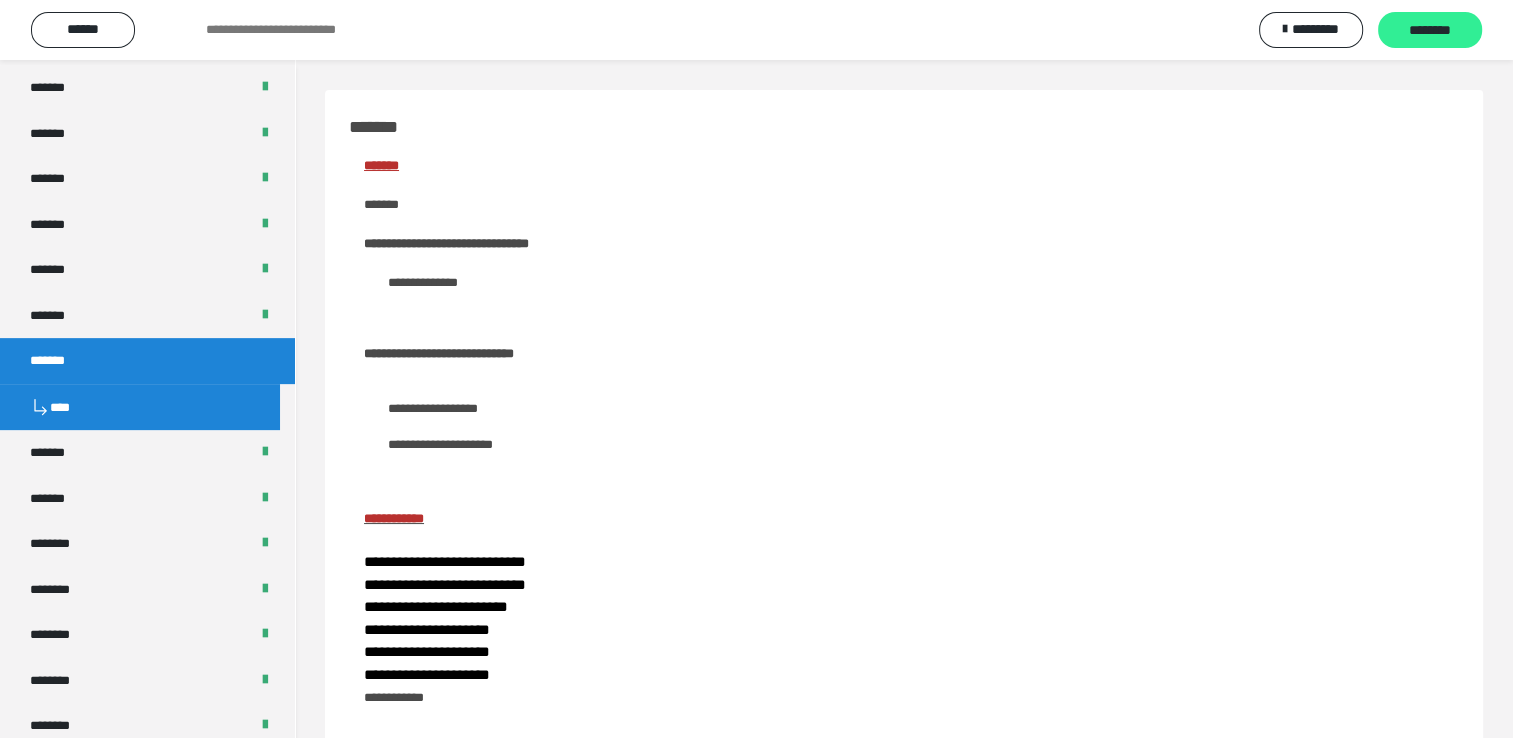 click on "********" at bounding box center [1430, 31] 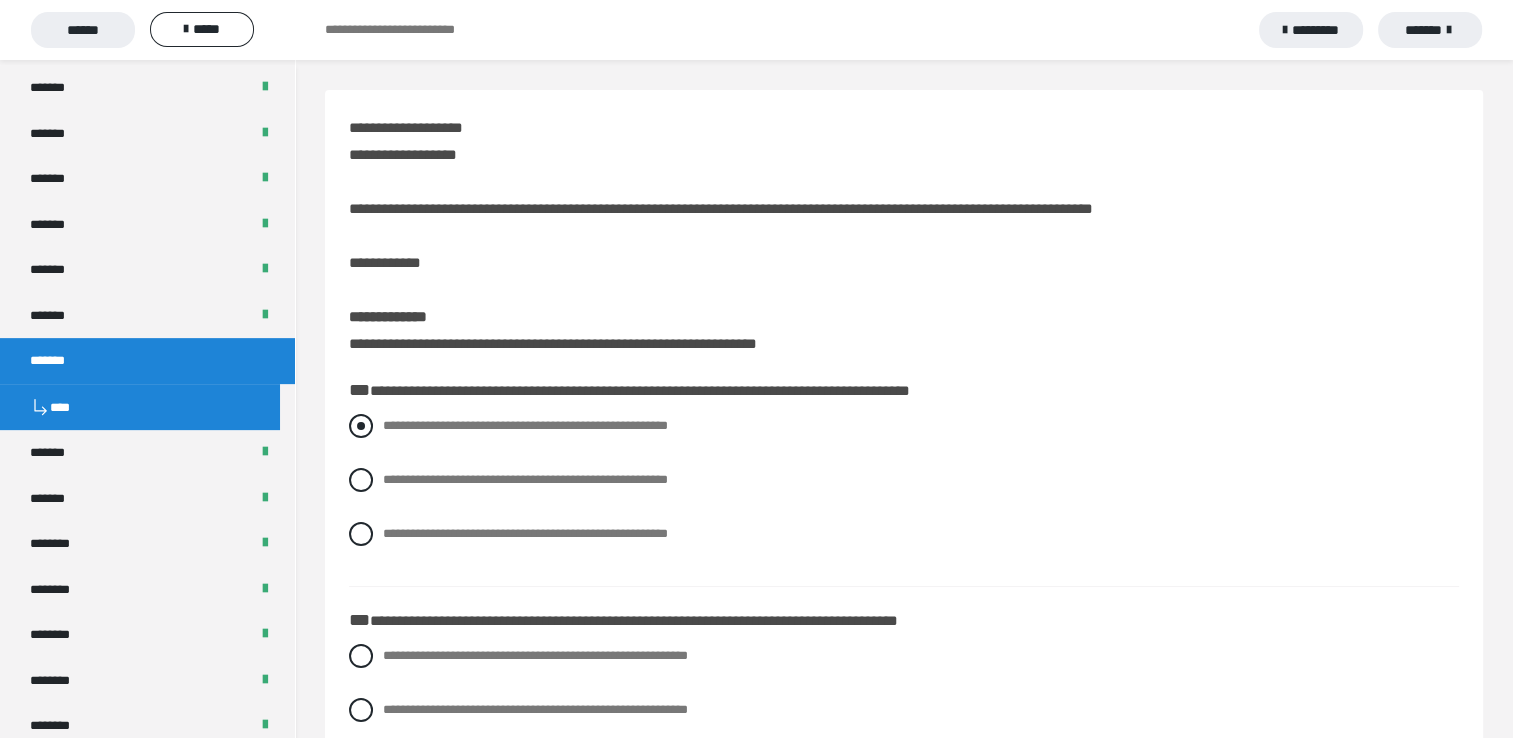 click at bounding box center (361, 426) 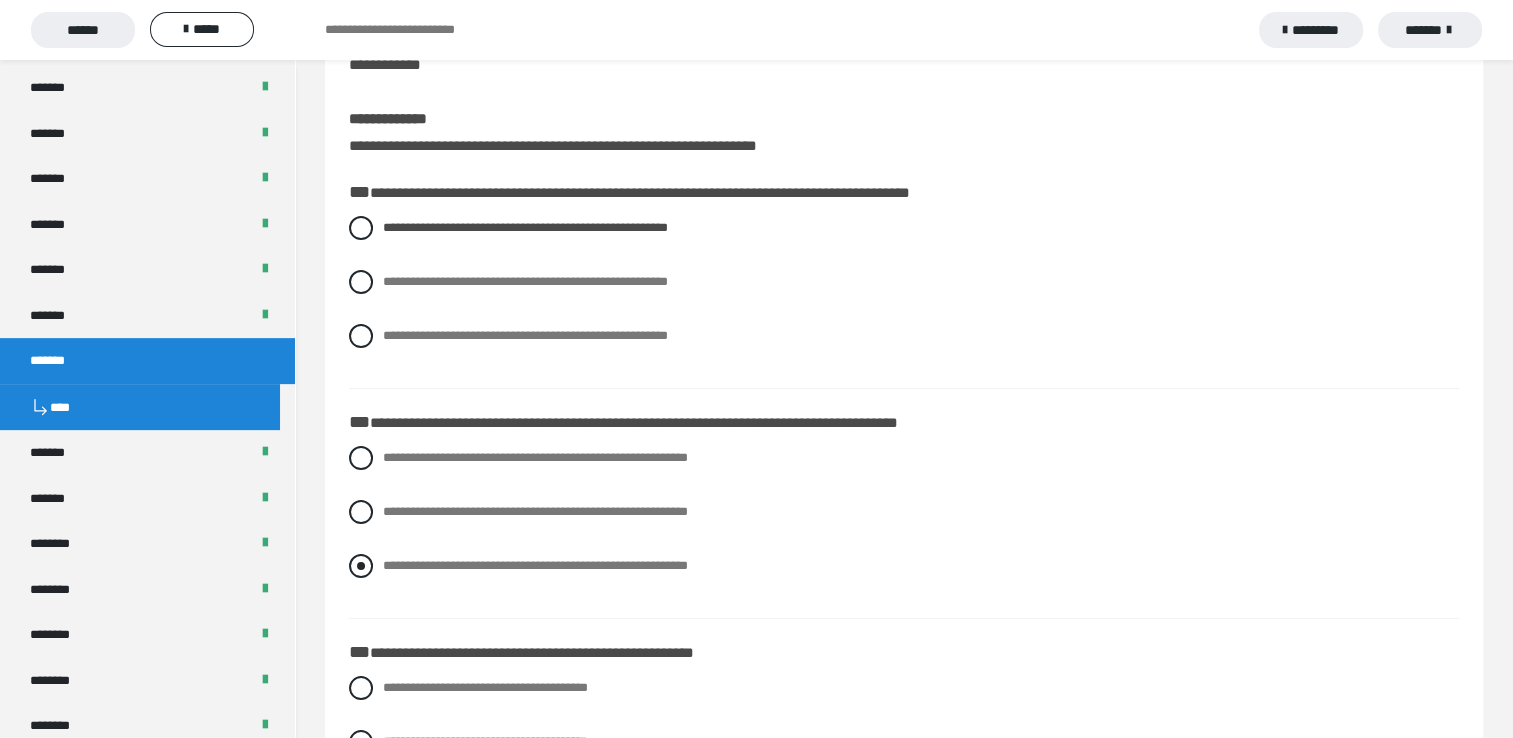 scroll, scrollTop: 200, scrollLeft: 0, axis: vertical 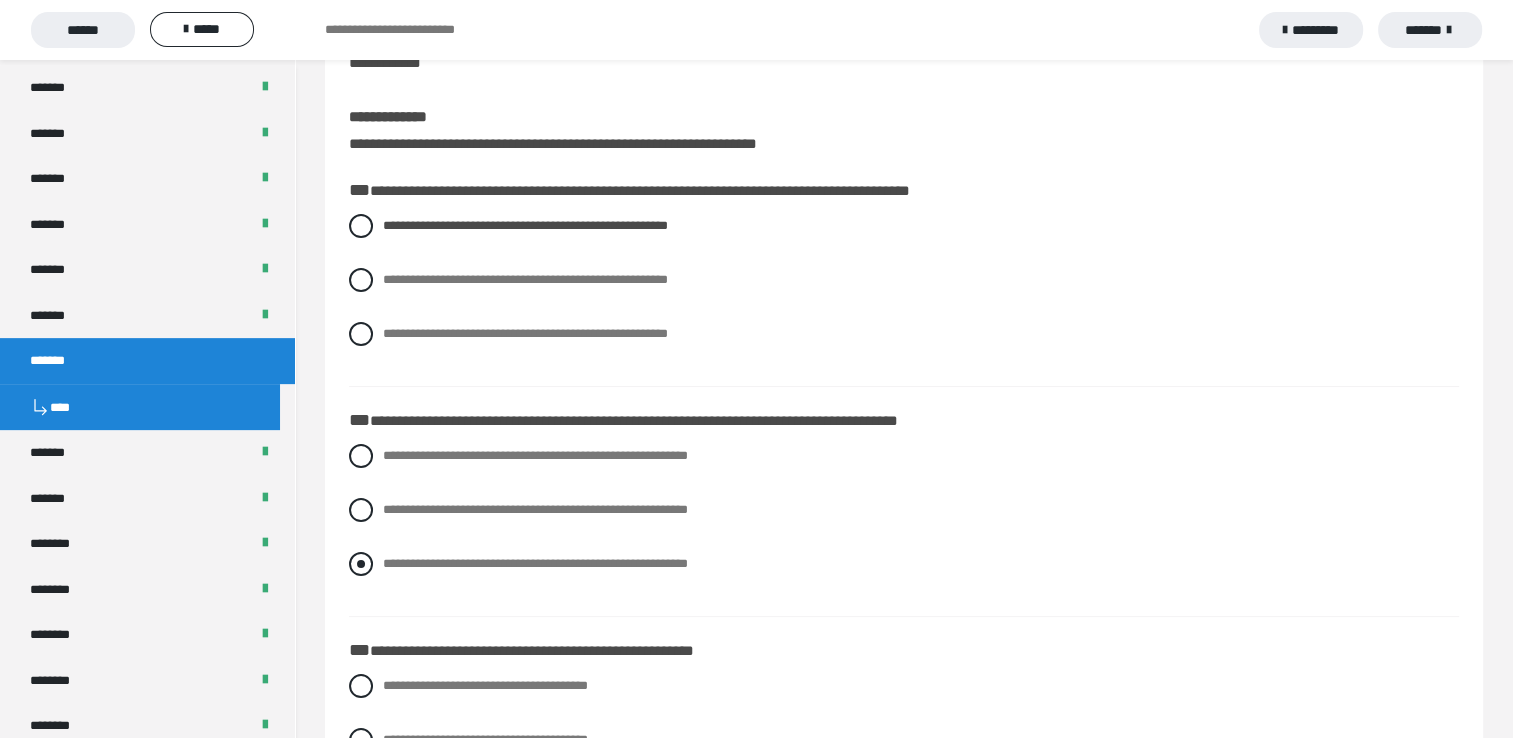 click at bounding box center (361, 564) 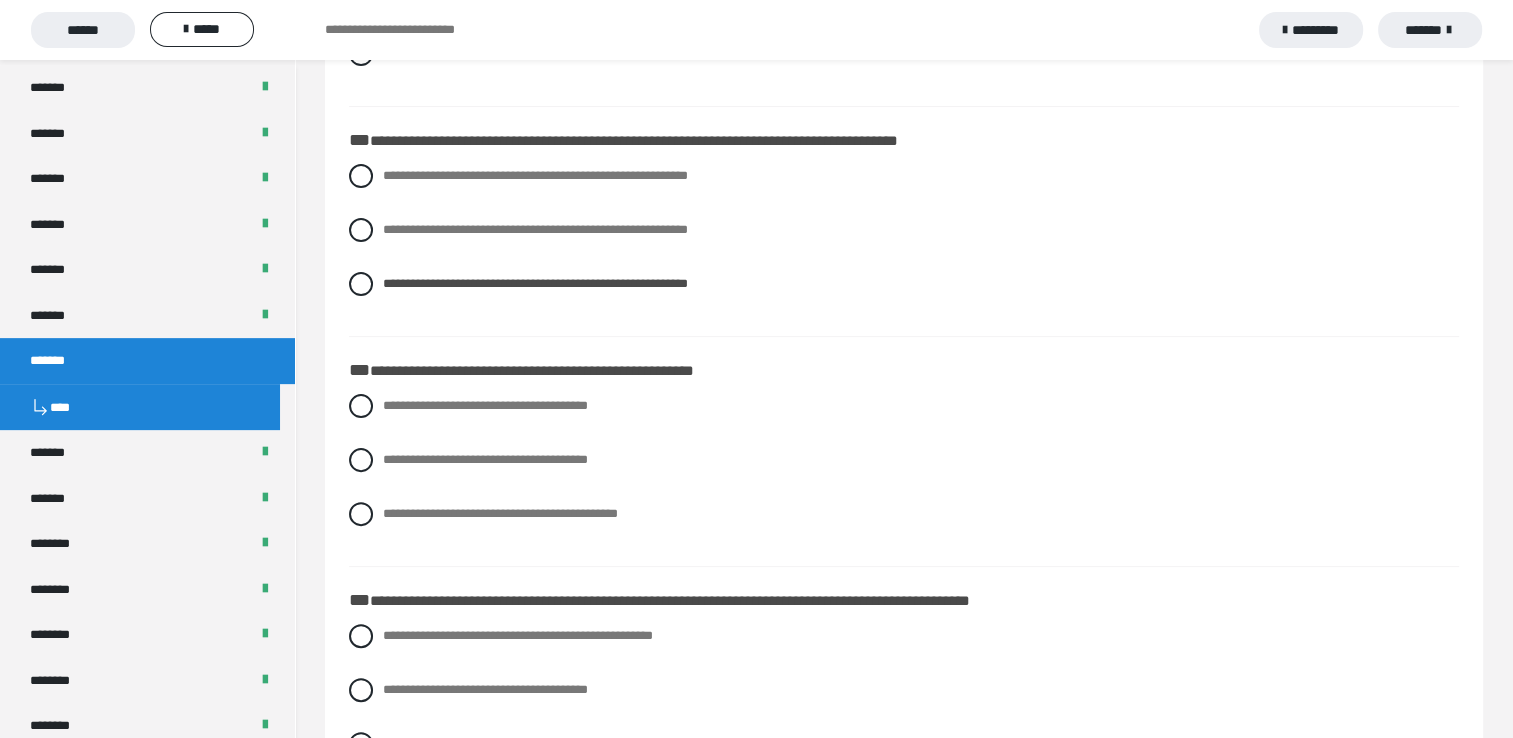 scroll, scrollTop: 500, scrollLeft: 0, axis: vertical 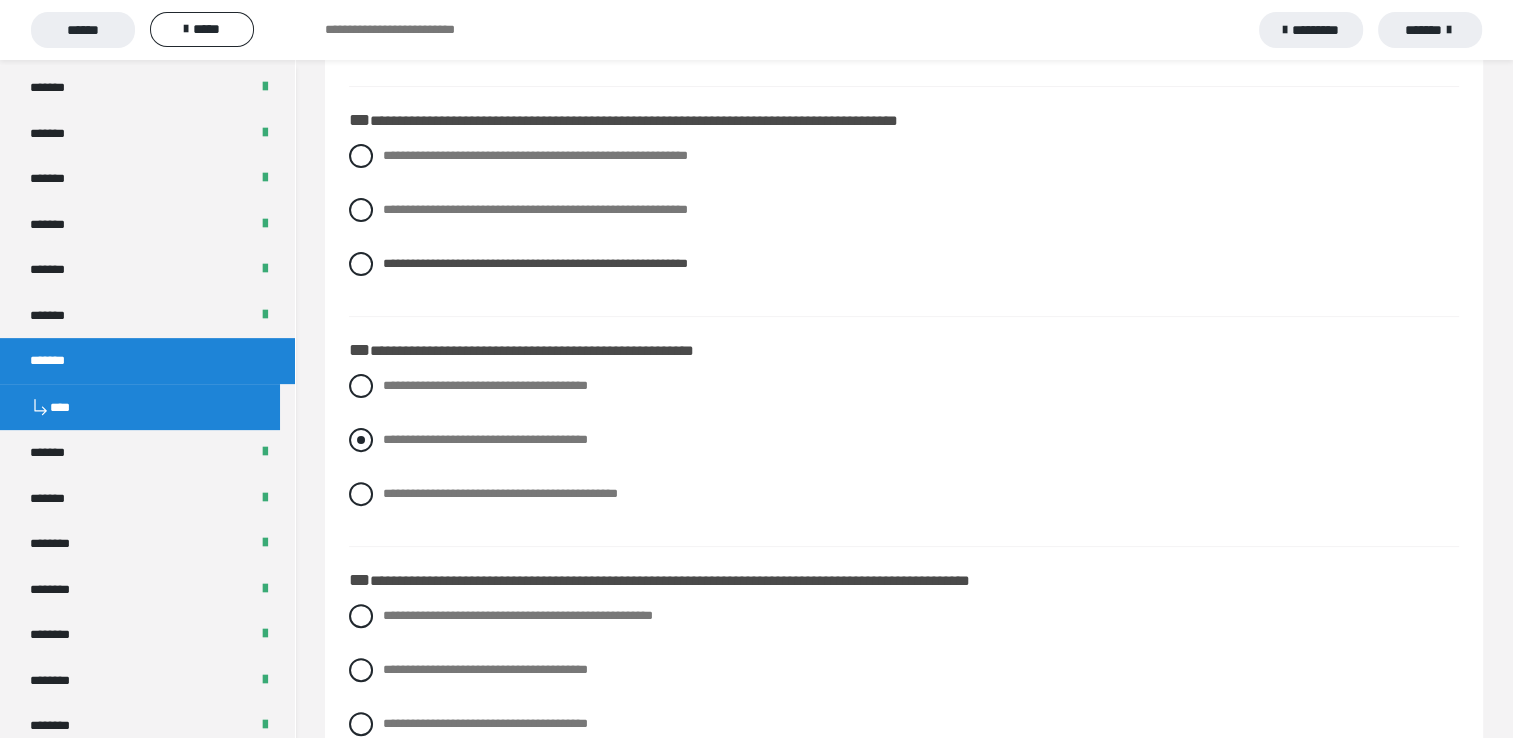 click at bounding box center [361, 440] 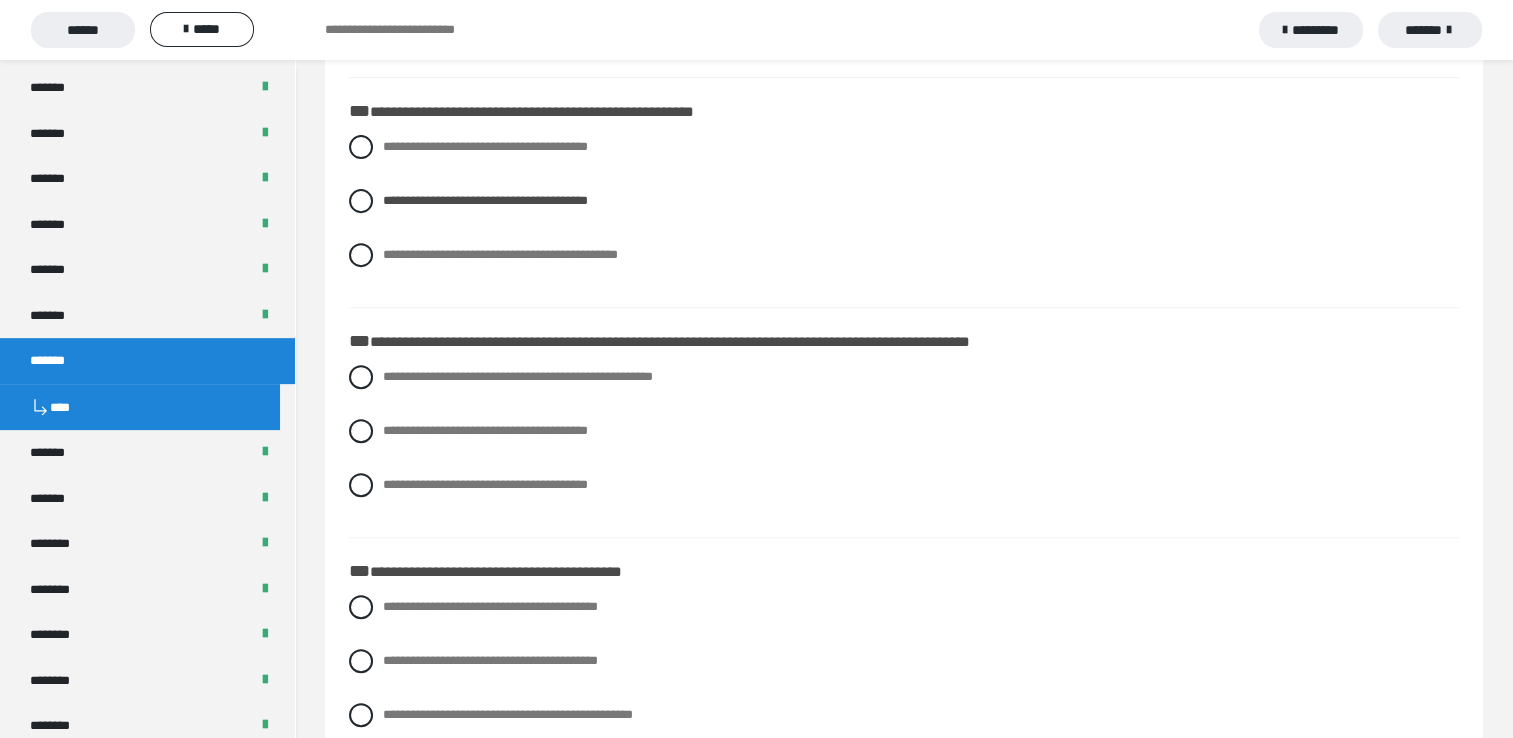 scroll, scrollTop: 800, scrollLeft: 0, axis: vertical 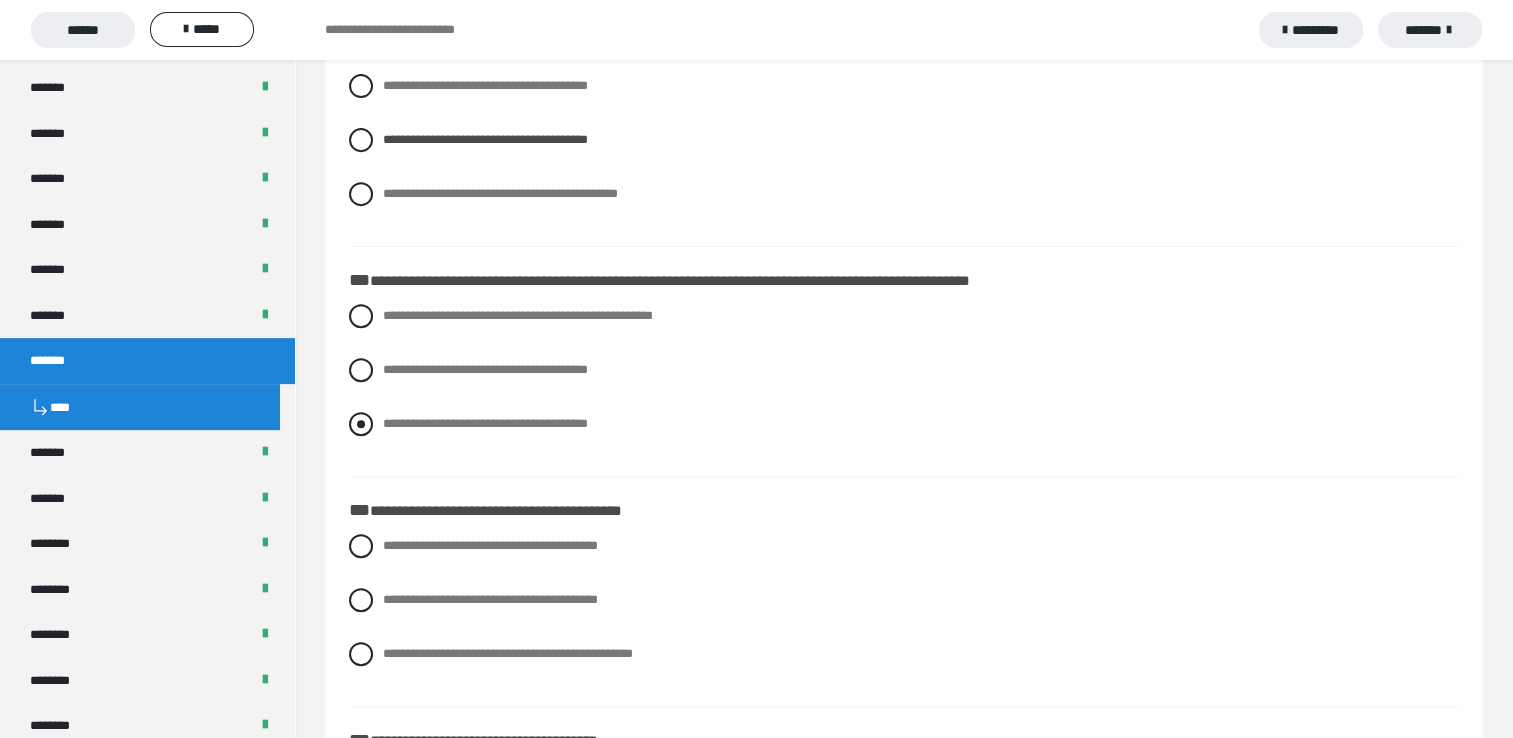 click at bounding box center (361, 424) 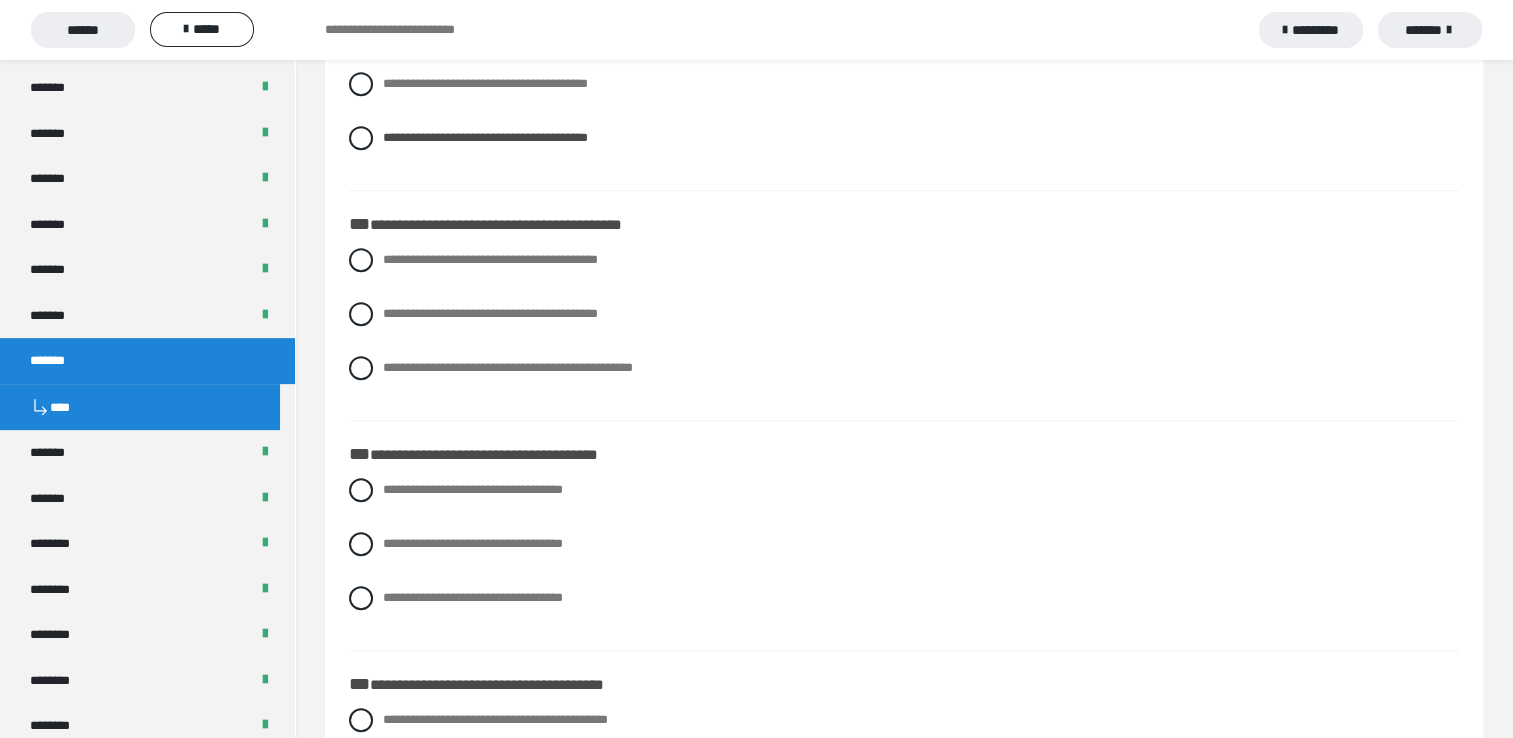 scroll, scrollTop: 1100, scrollLeft: 0, axis: vertical 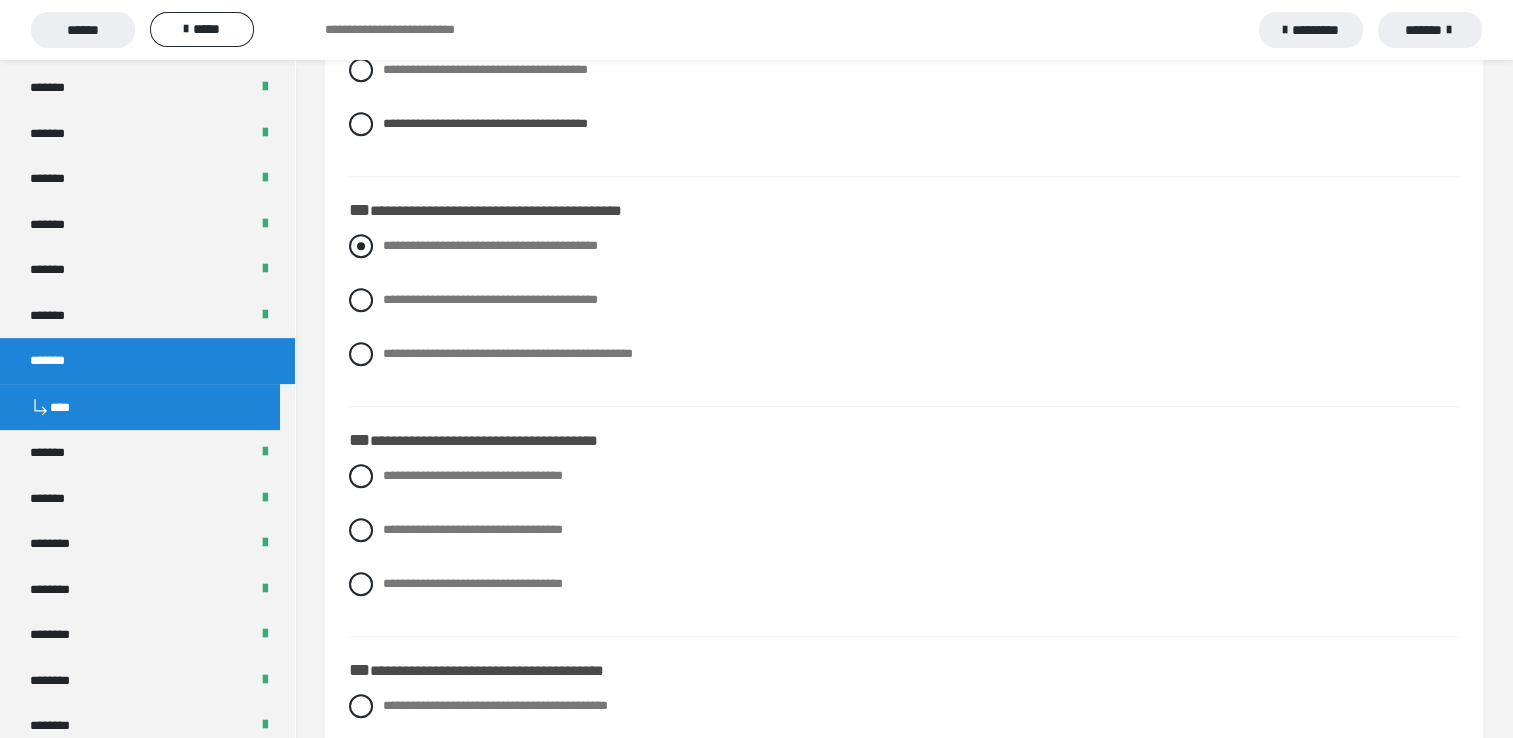 click at bounding box center [361, 246] 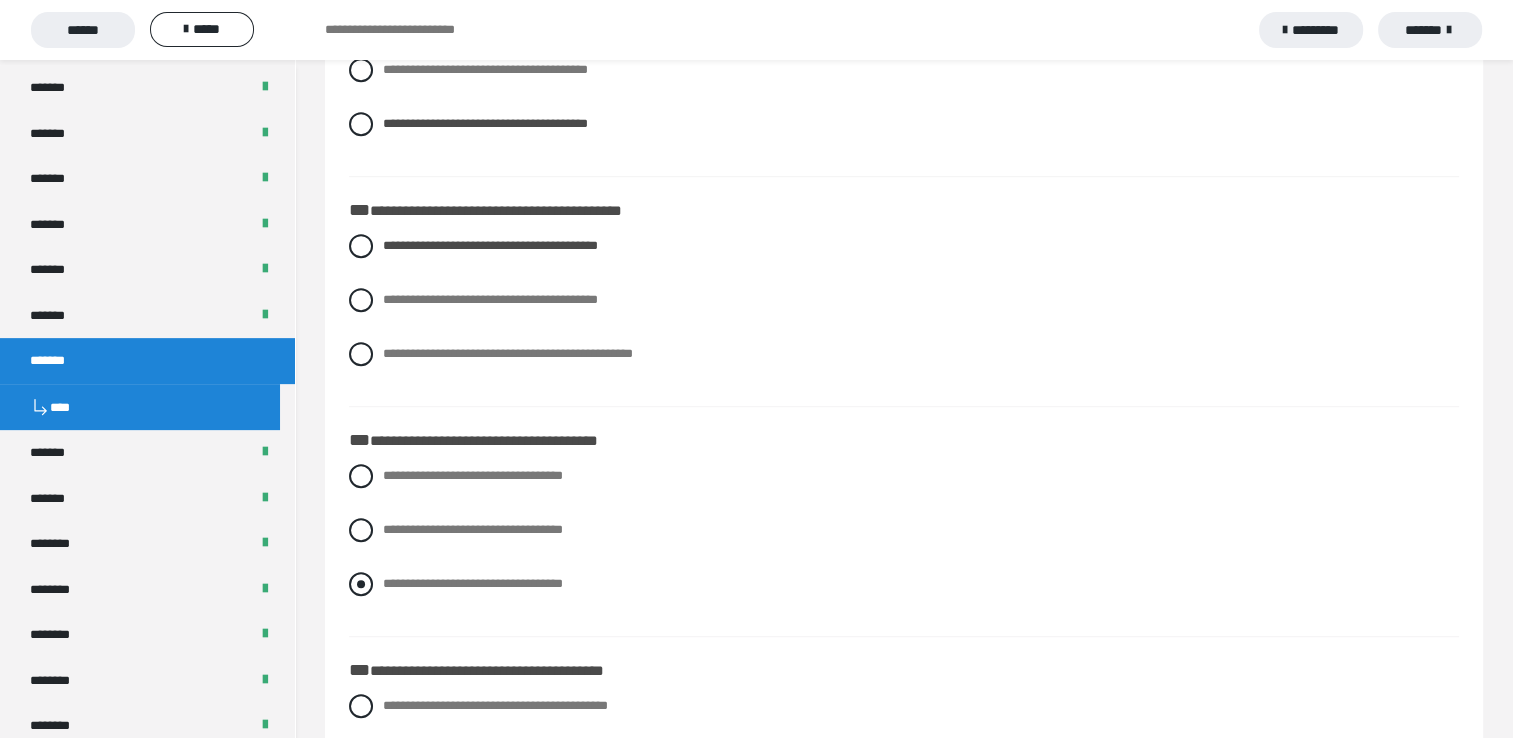 click at bounding box center (361, 584) 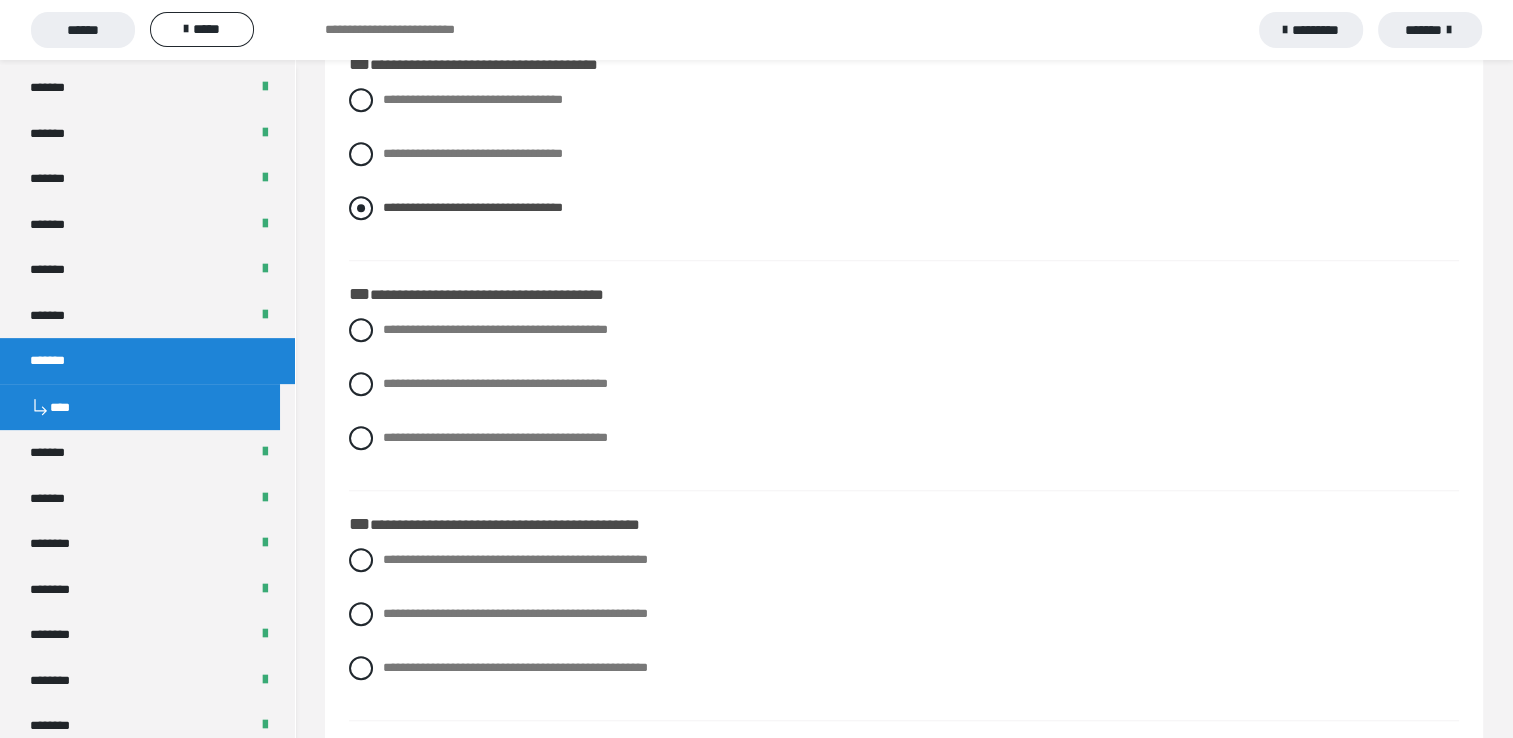scroll, scrollTop: 1500, scrollLeft: 0, axis: vertical 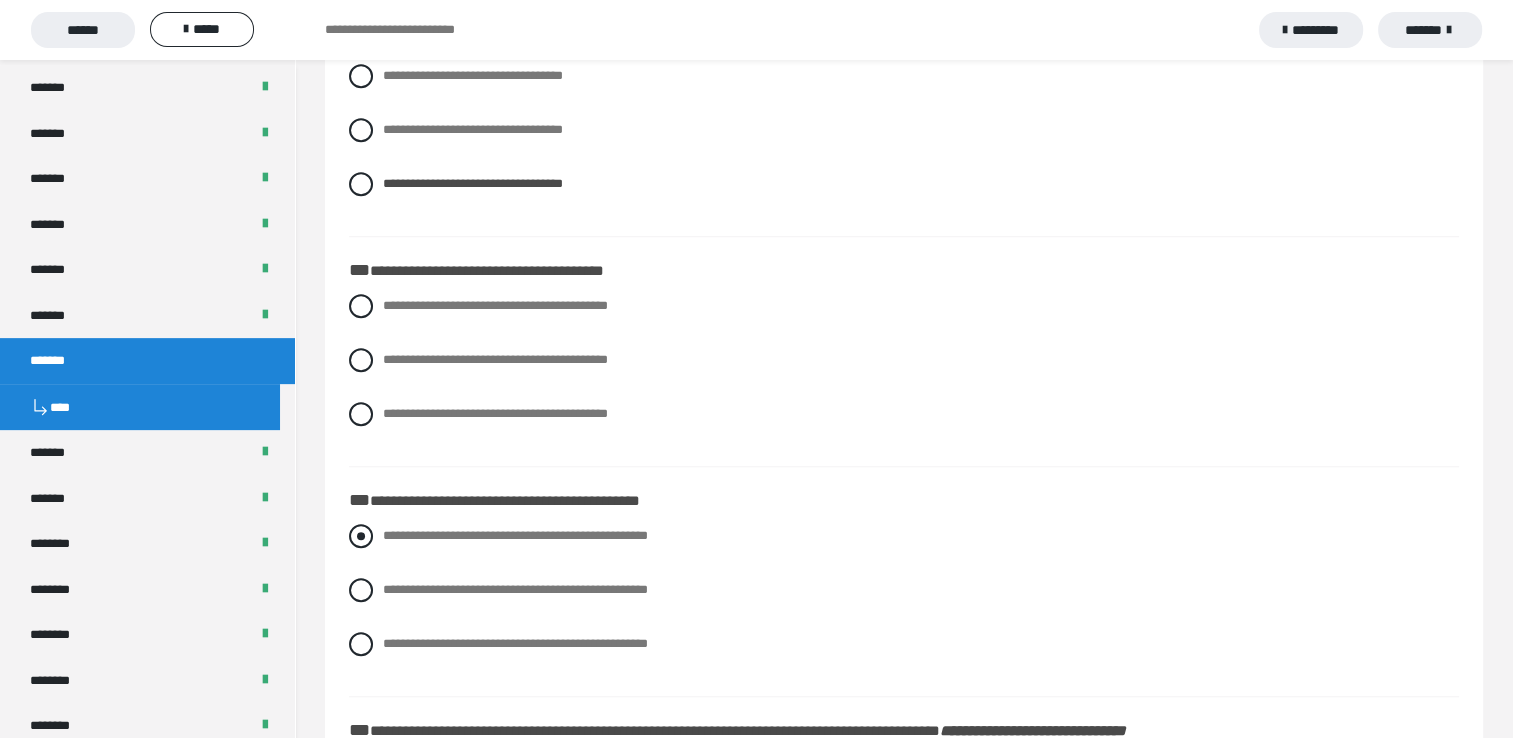 click at bounding box center (361, 536) 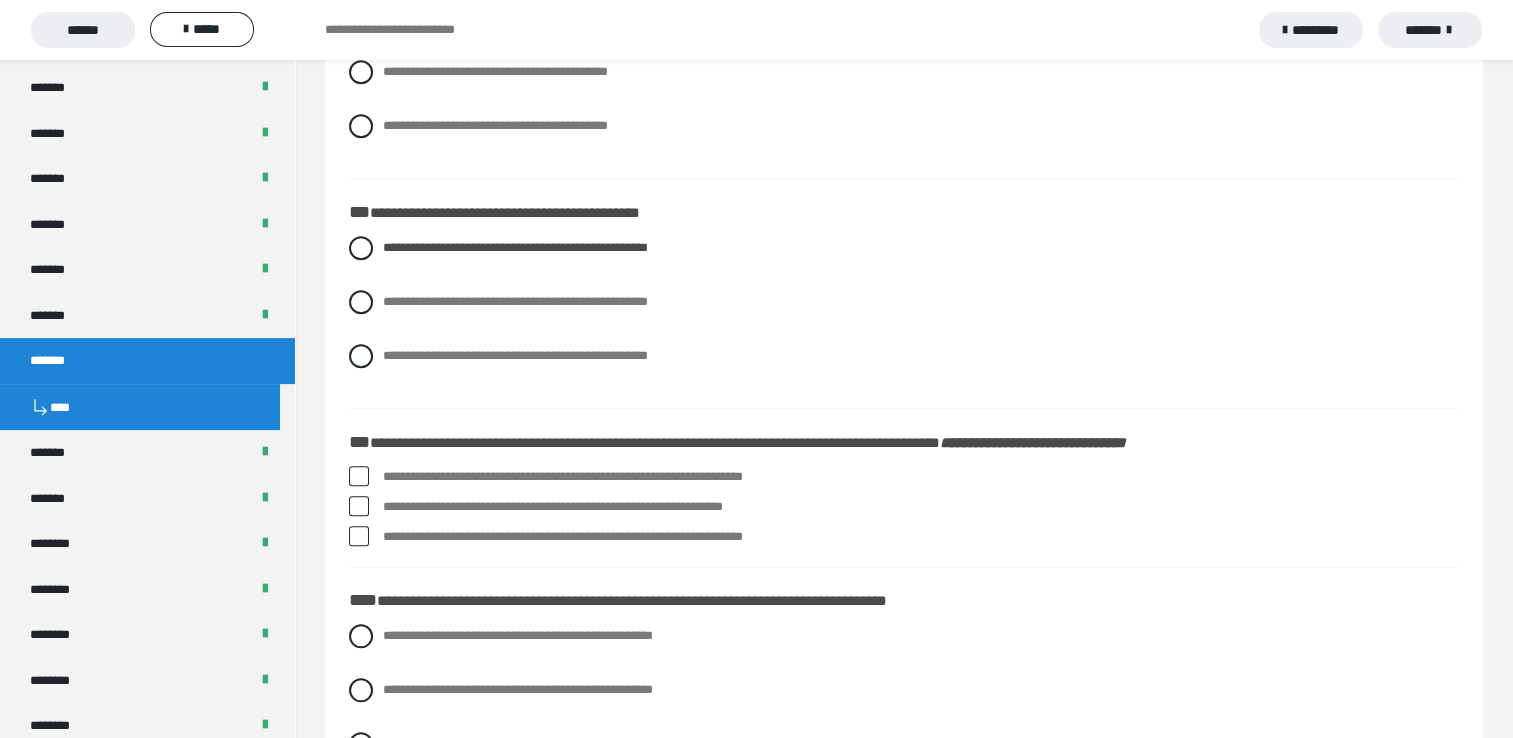 scroll, scrollTop: 1800, scrollLeft: 0, axis: vertical 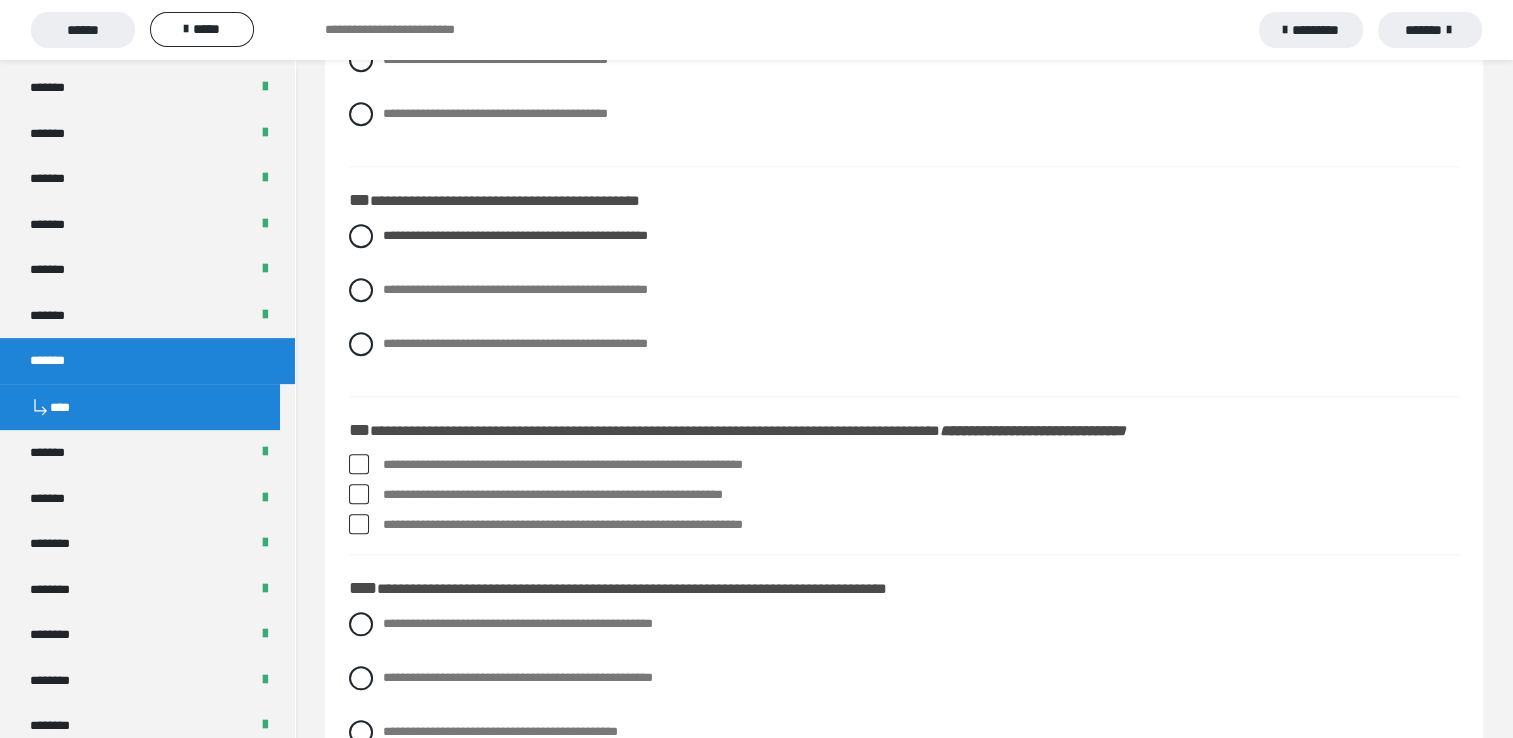 click at bounding box center (359, 494) 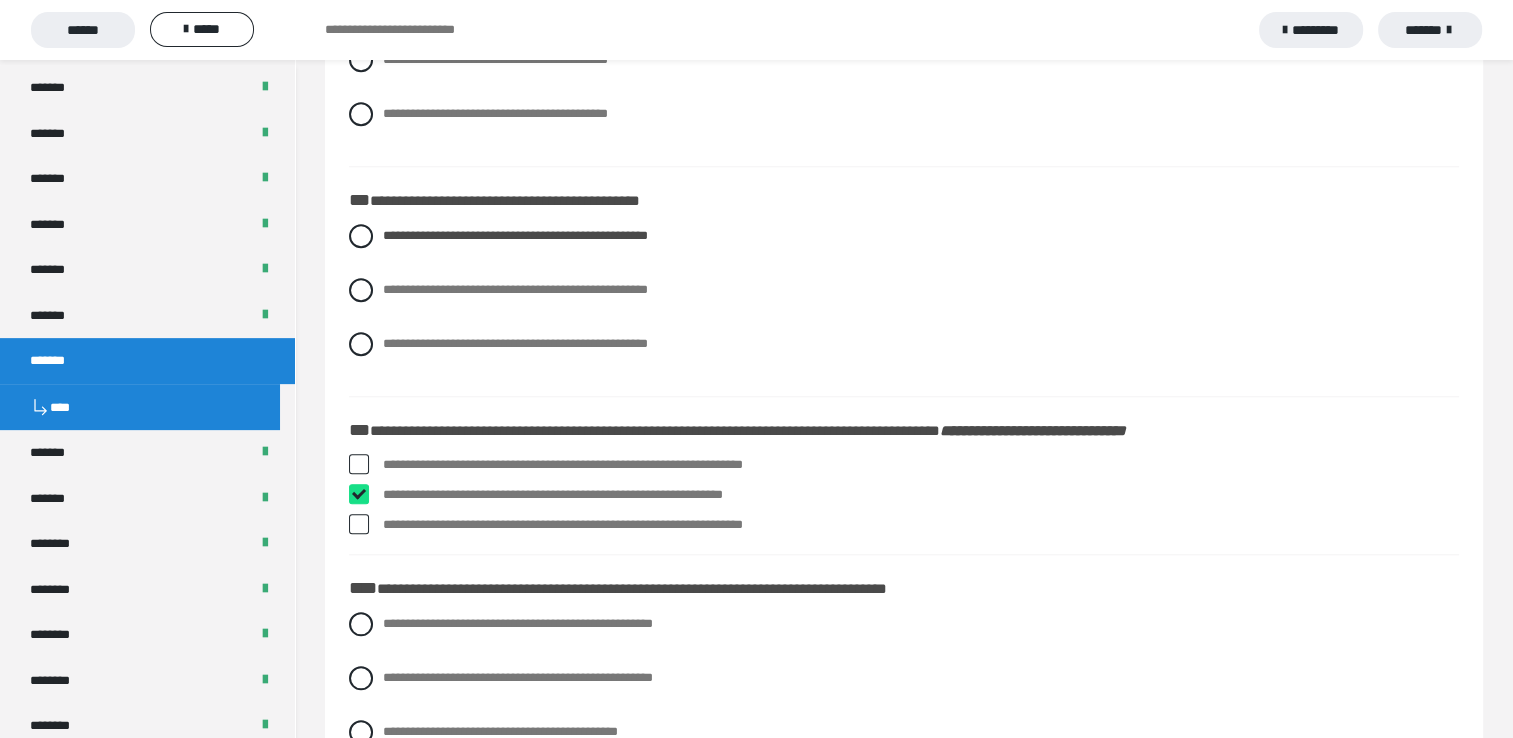 checkbox on "****" 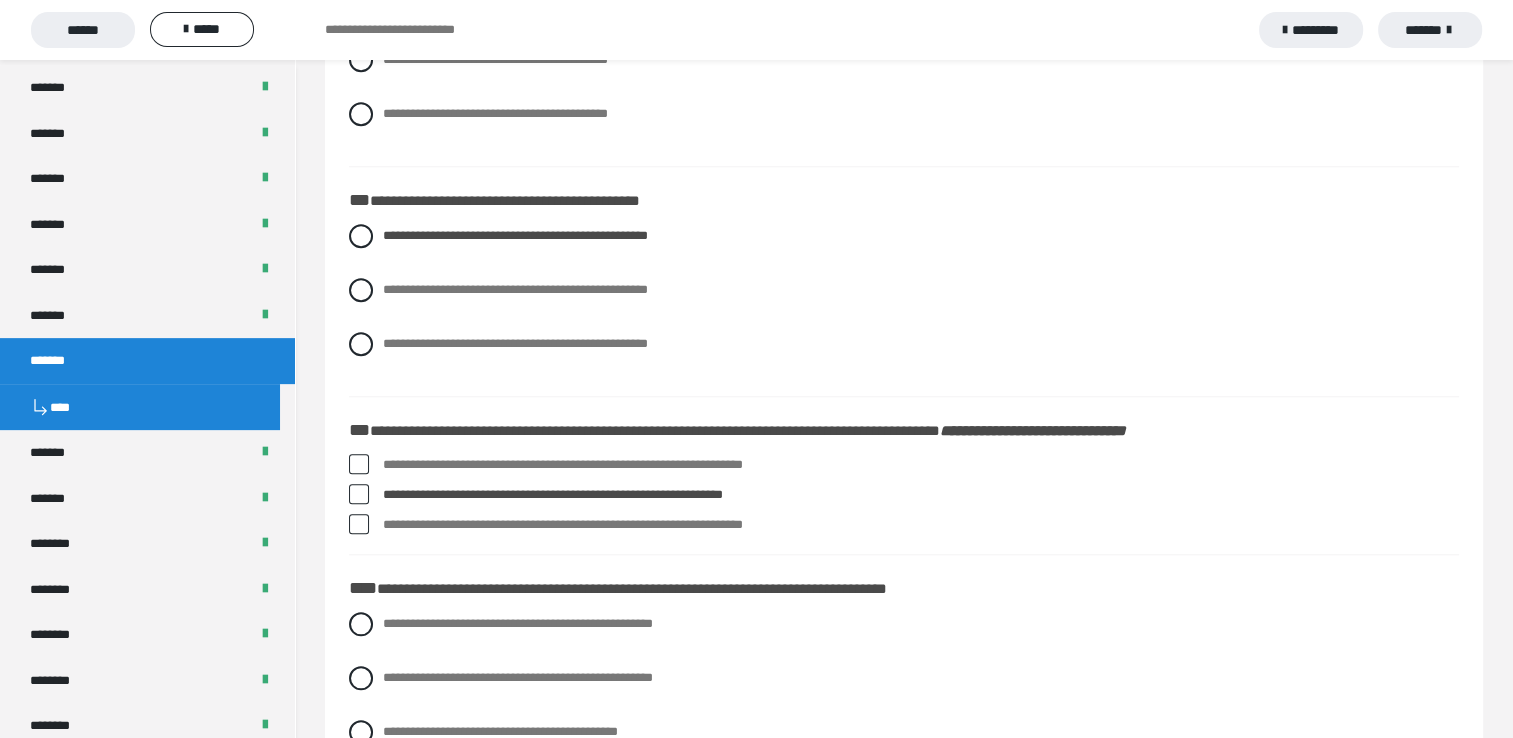 click at bounding box center (359, 524) 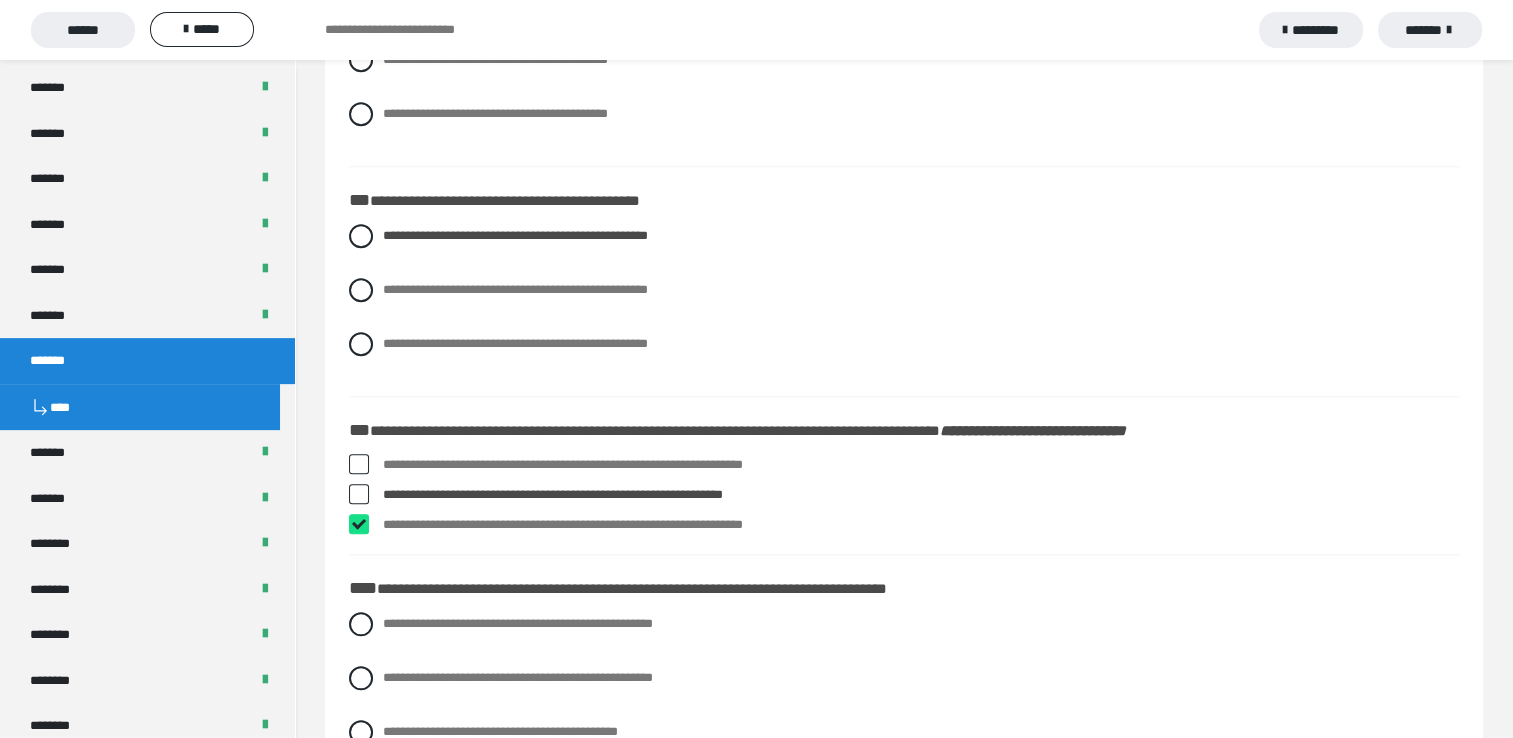 checkbox on "****" 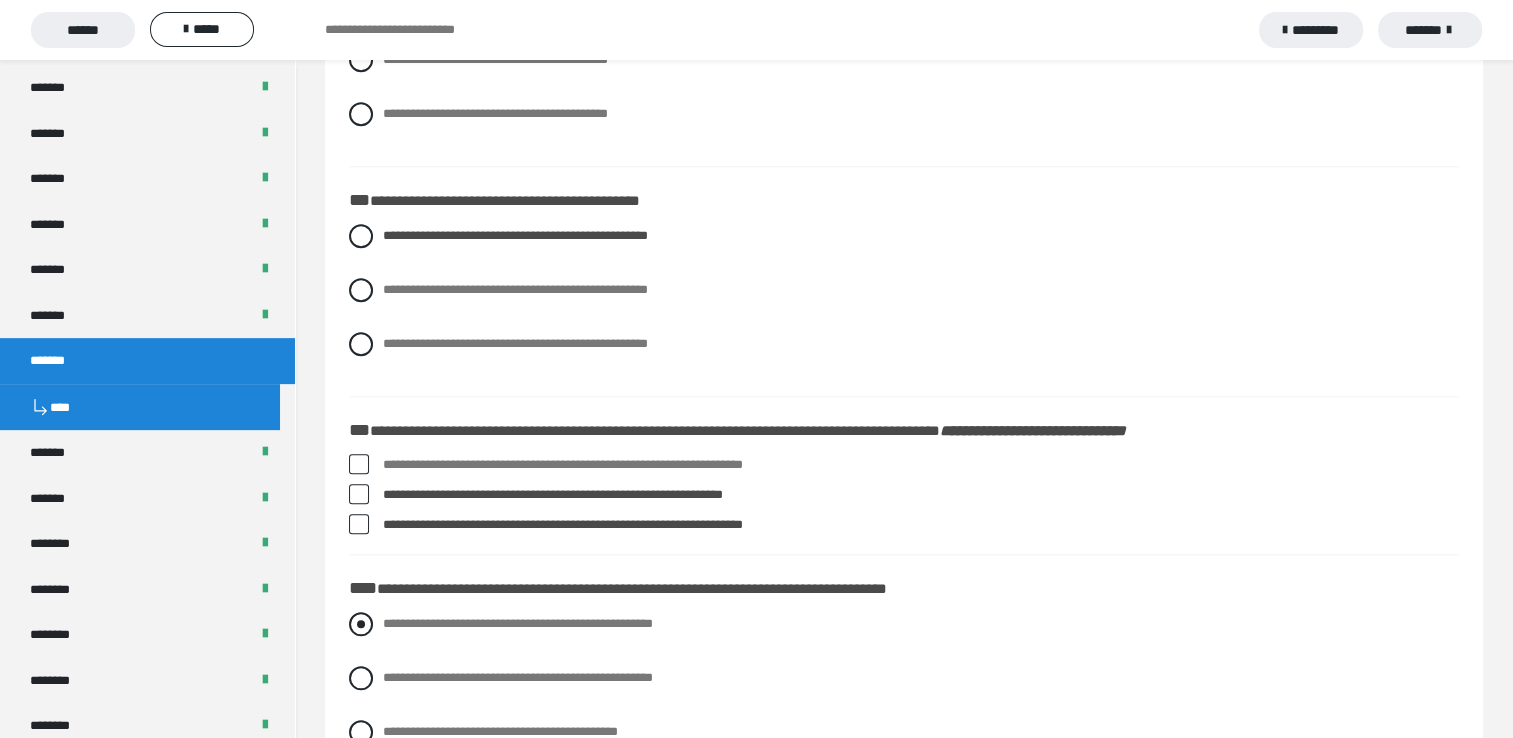 click at bounding box center [361, 624] 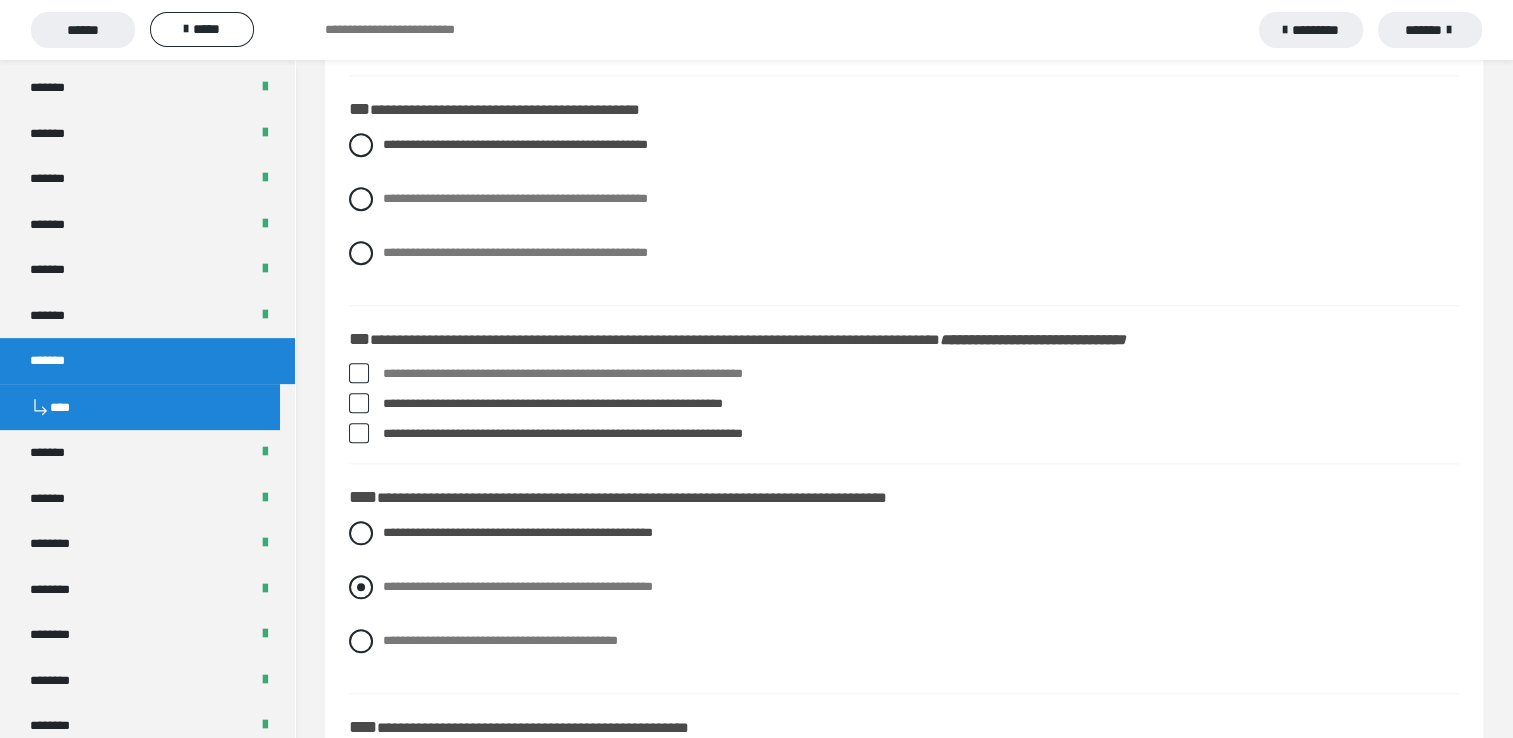 scroll, scrollTop: 2100, scrollLeft: 0, axis: vertical 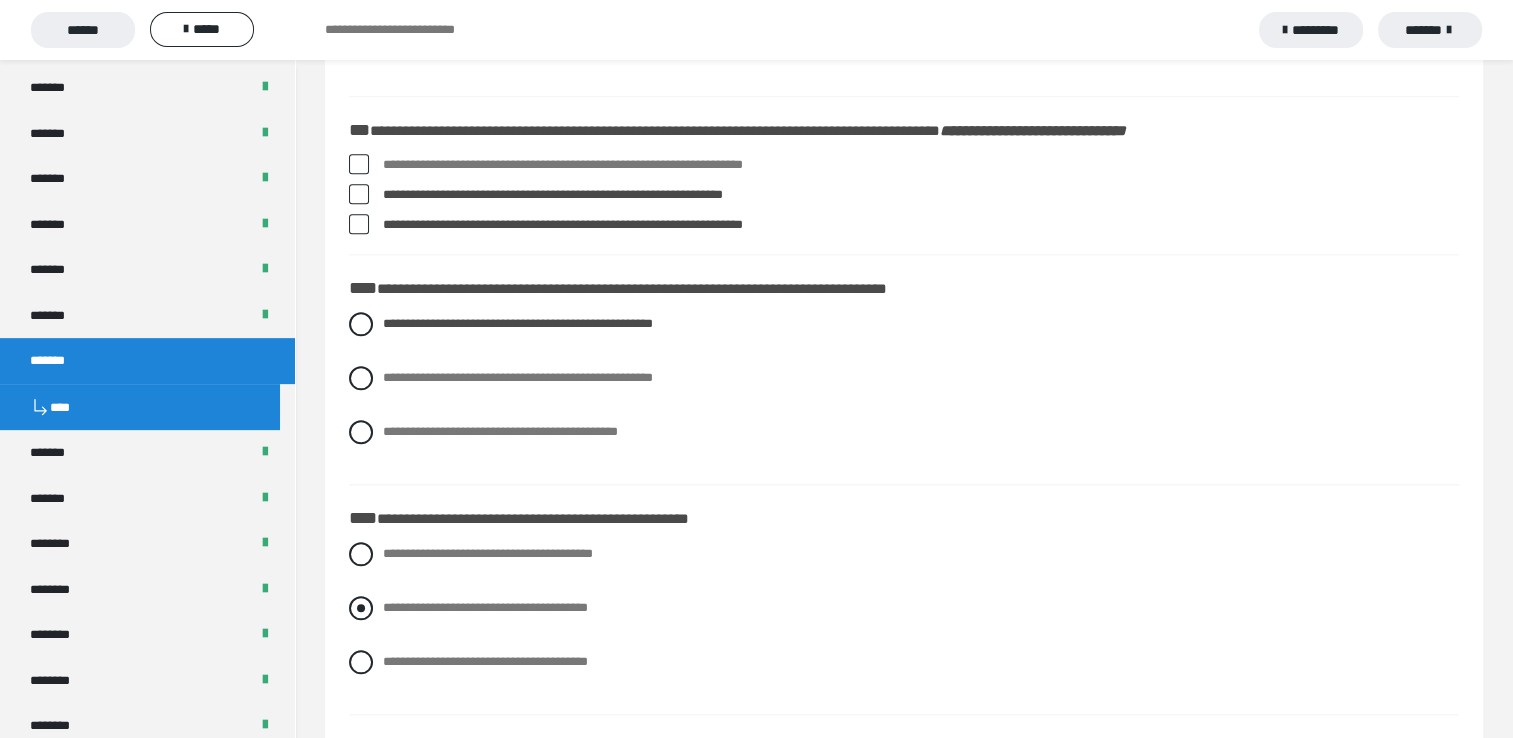 click at bounding box center (361, 608) 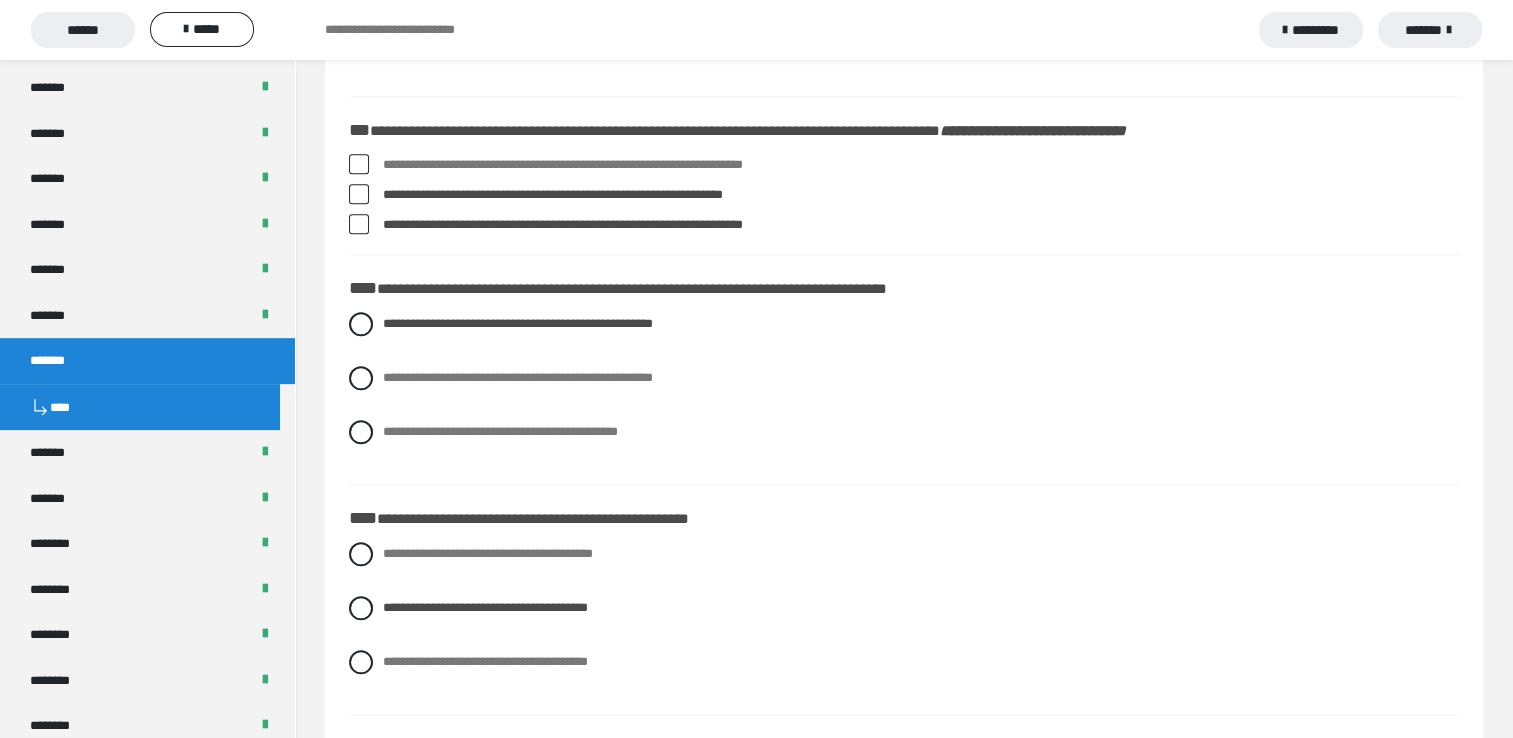 scroll, scrollTop: 2191, scrollLeft: 0, axis: vertical 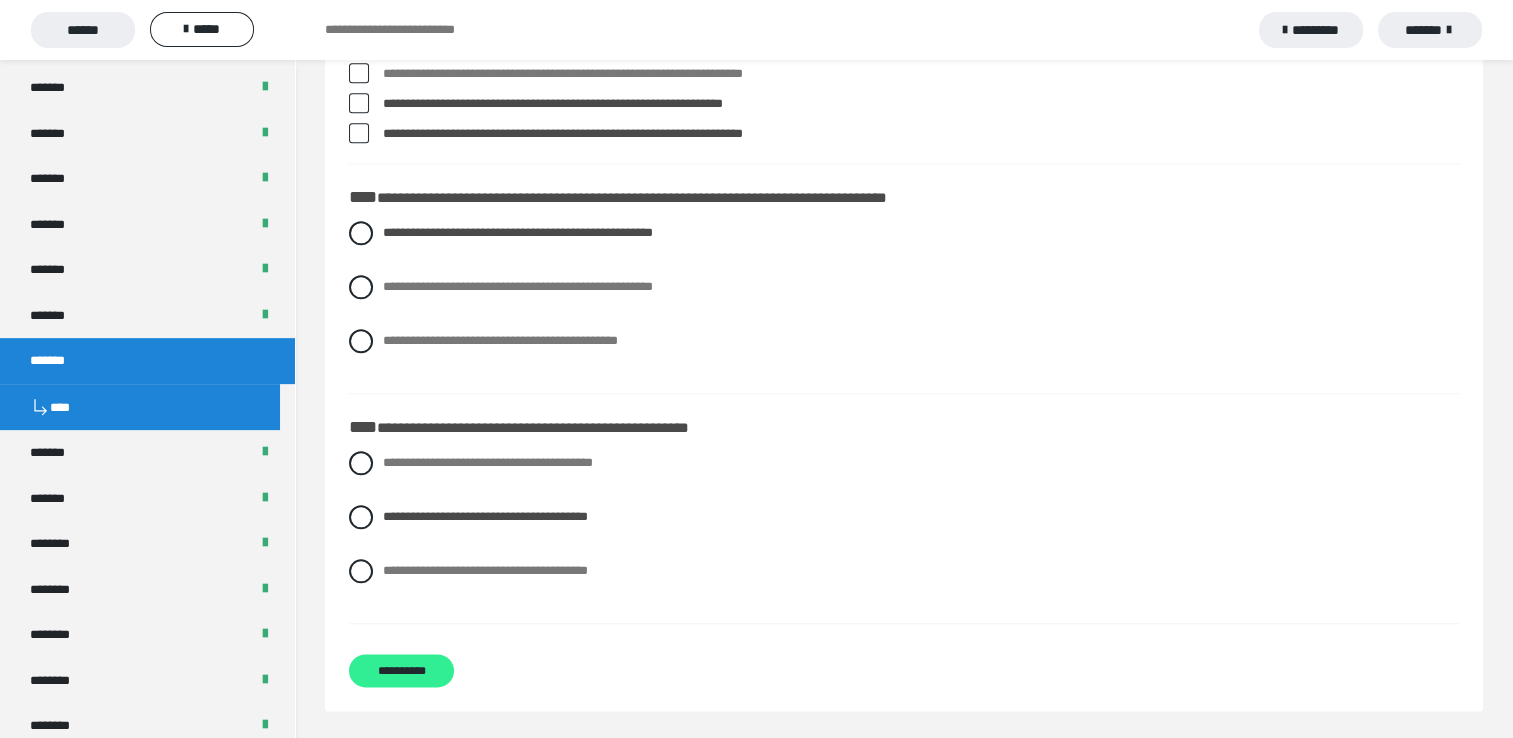 click on "**********" at bounding box center (401, 670) 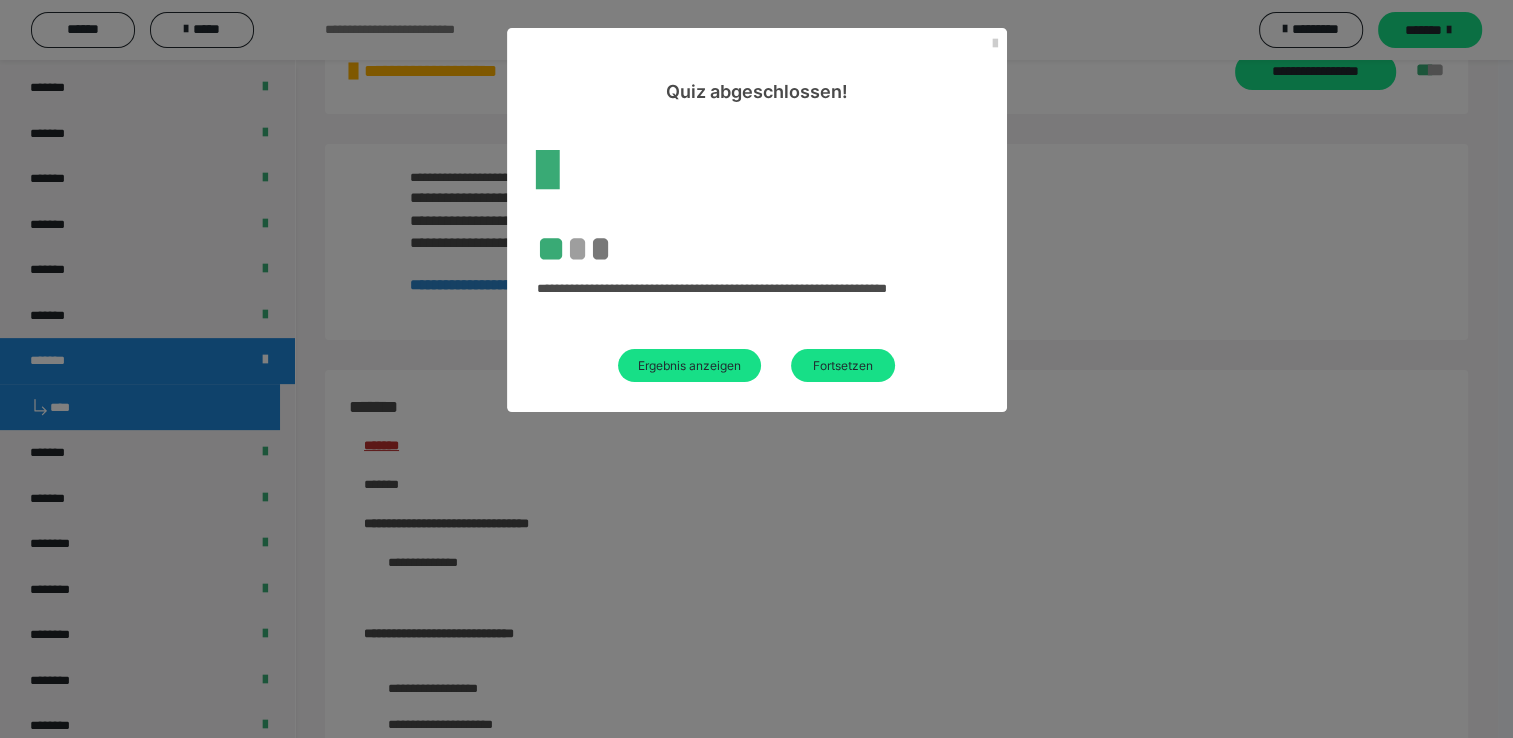 scroll, scrollTop: 2191, scrollLeft: 0, axis: vertical 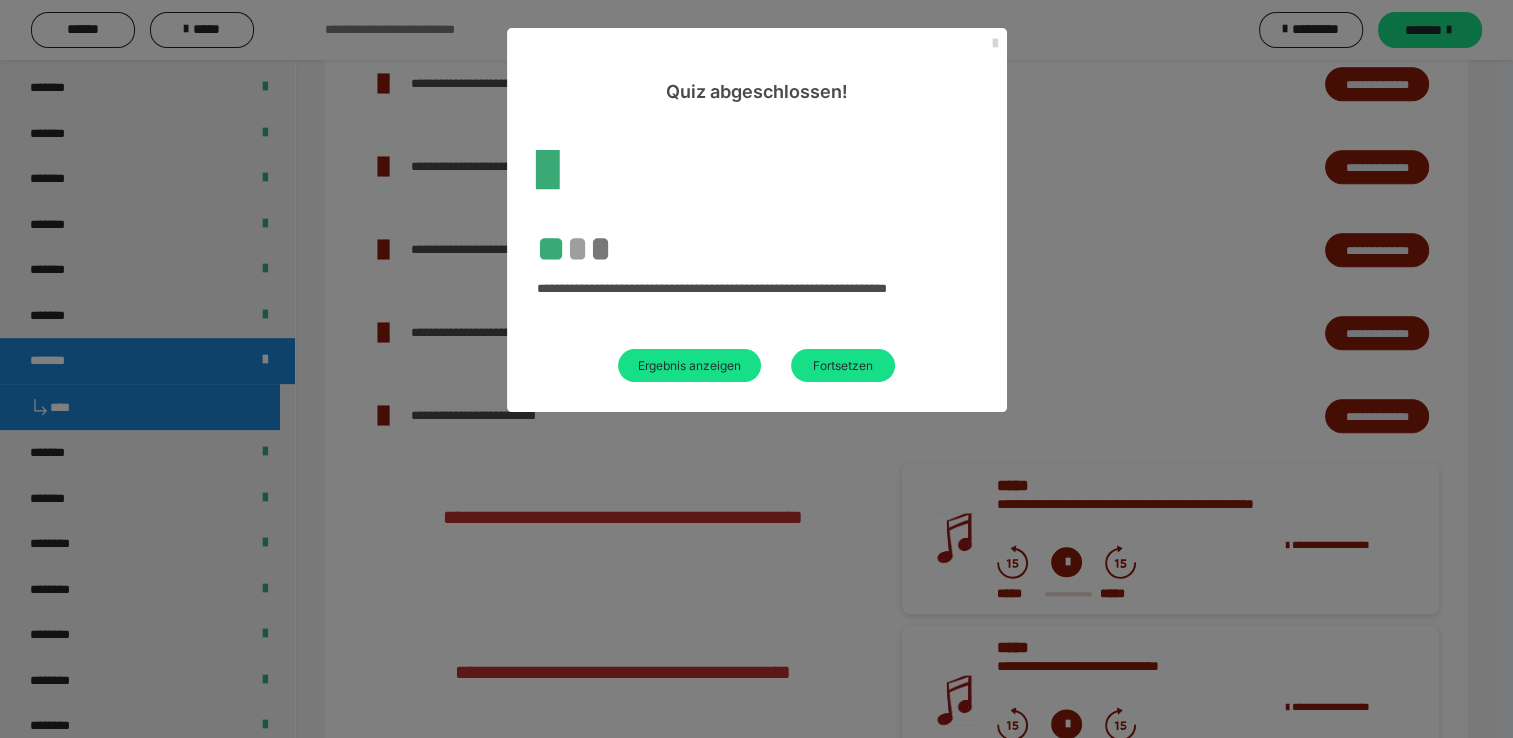 click at bounding box center [995, 44] 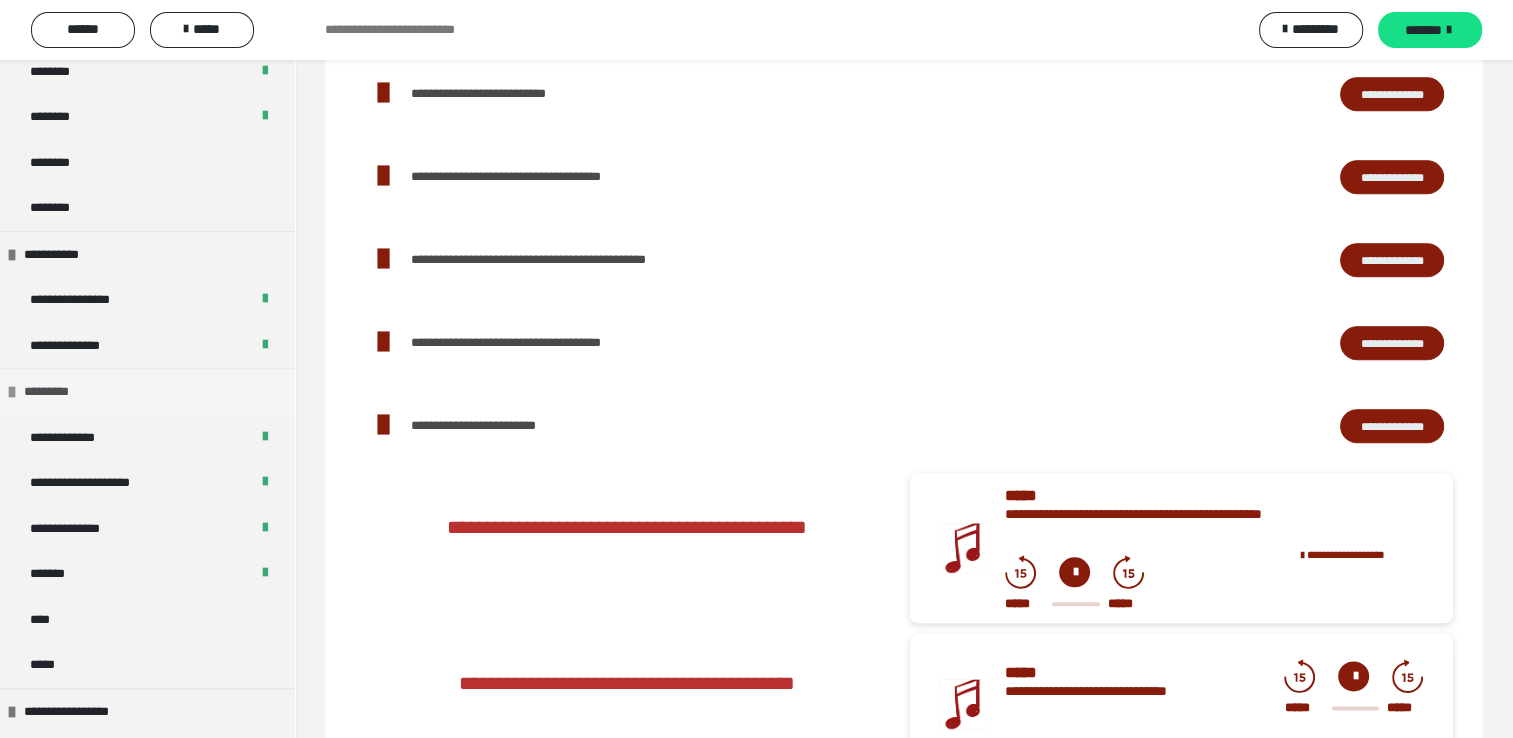 scroll, scrollTop: 1300, scrollLeft: 0, axis: vertical 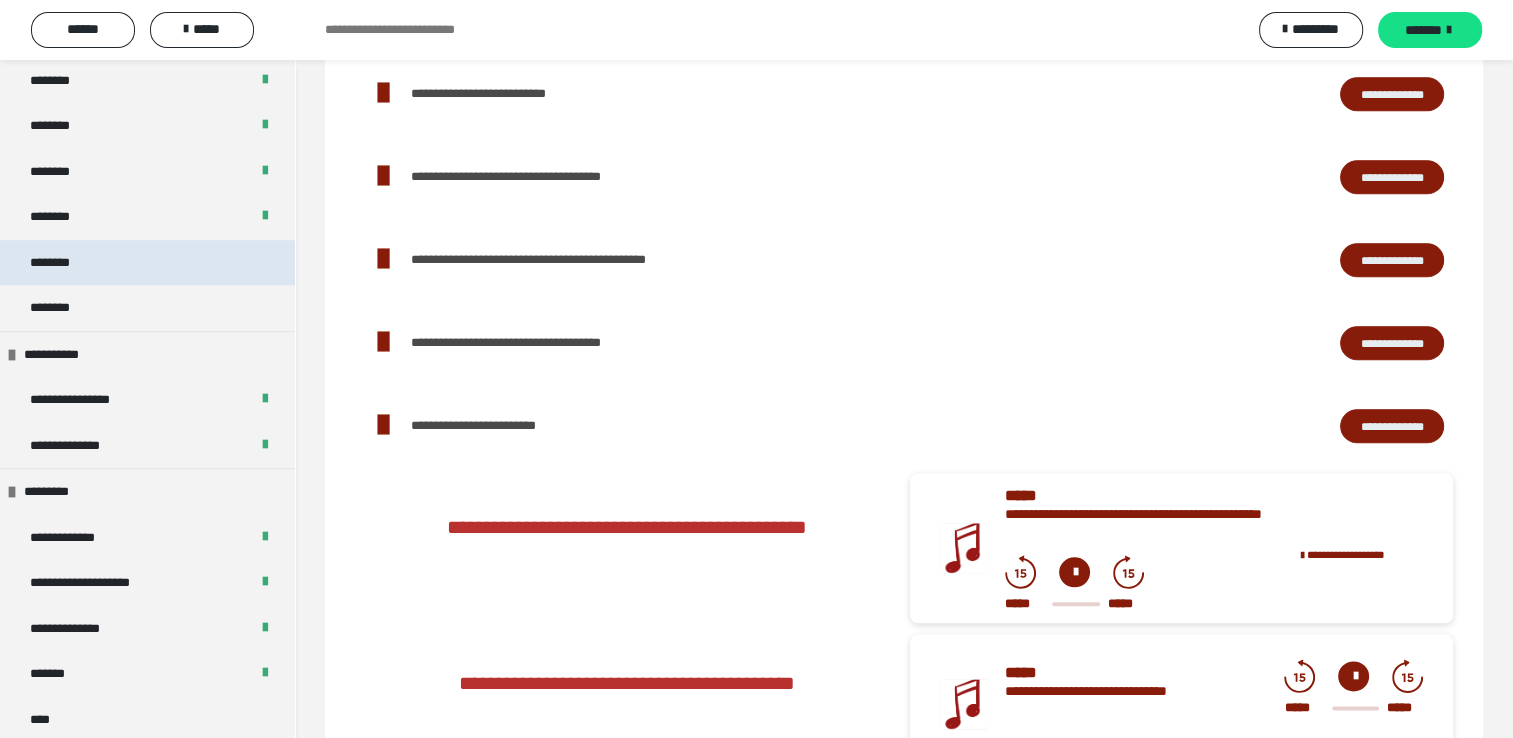 click on "********" at bounding box center (61, 263) 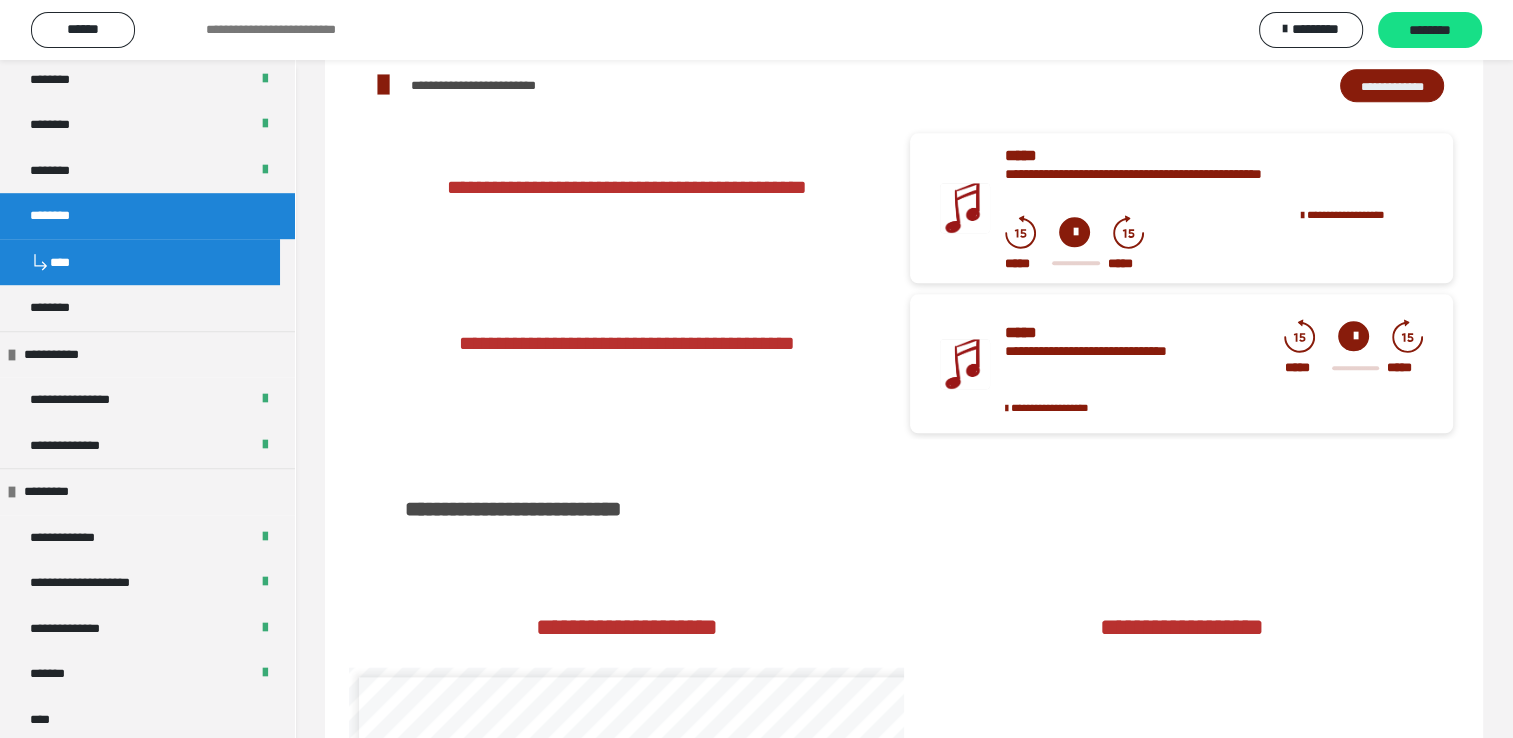 scroll, scrollTop: 1851, scrollLeft: 0, axis: vertical 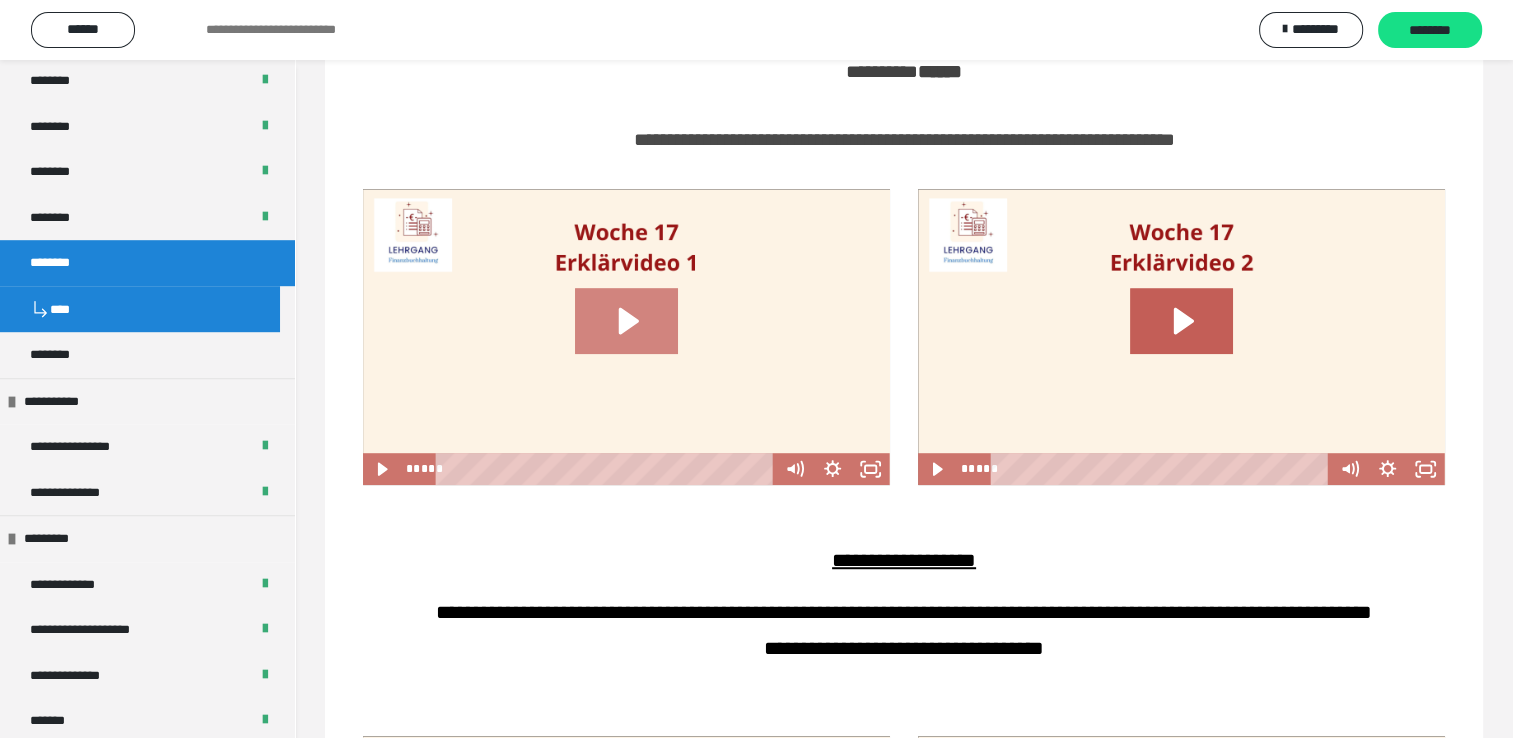 click 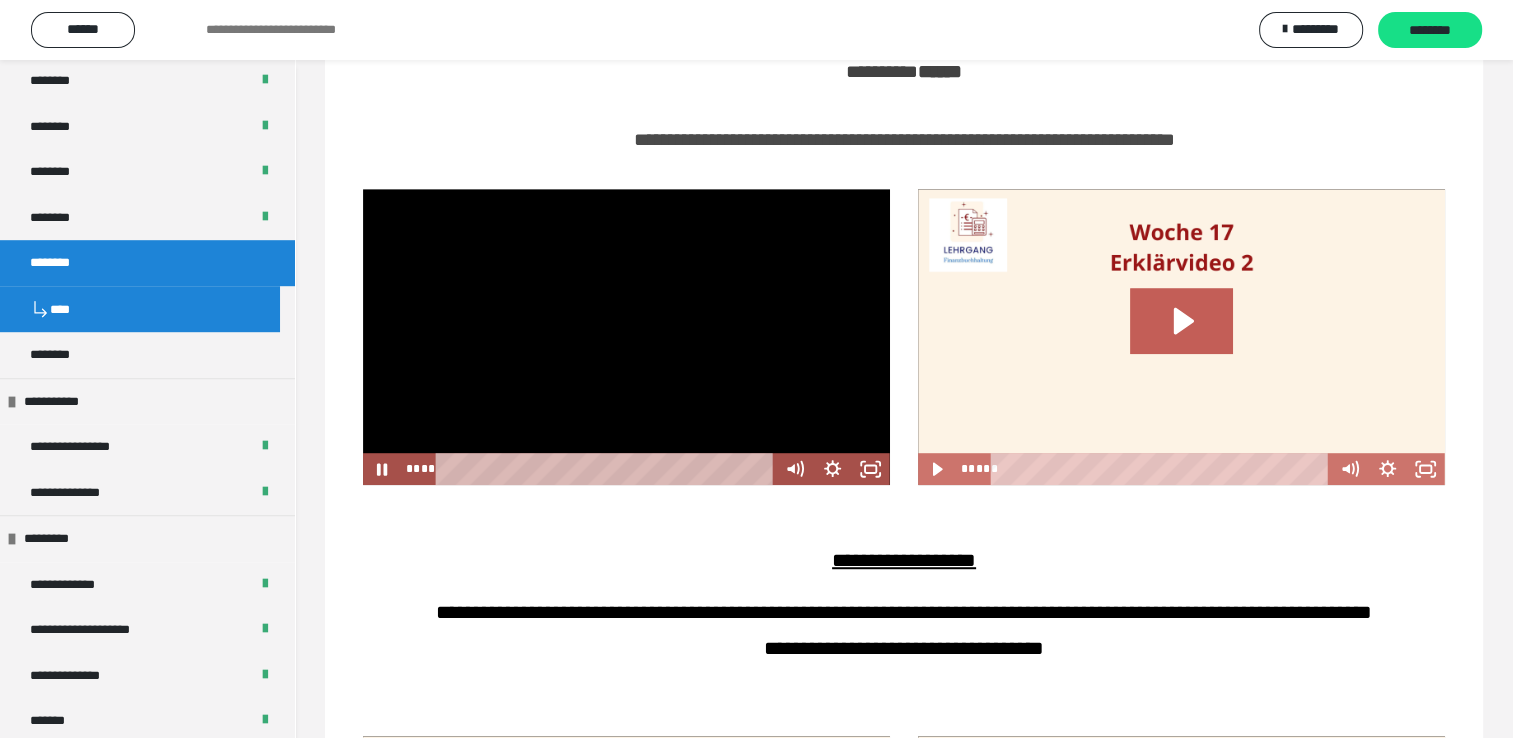 click at bounding box center [626, 337] 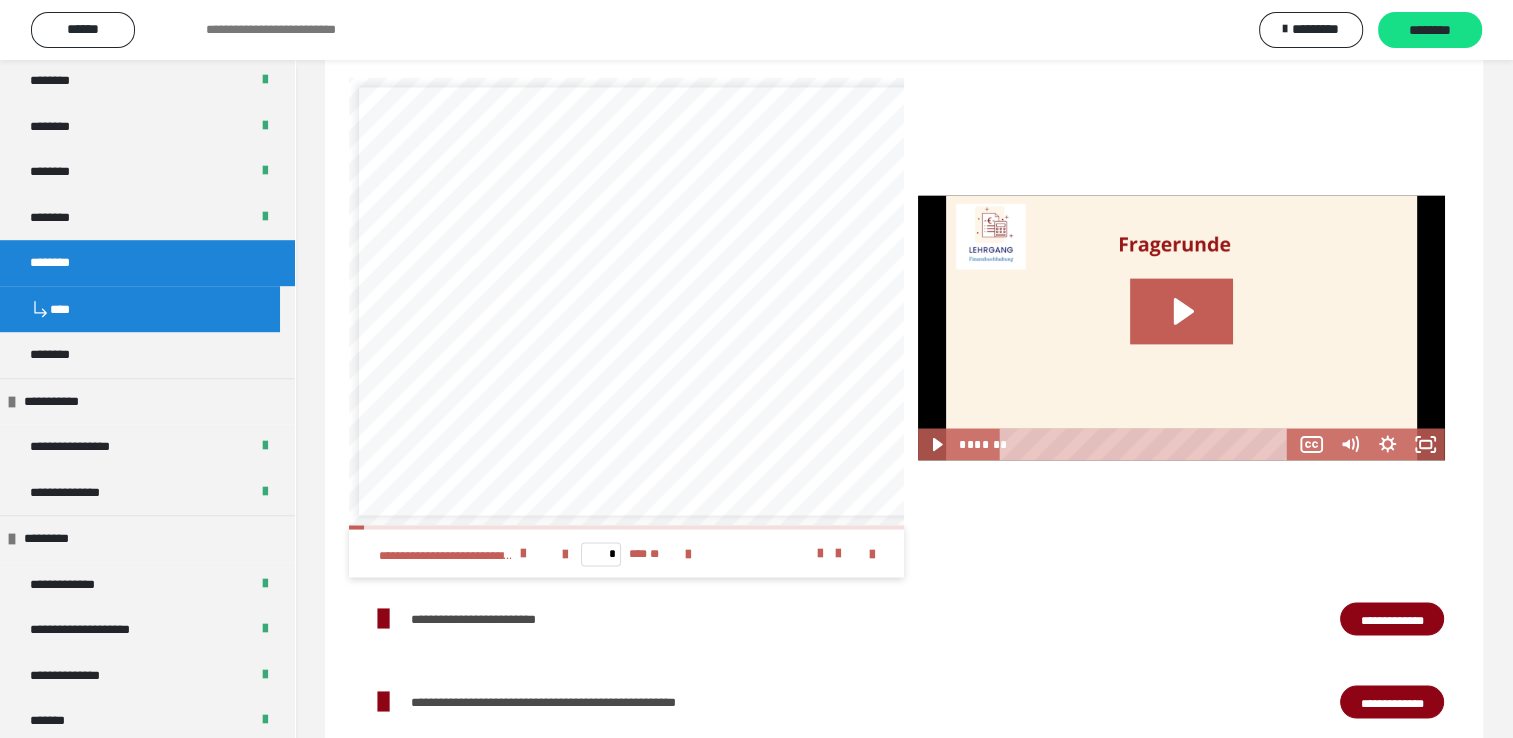 scroll, scrollTop: 3500, scrollLeft: 0, axis: vertical 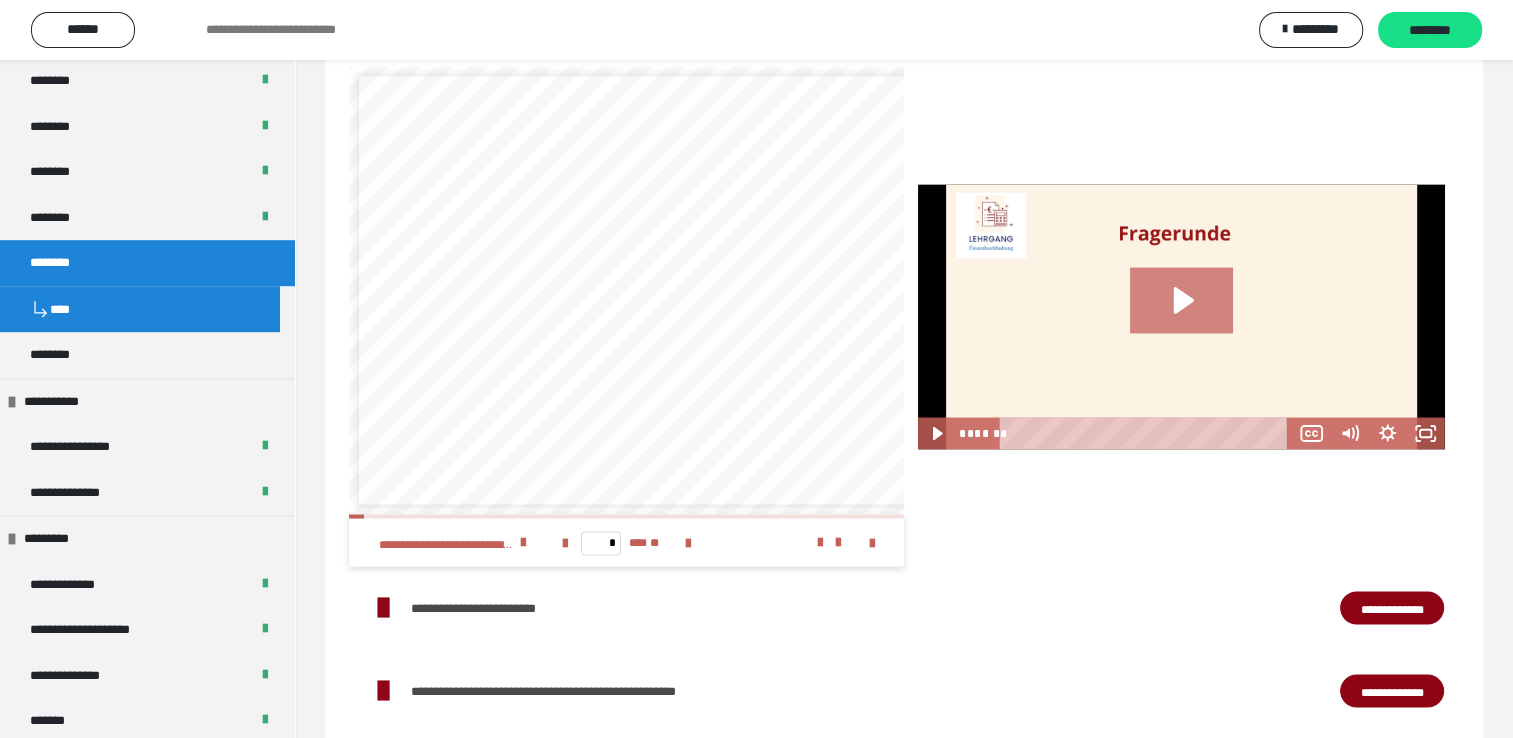 click 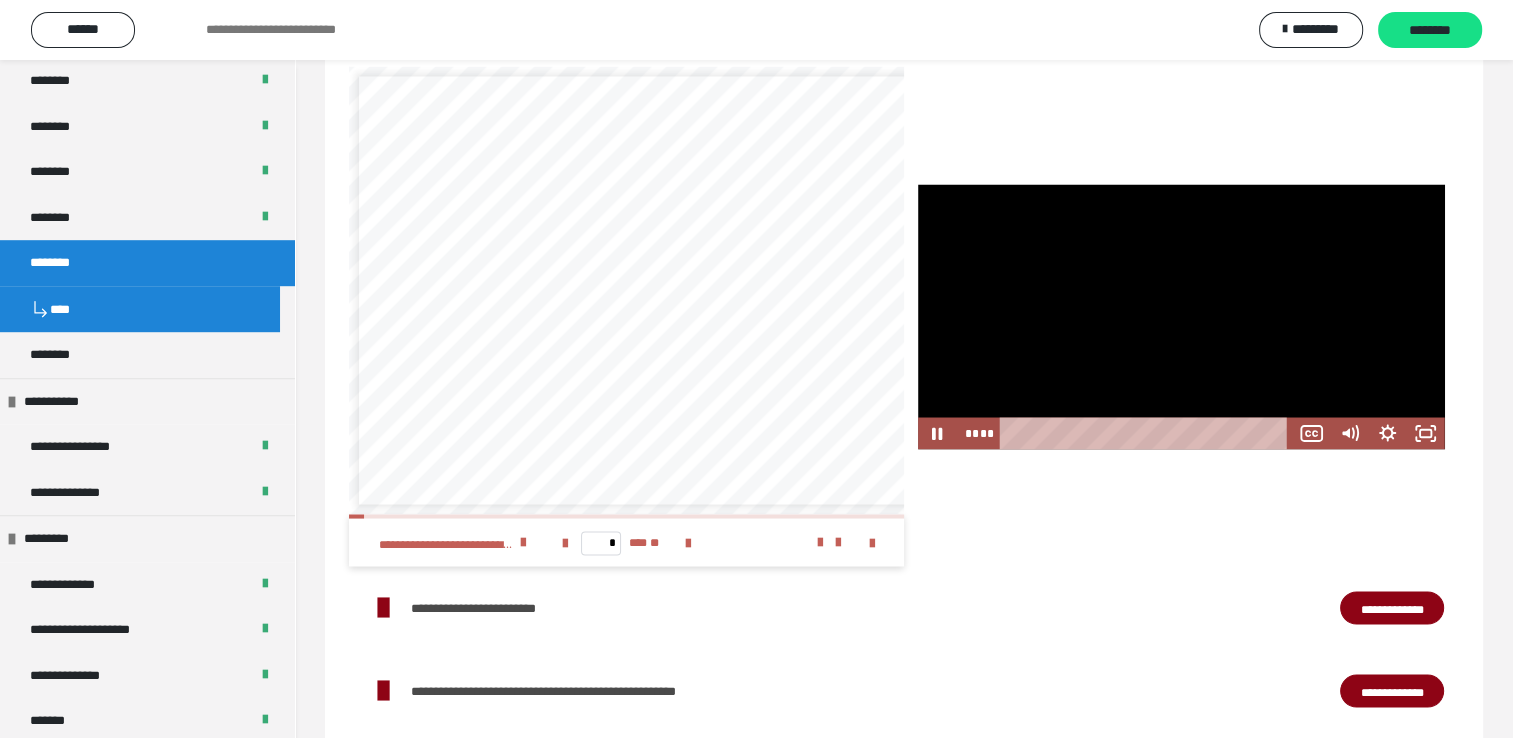 type 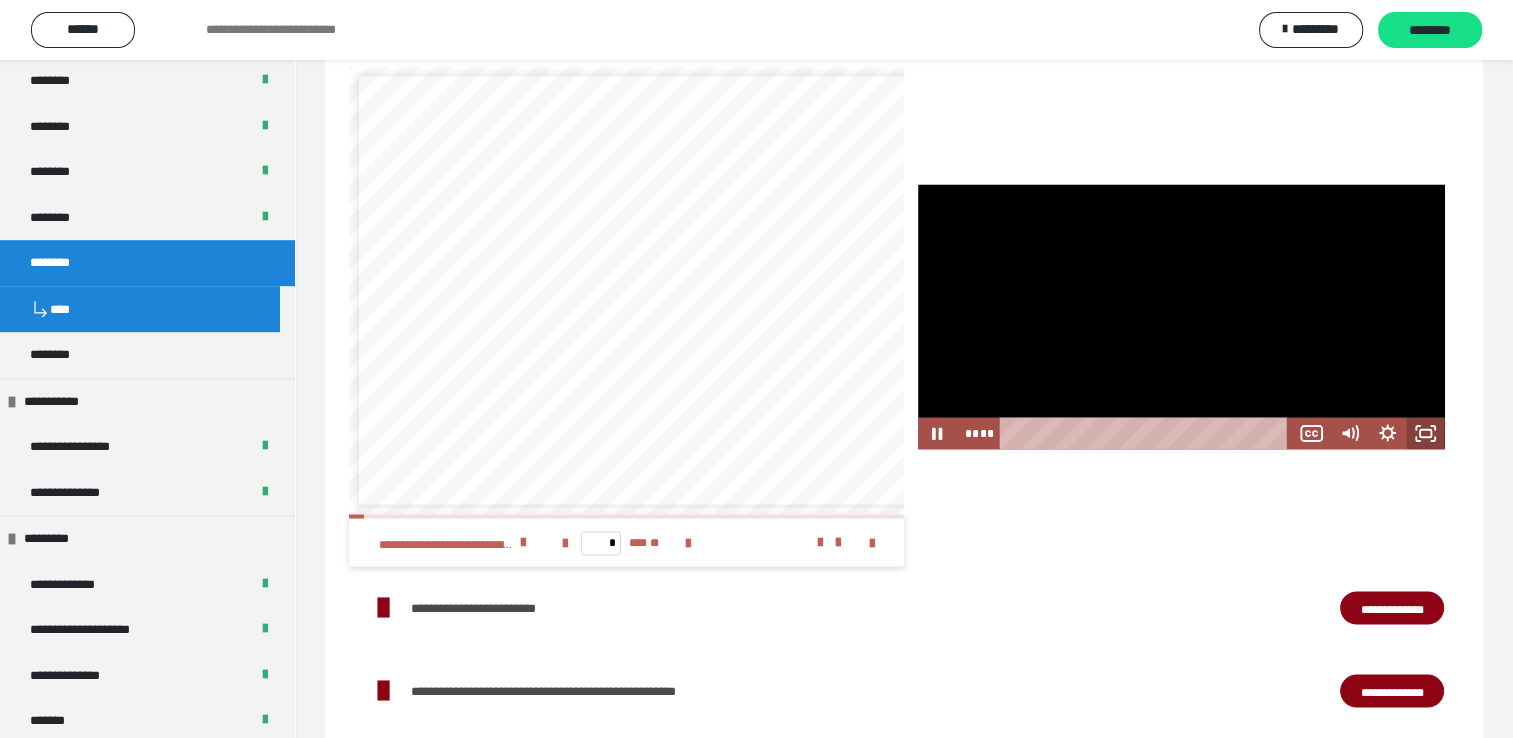 click 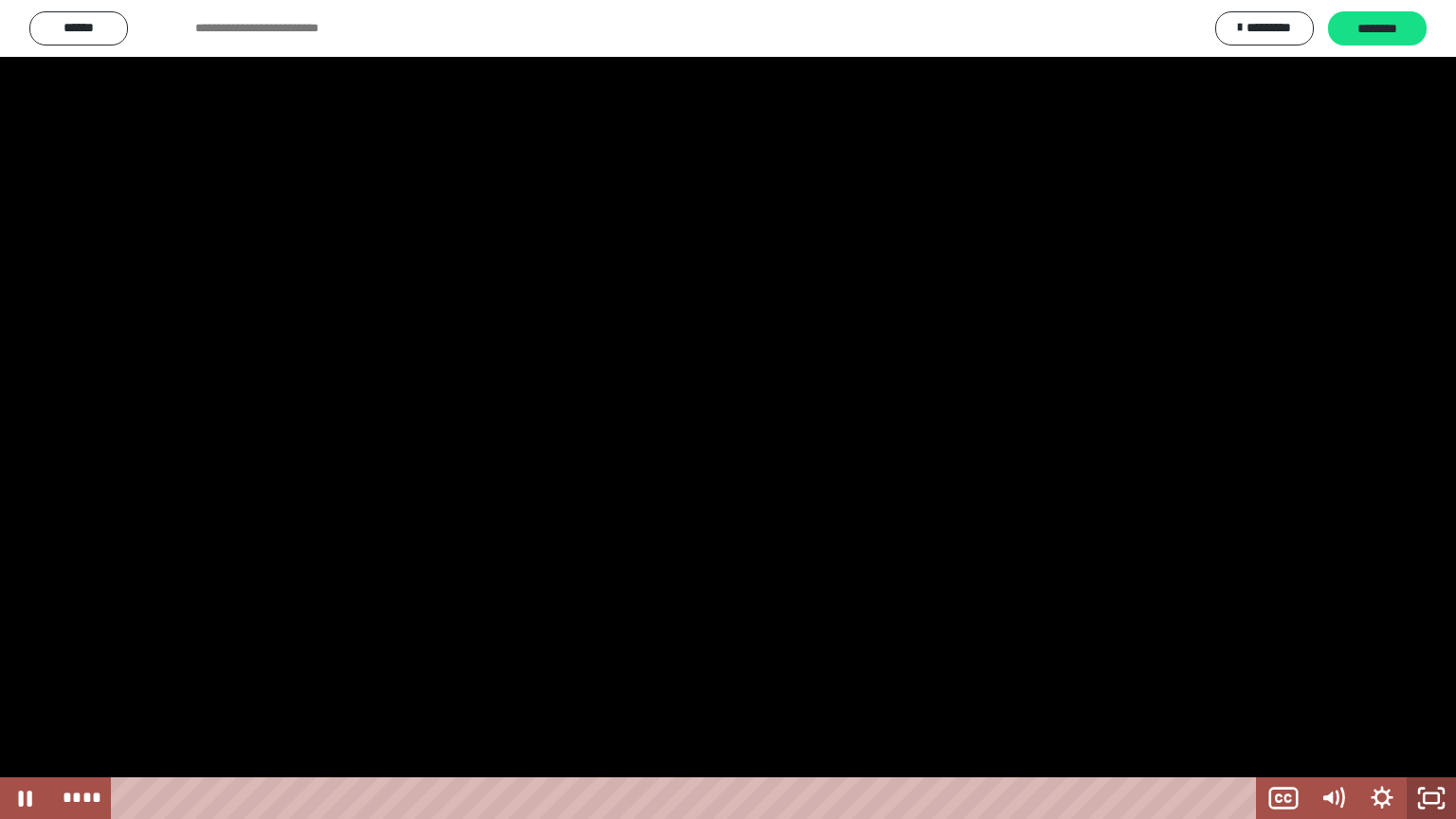 click 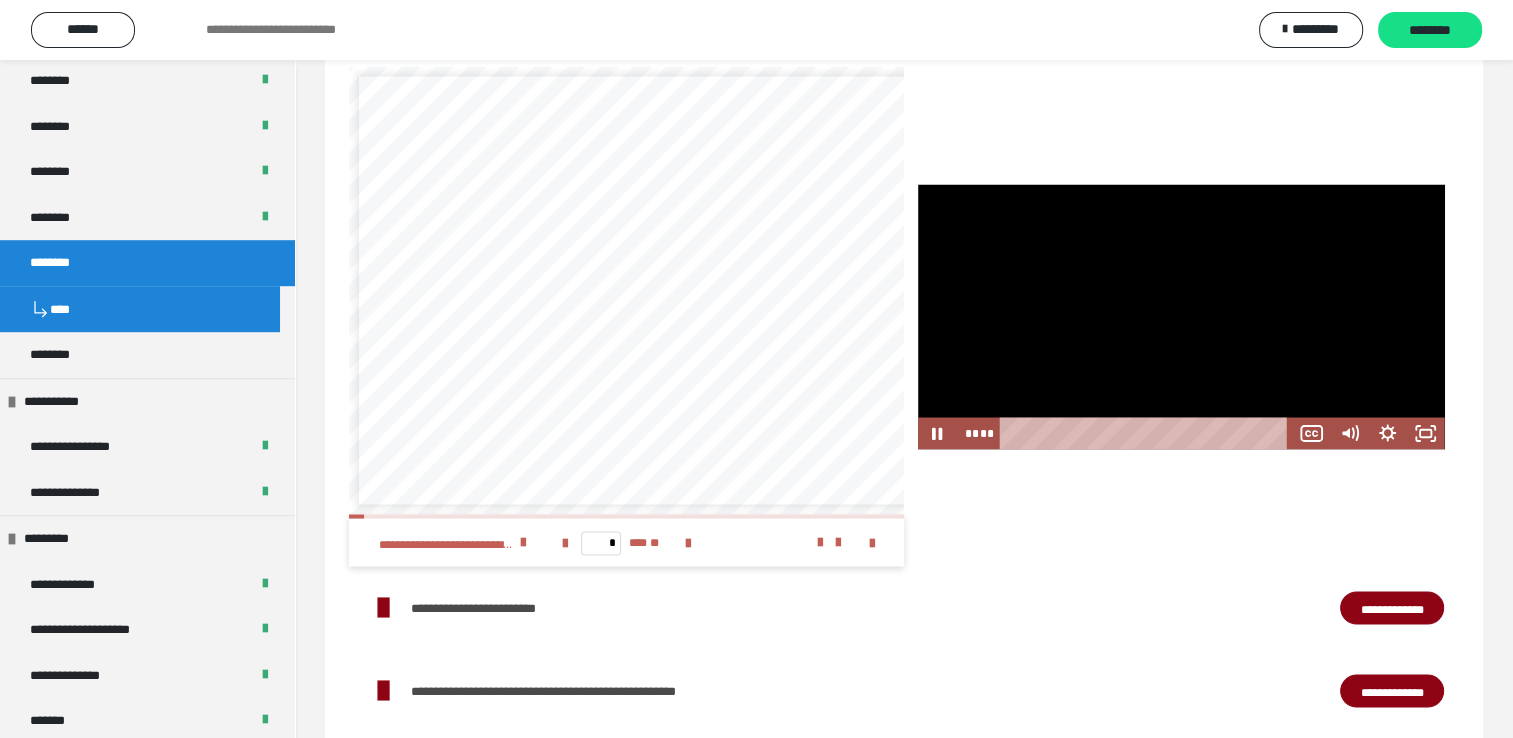 click at bounding box center [1181, 316] 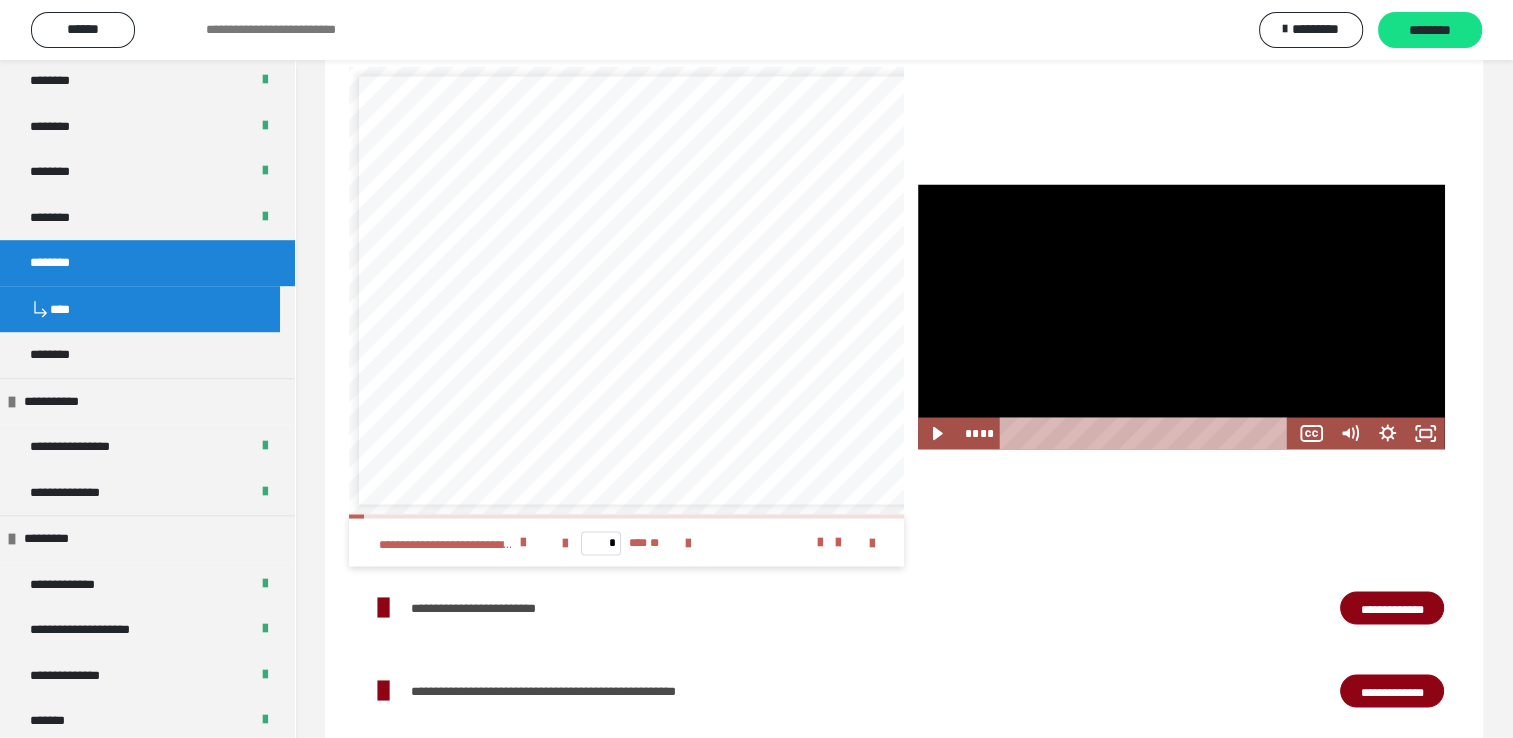 click at bounding box center (1181, 316) 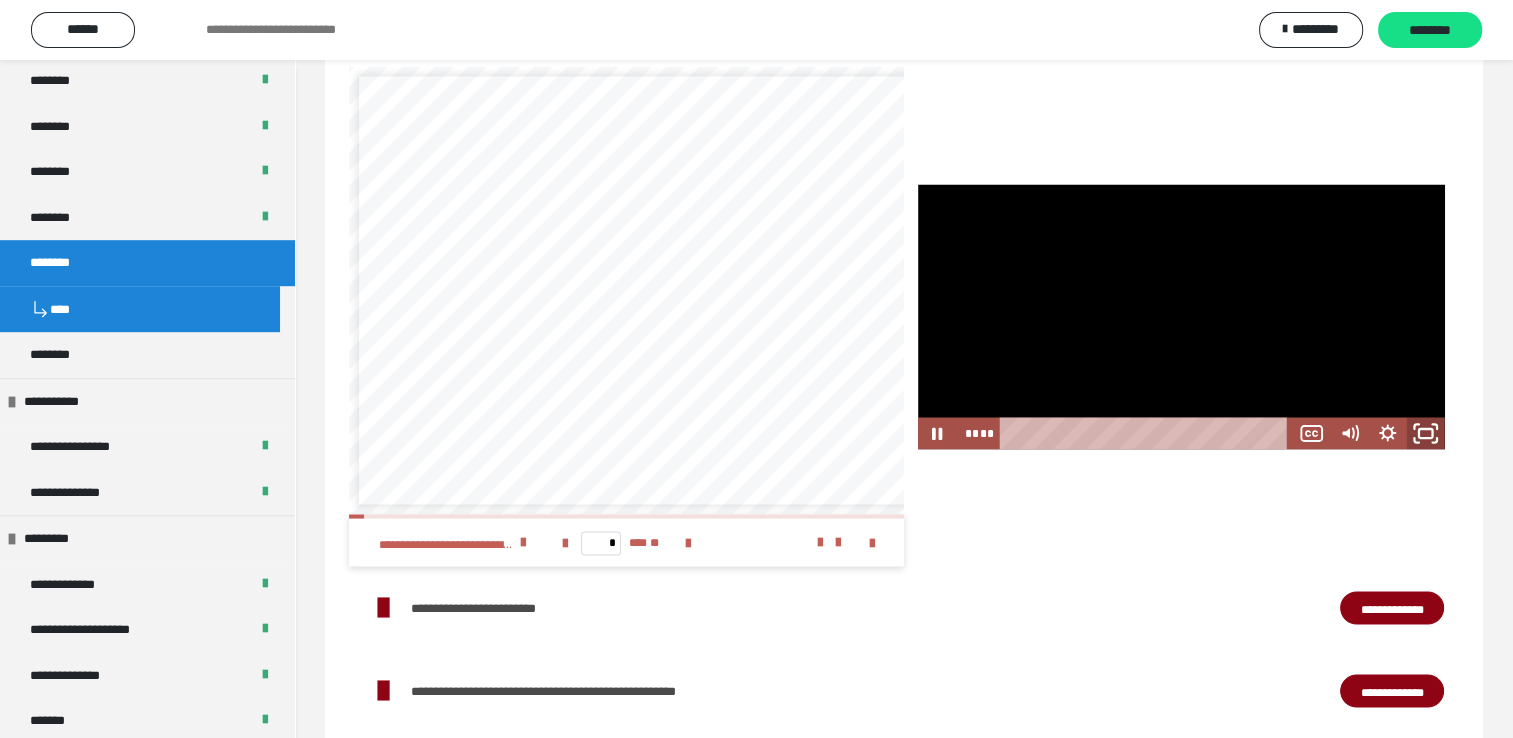 click 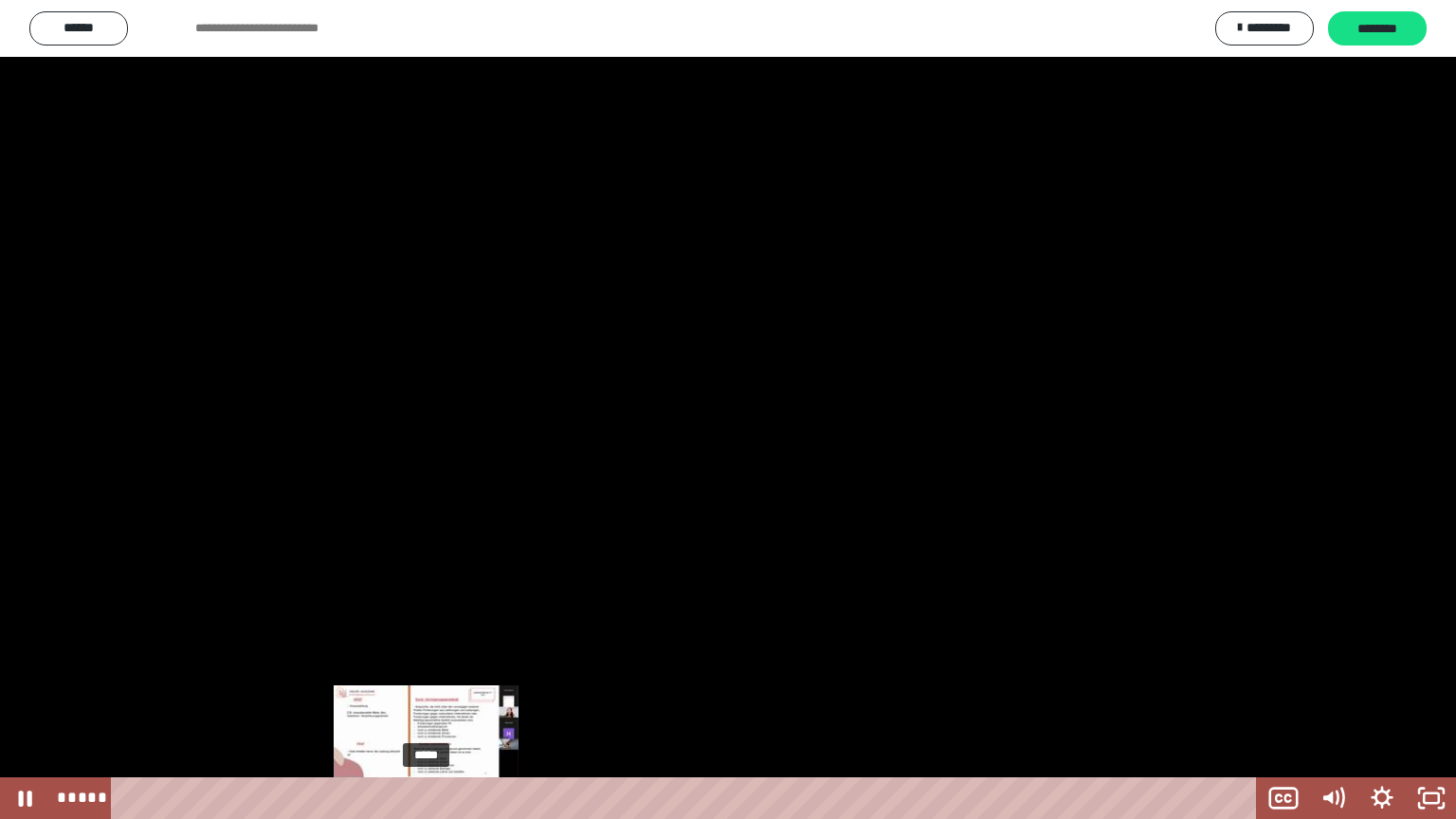 click on "*****" at bounding box center (687, 798) 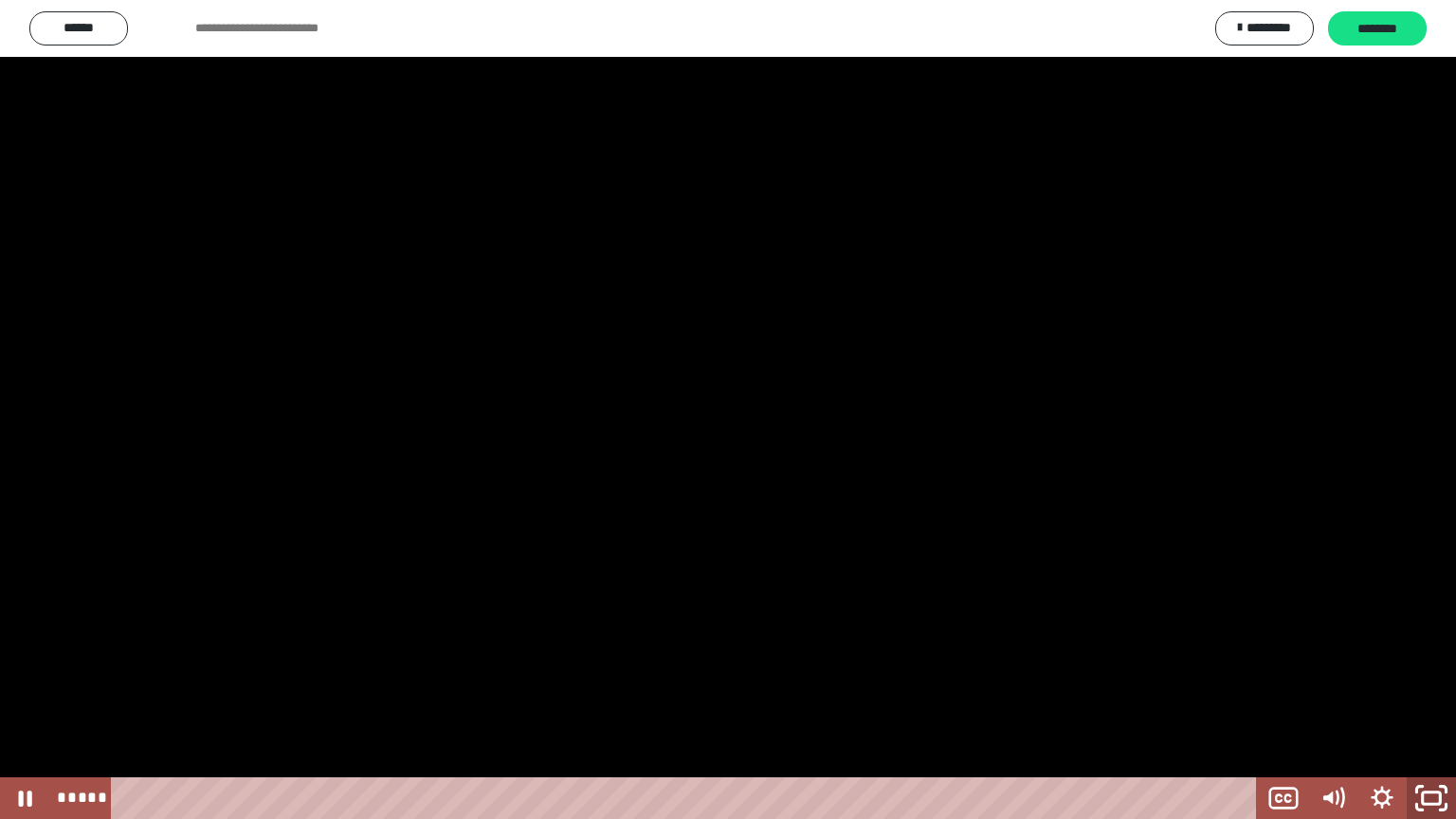 click 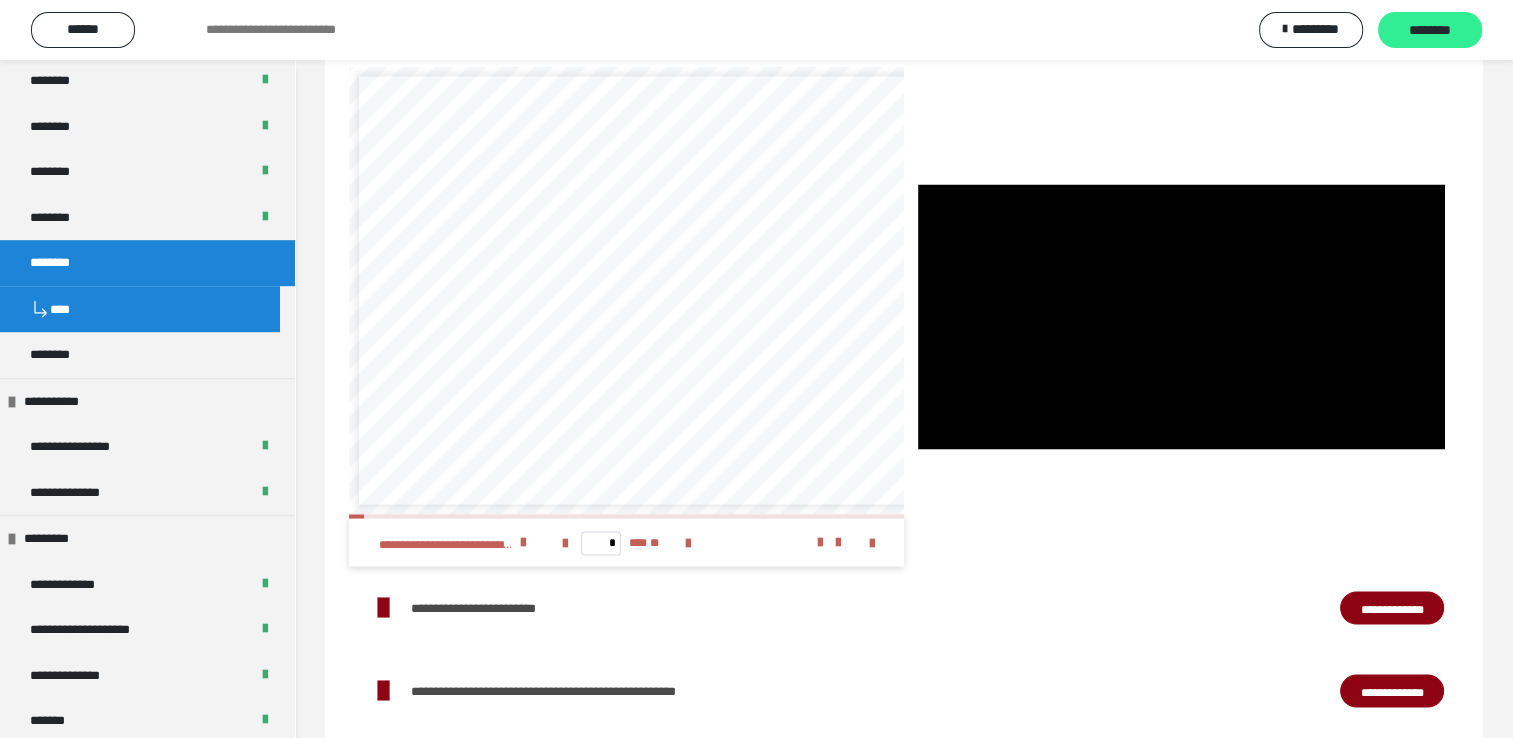 click on "********" at bounding box center (1430, 31) 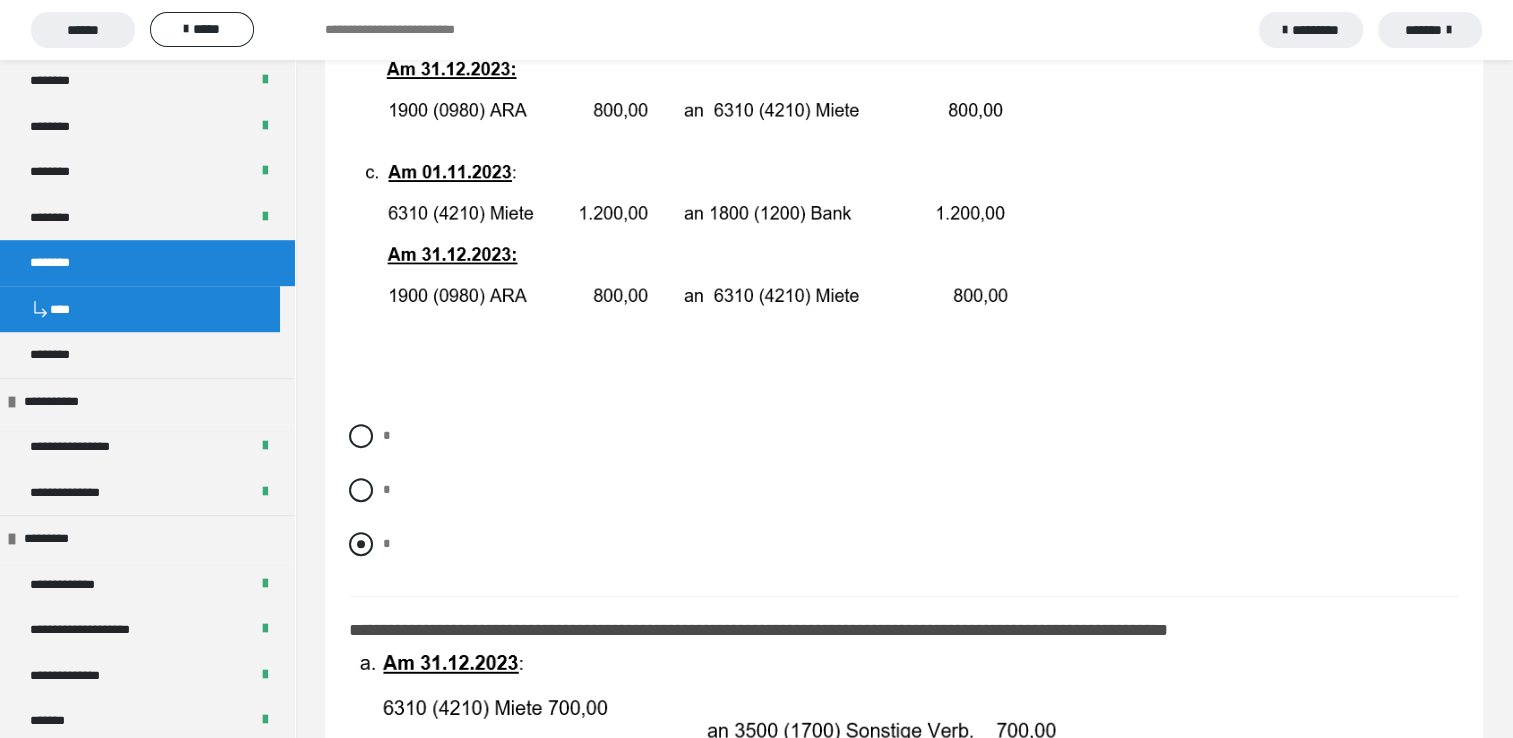 scroll, scrollTop: 600, scrollLeft: 0, axis: vertical 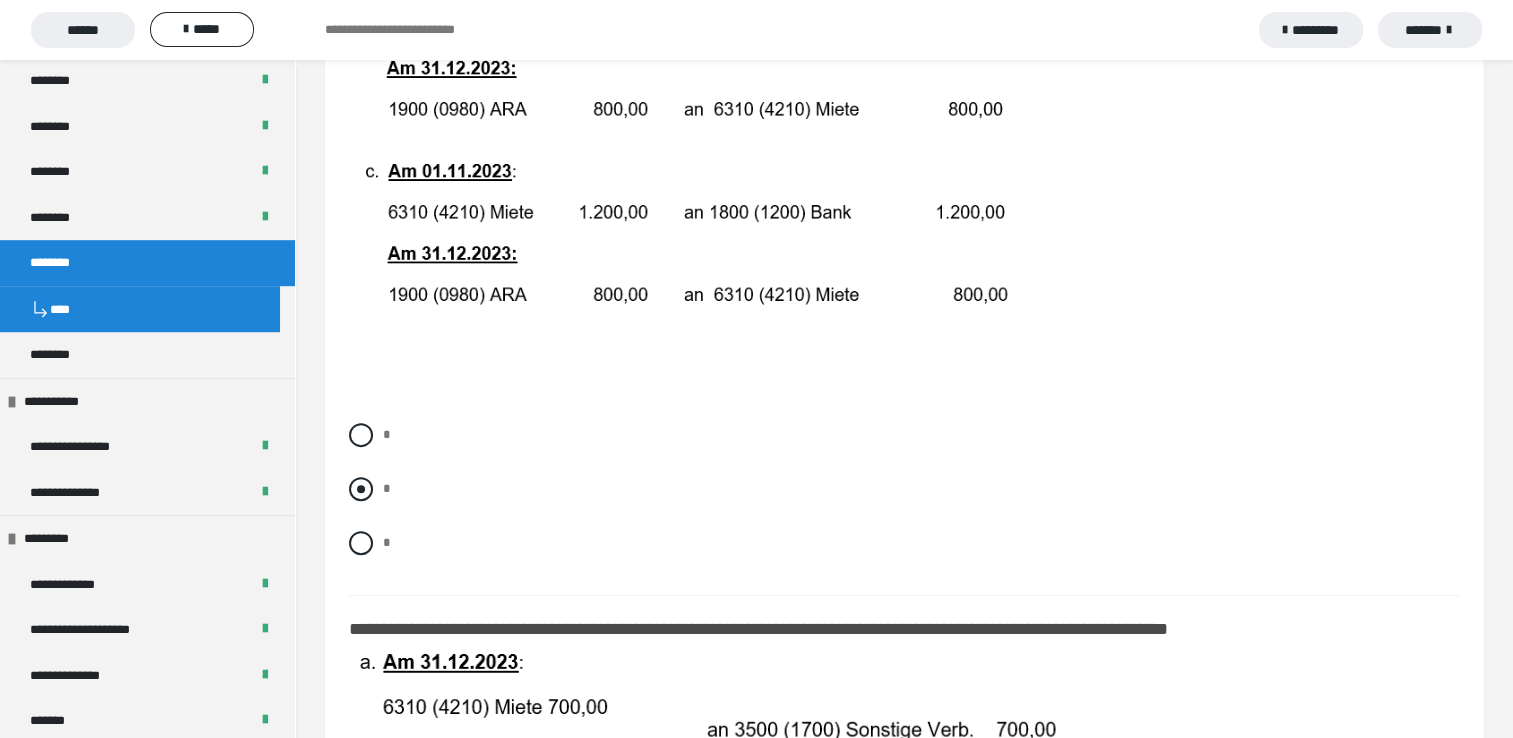 click at bounding box center [361, 489] 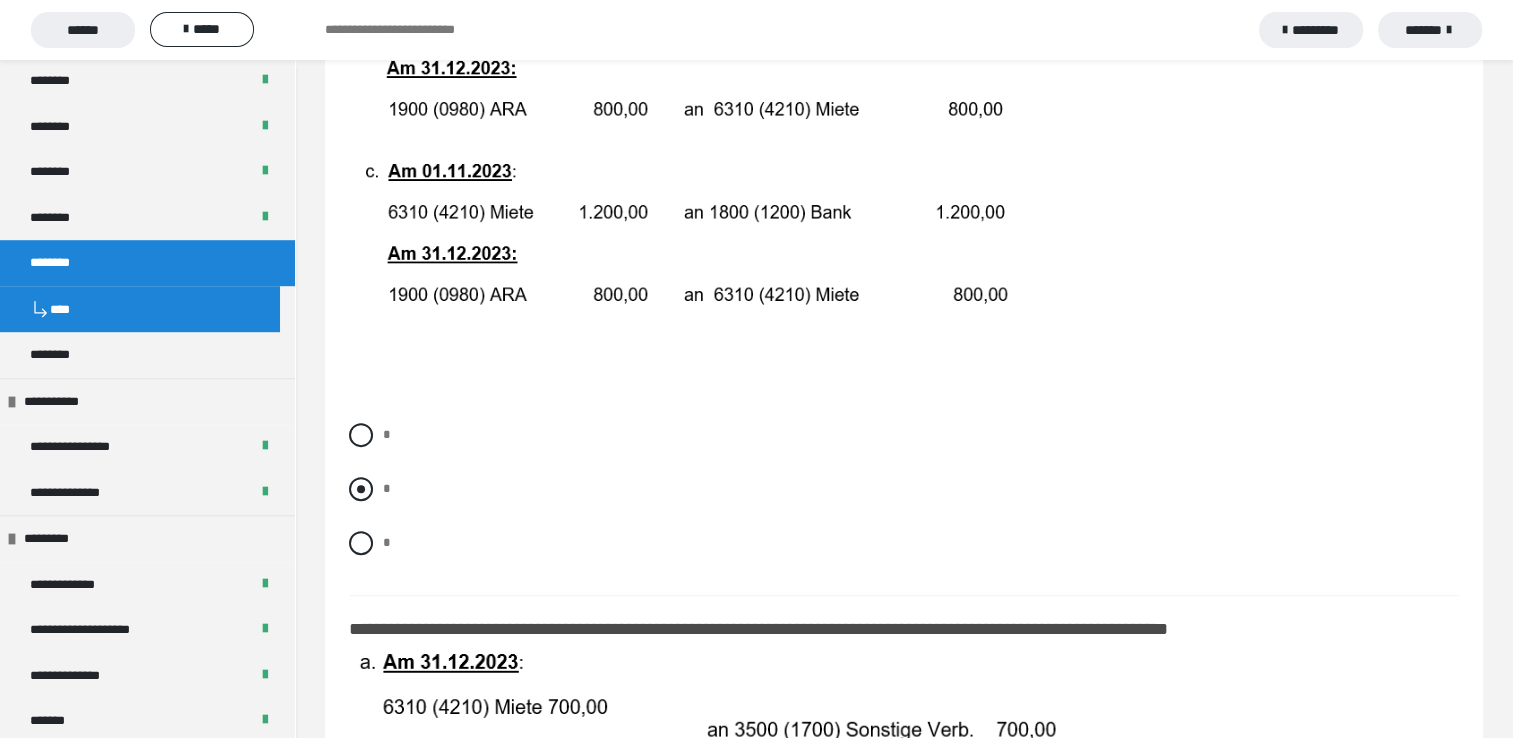 radio on "****" 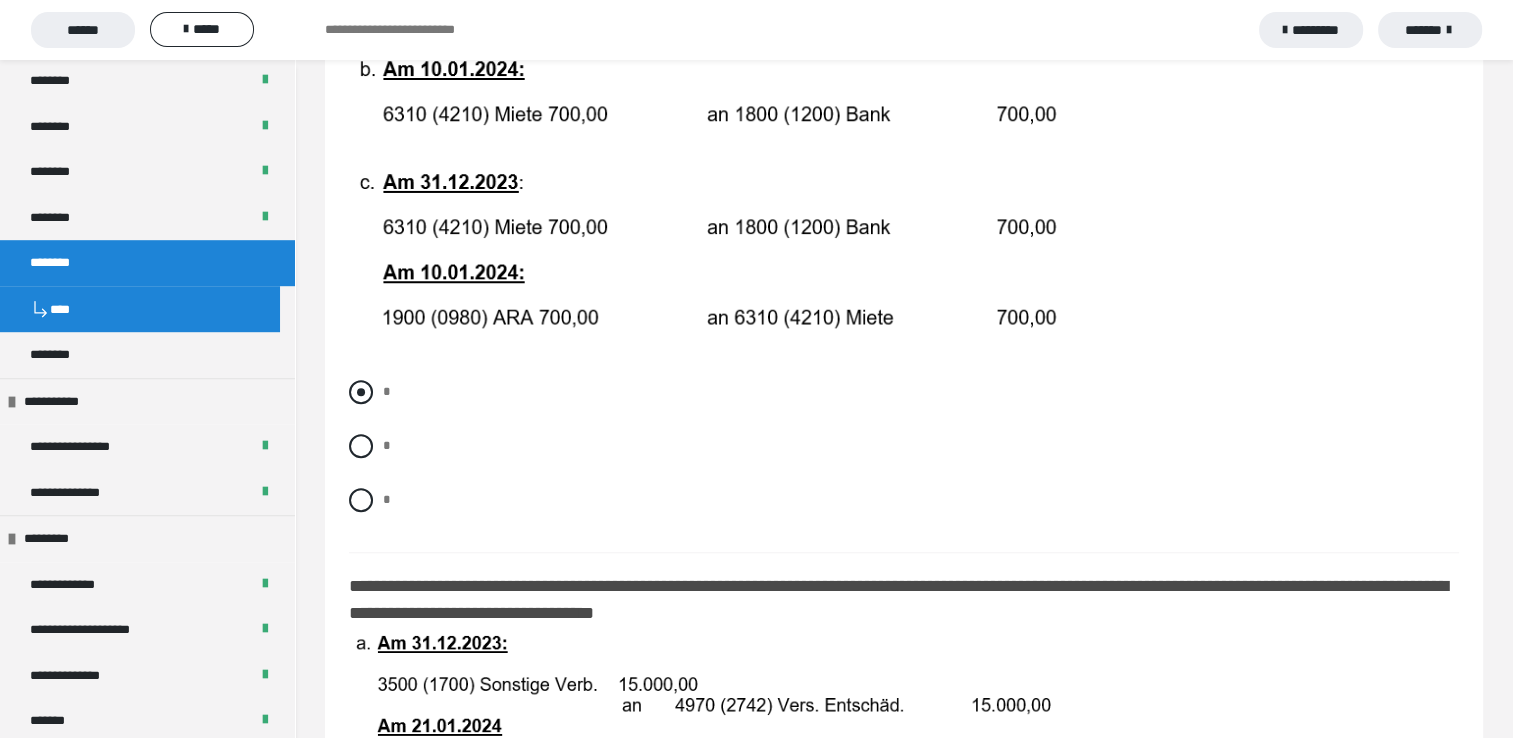scroll, scrollTop: 1400, scrollLeft: 0, axis: vertical 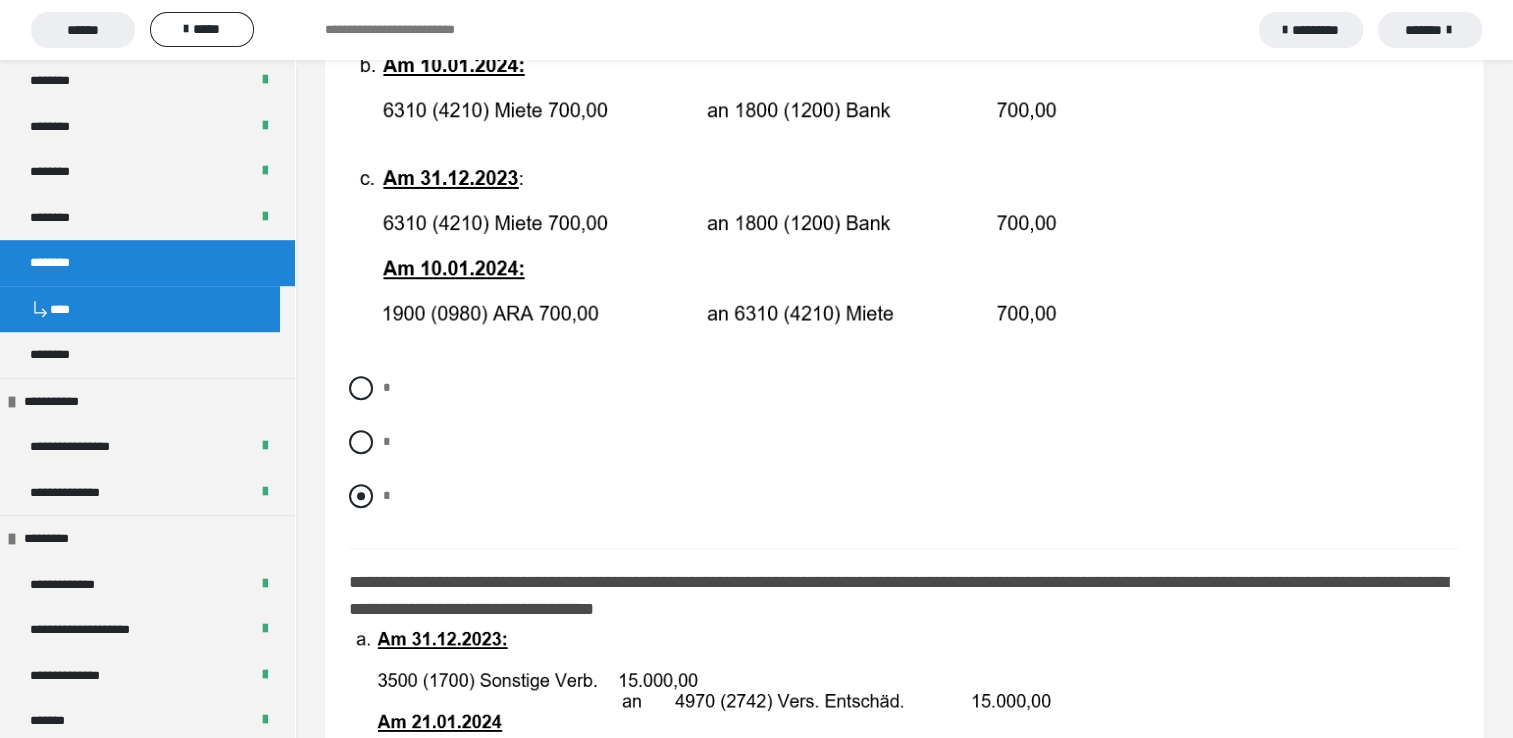 click at bounding box center (361, 496) 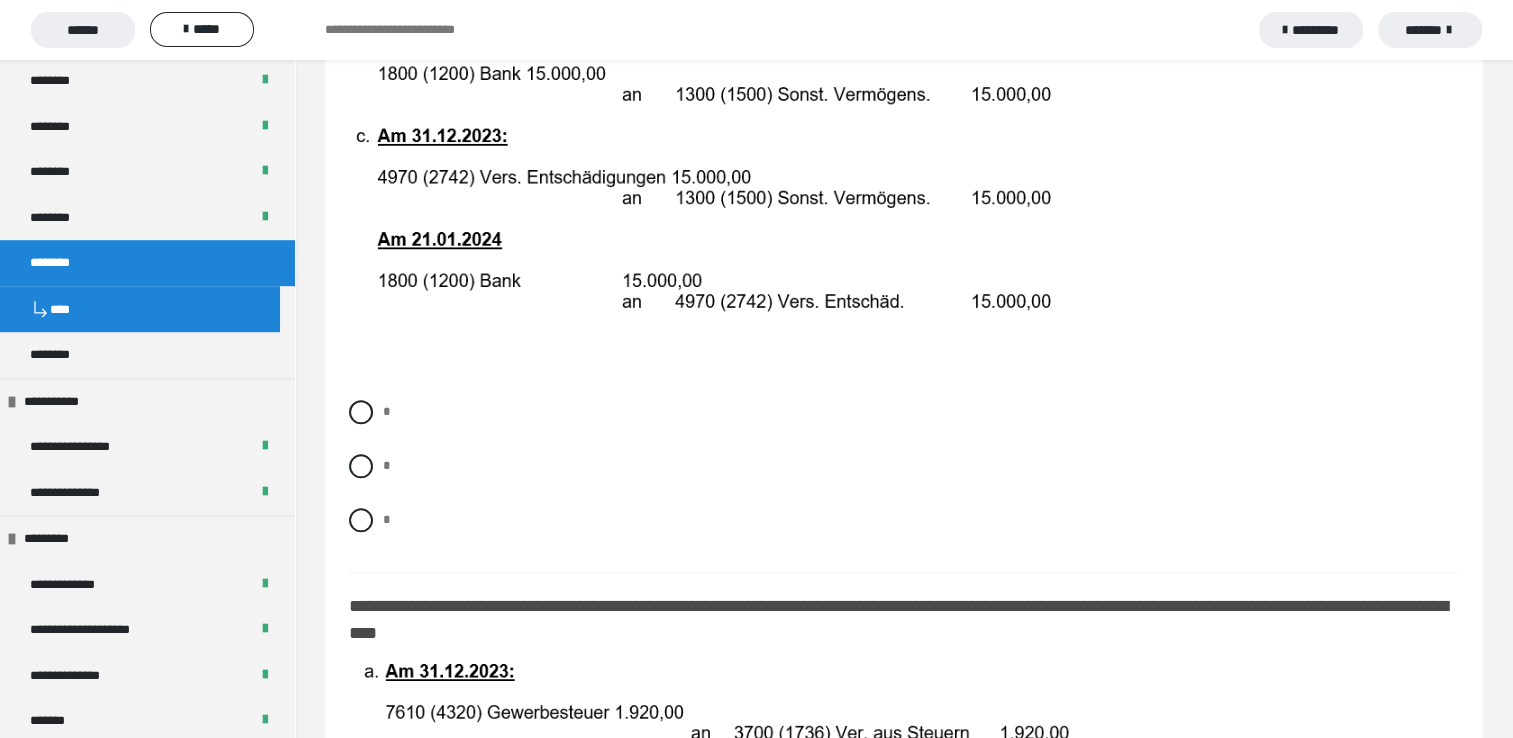 scroll, scrollTop: 2300, scrollLeft: 0, axis: vertical 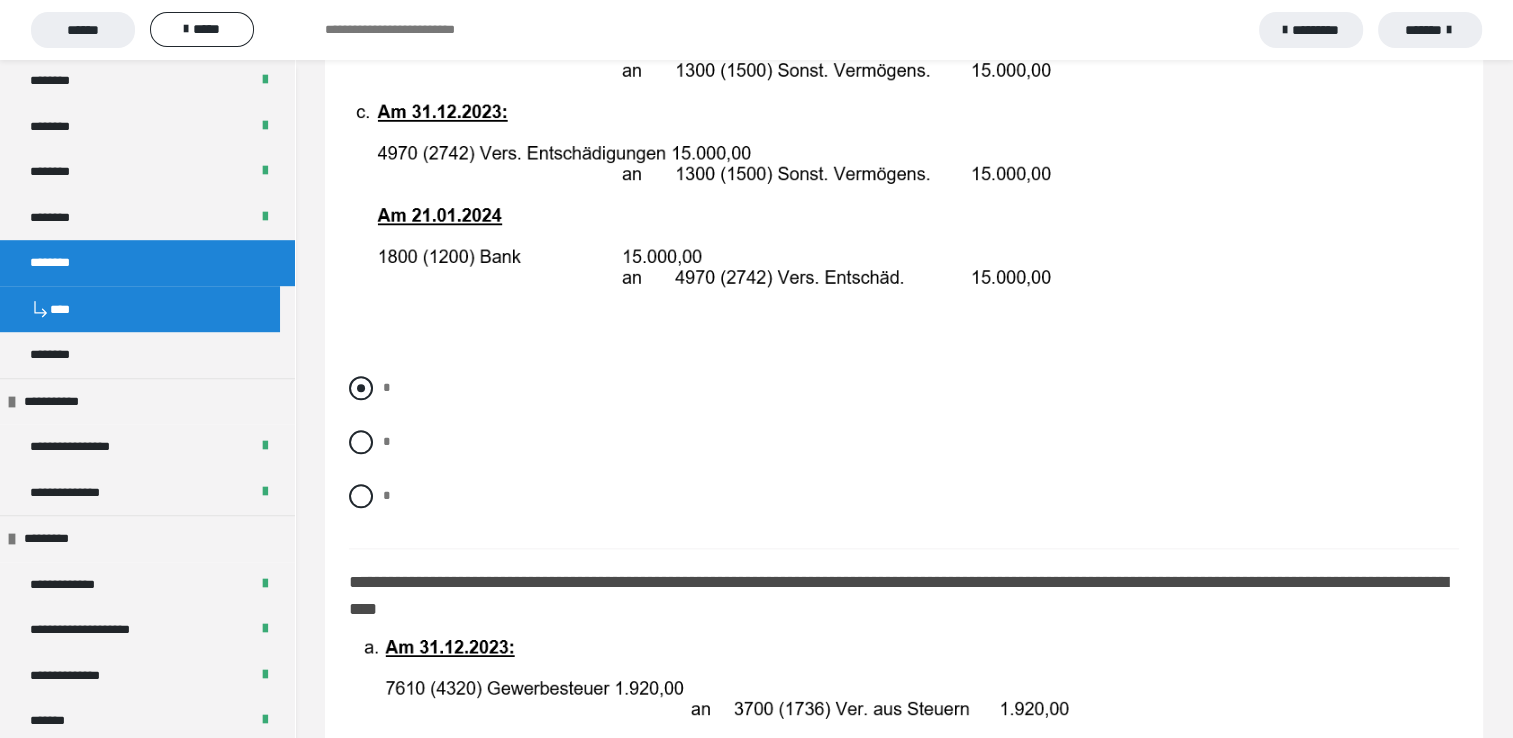 click at bounding box center [361, 388] 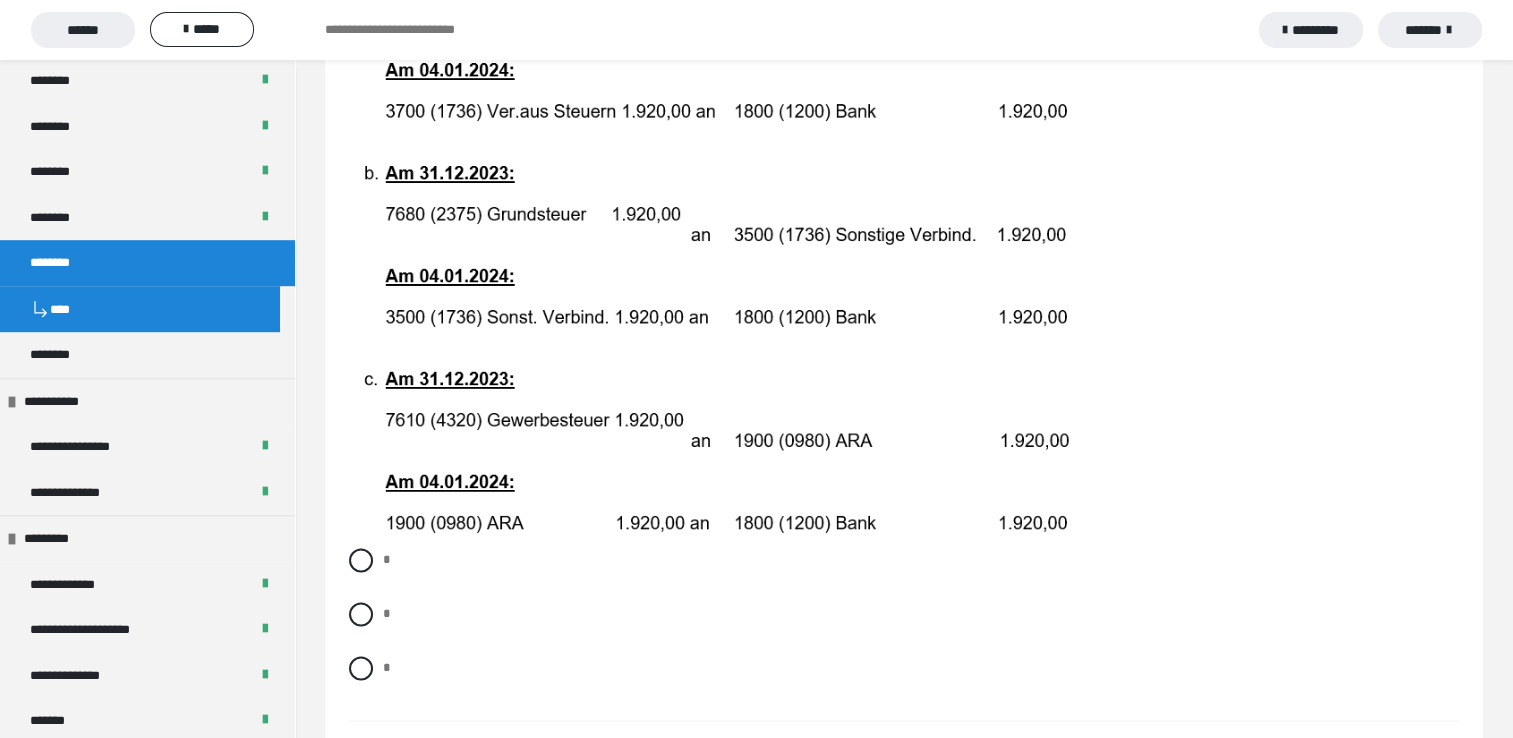 scroll, scrollTop: 3100, scrollLeft: 0, axis: vertical 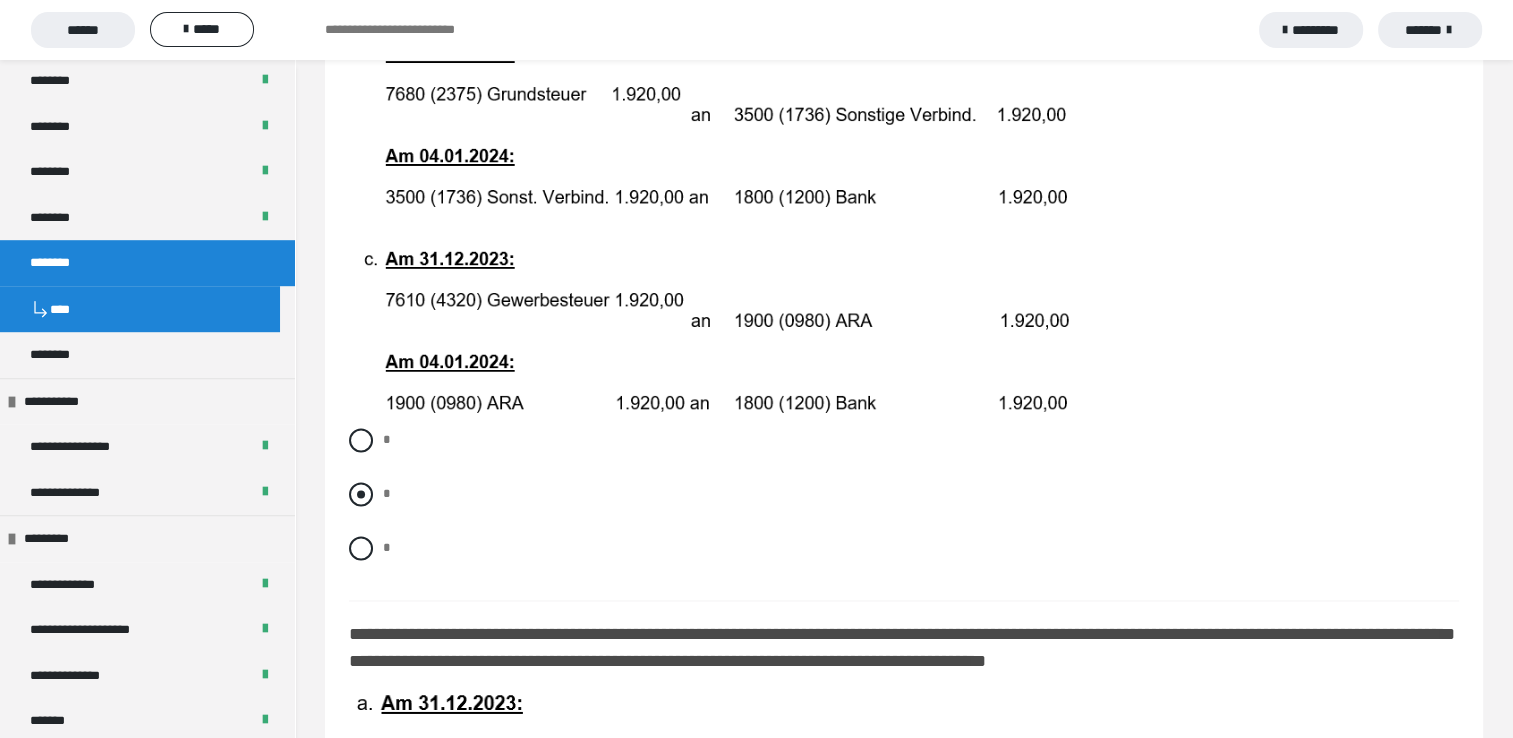 click at bounding box center (361, 494) 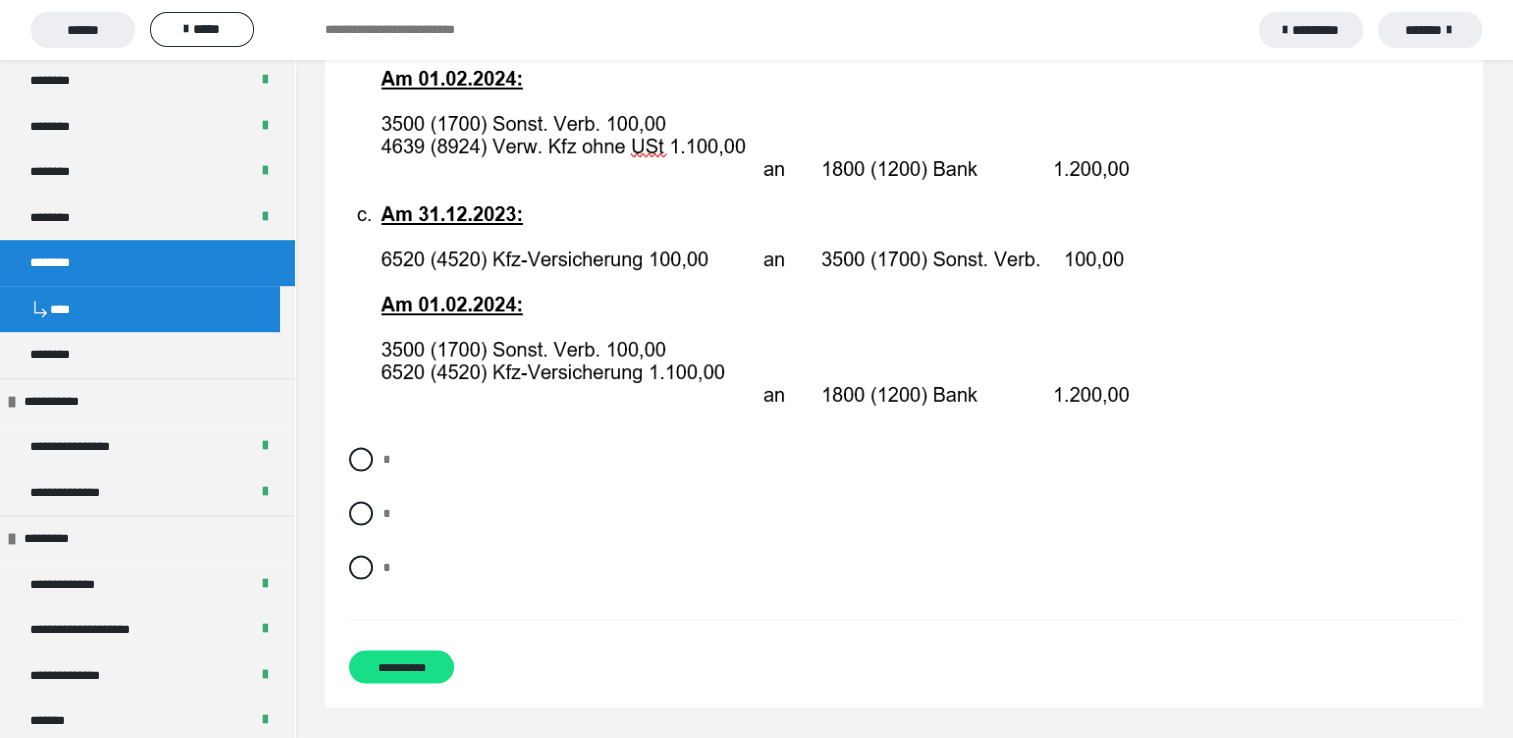 scroll, scrollTop: 4031, scrollLeft: 0, axis: vertical 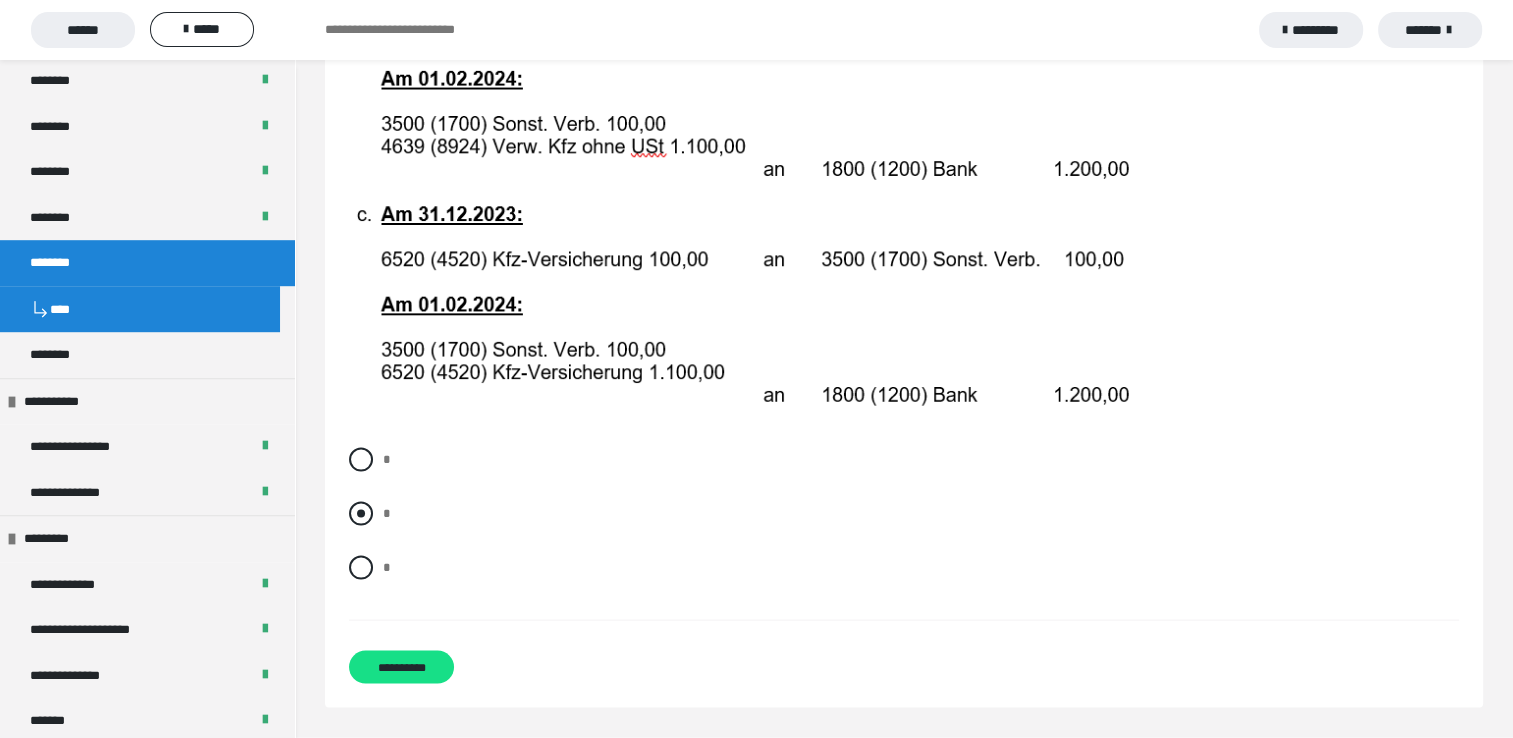click at bounding box center (361, 514) 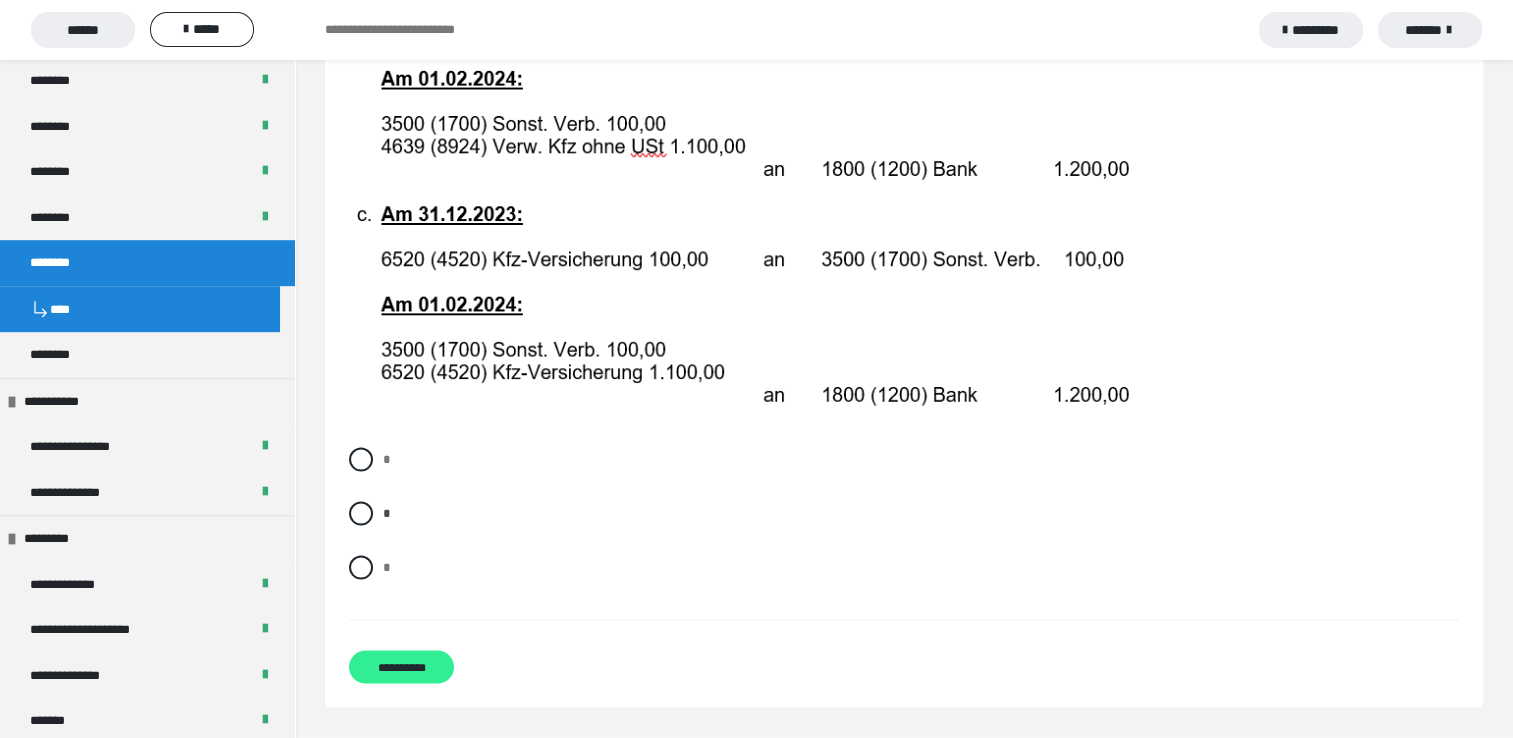 click on "**********" at bounding box center [401, 667] 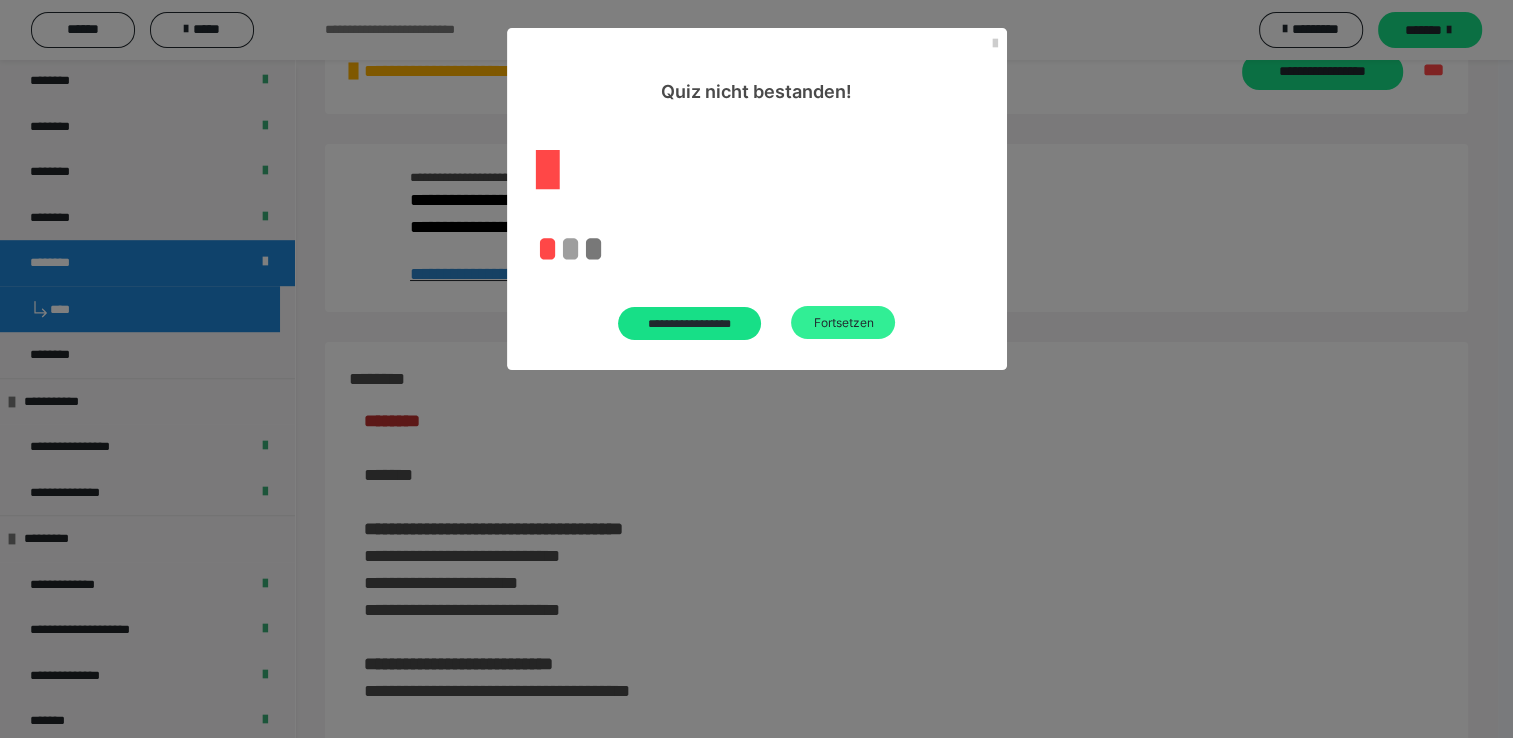 scroll, scrollTop: 3412, scrollLeft: 0, axis: vertical 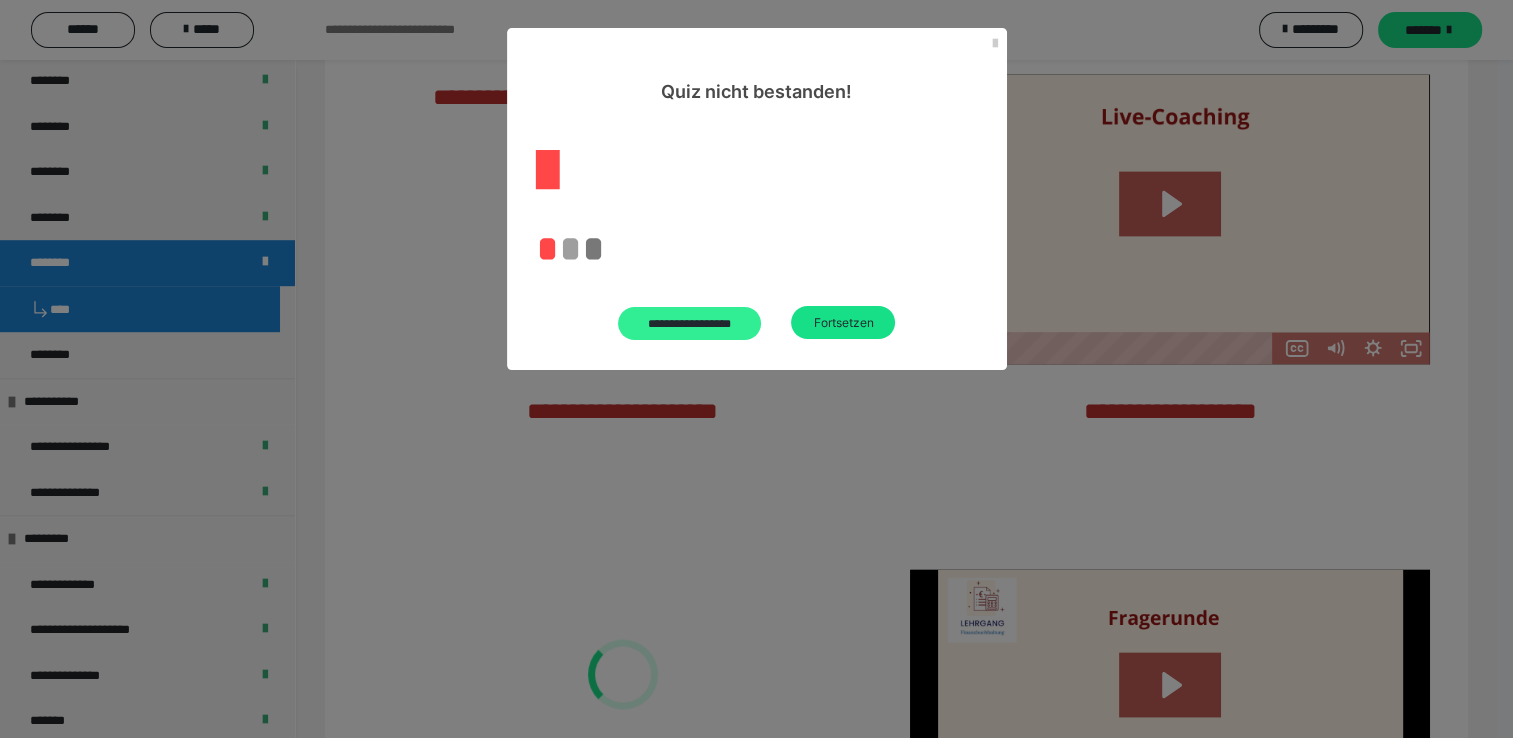 click on "**********" at bounding box center [690, 323] 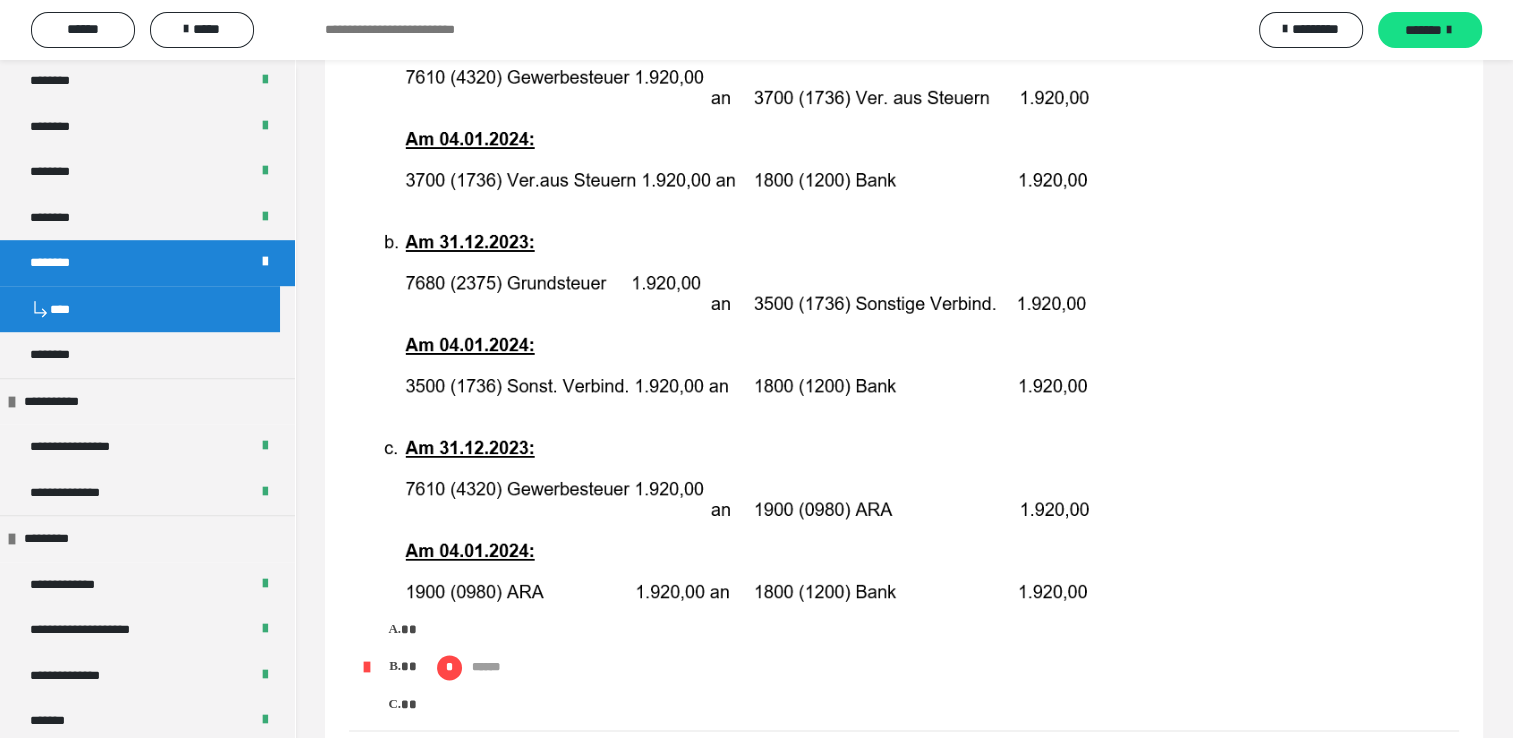 scroll, scrollTop: 2500, scrollLeft: 0, axis: vertical 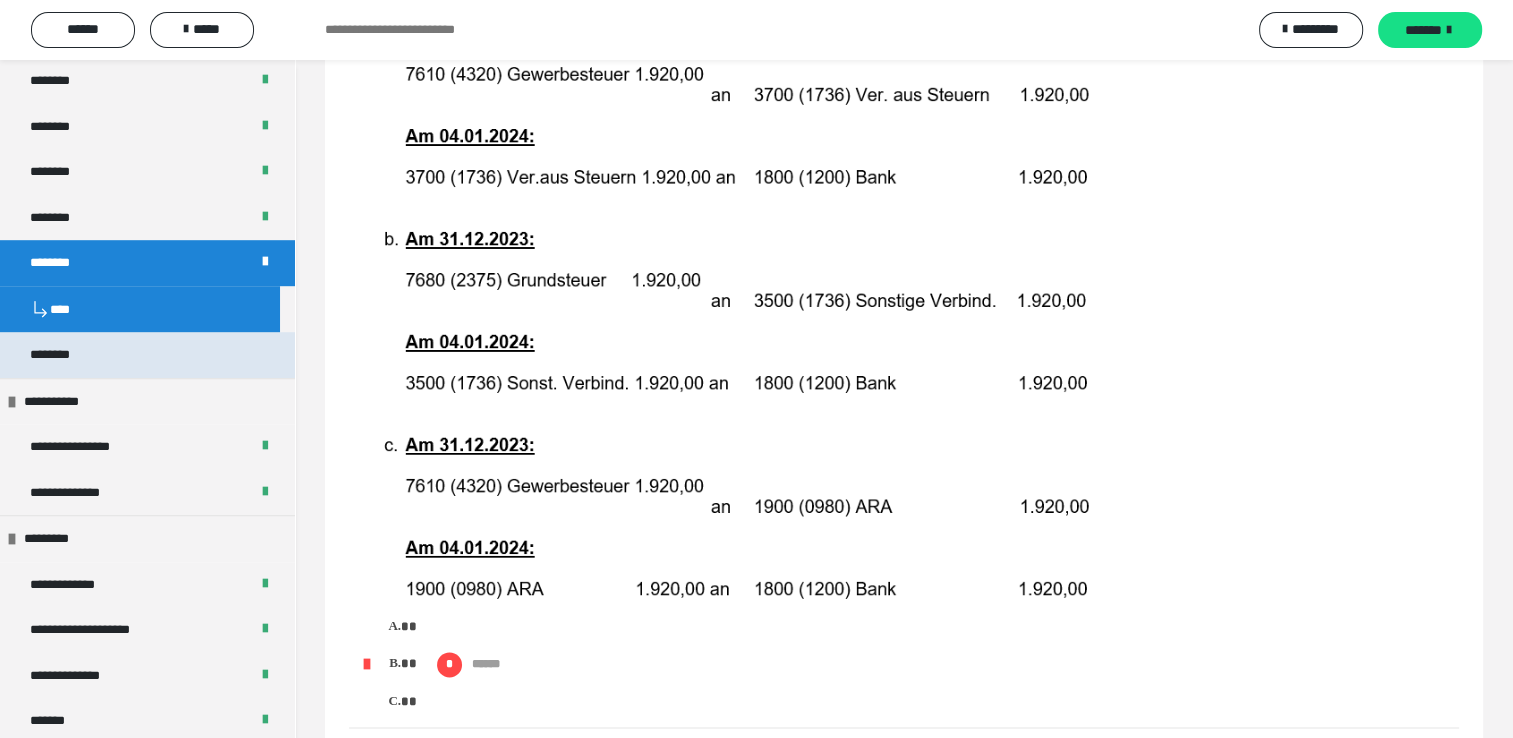 click on "********" at bounding box center (61, 355) 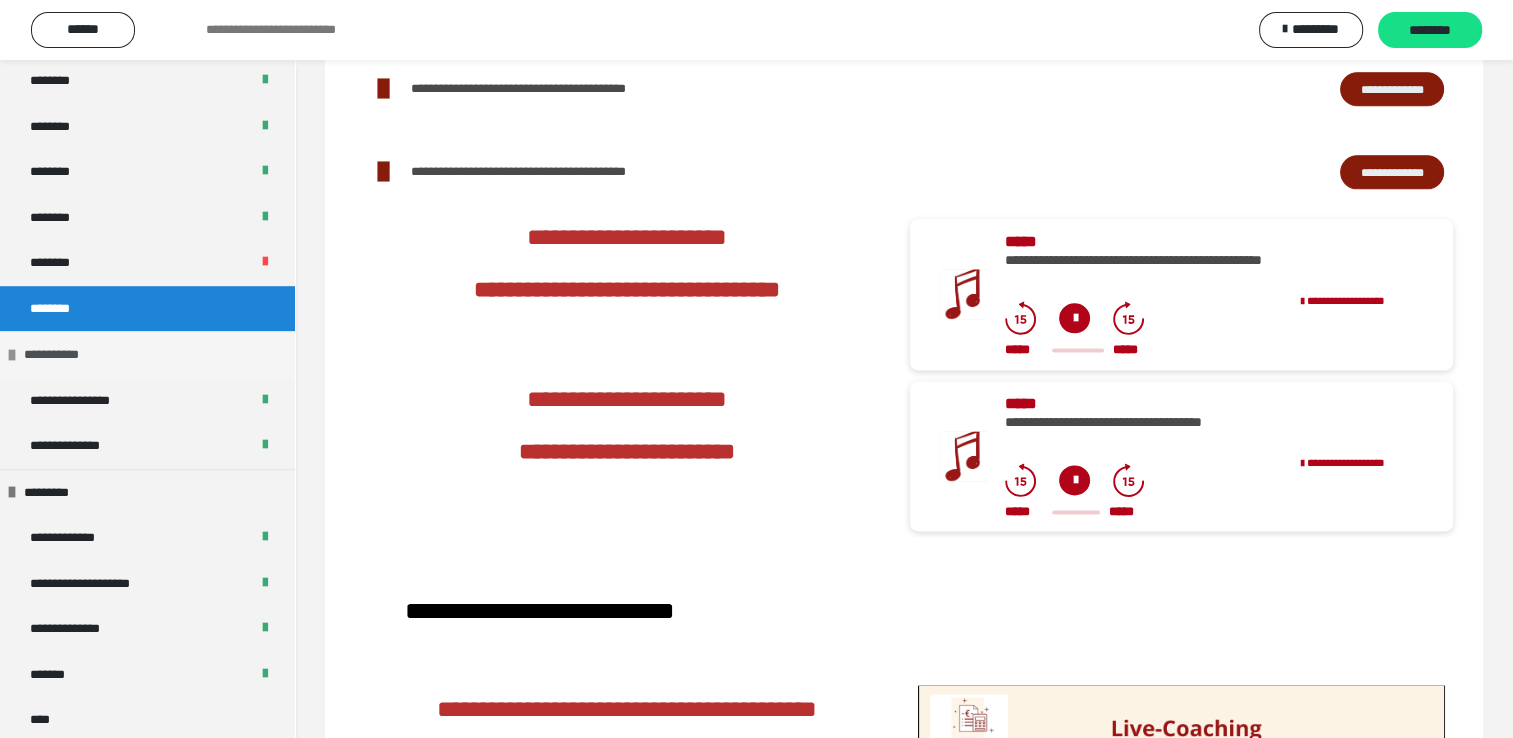 click on "**********" at bounding box center [67, 355] 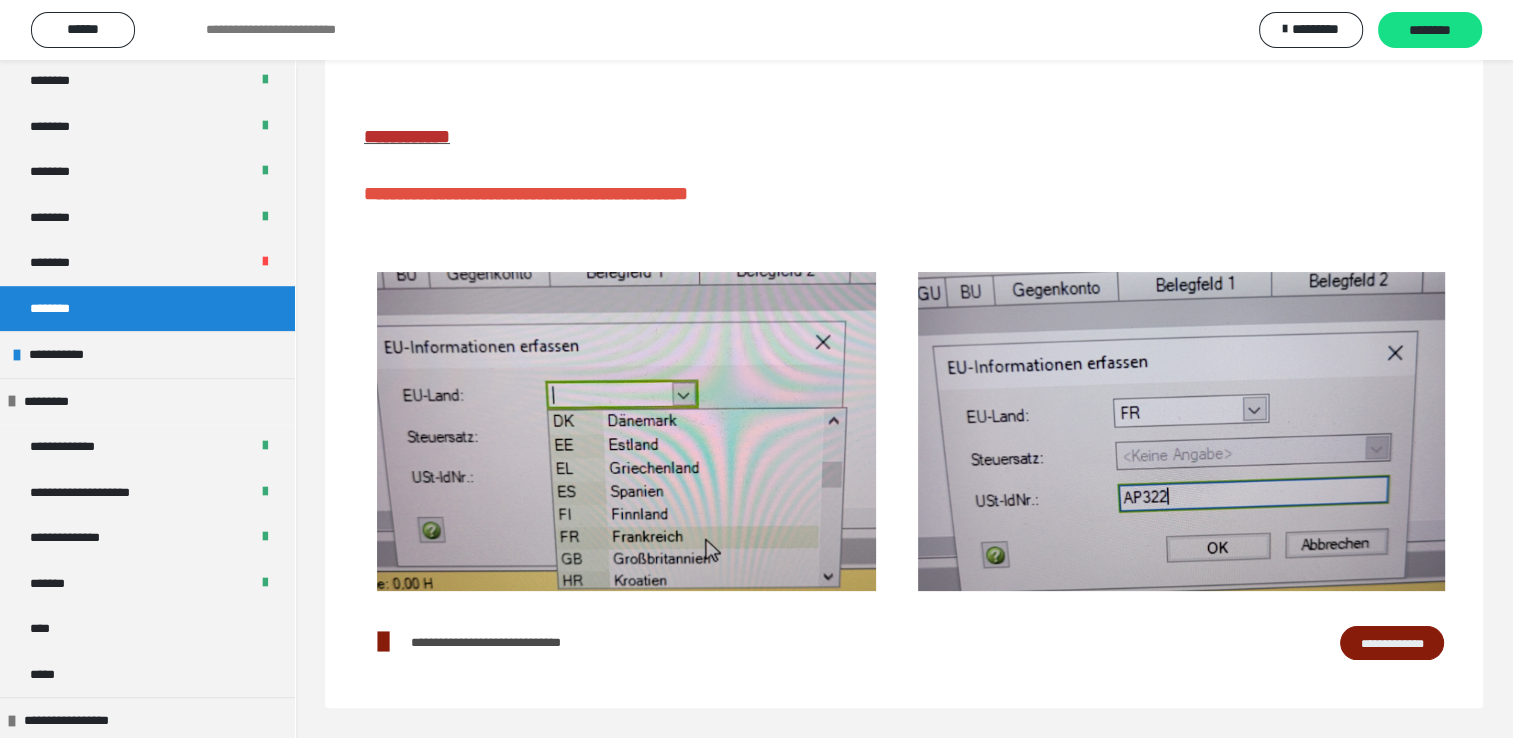 scroll, scrollTop: 0, scrollLeft: 0, axis: both 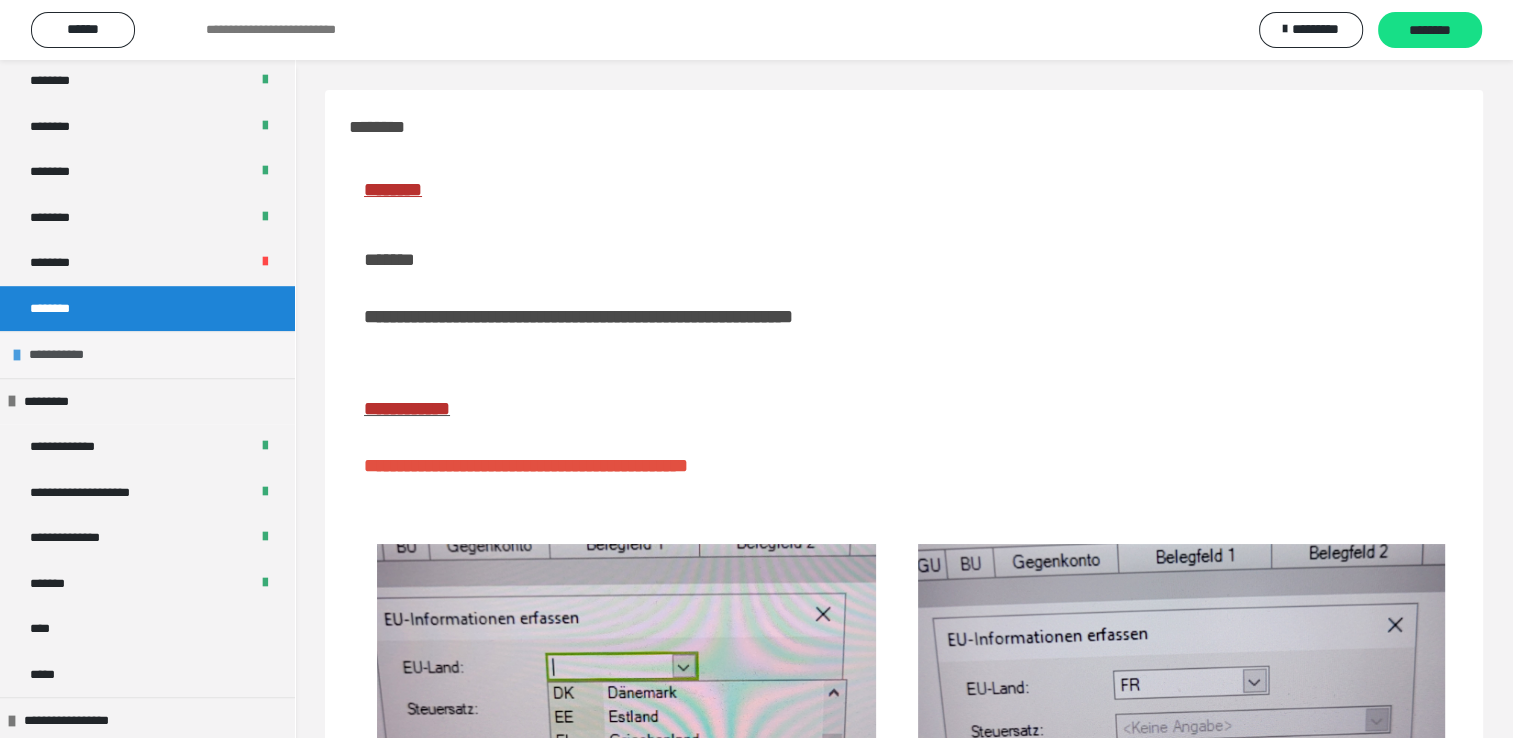click on "**********" at bounding box center [72, 355] 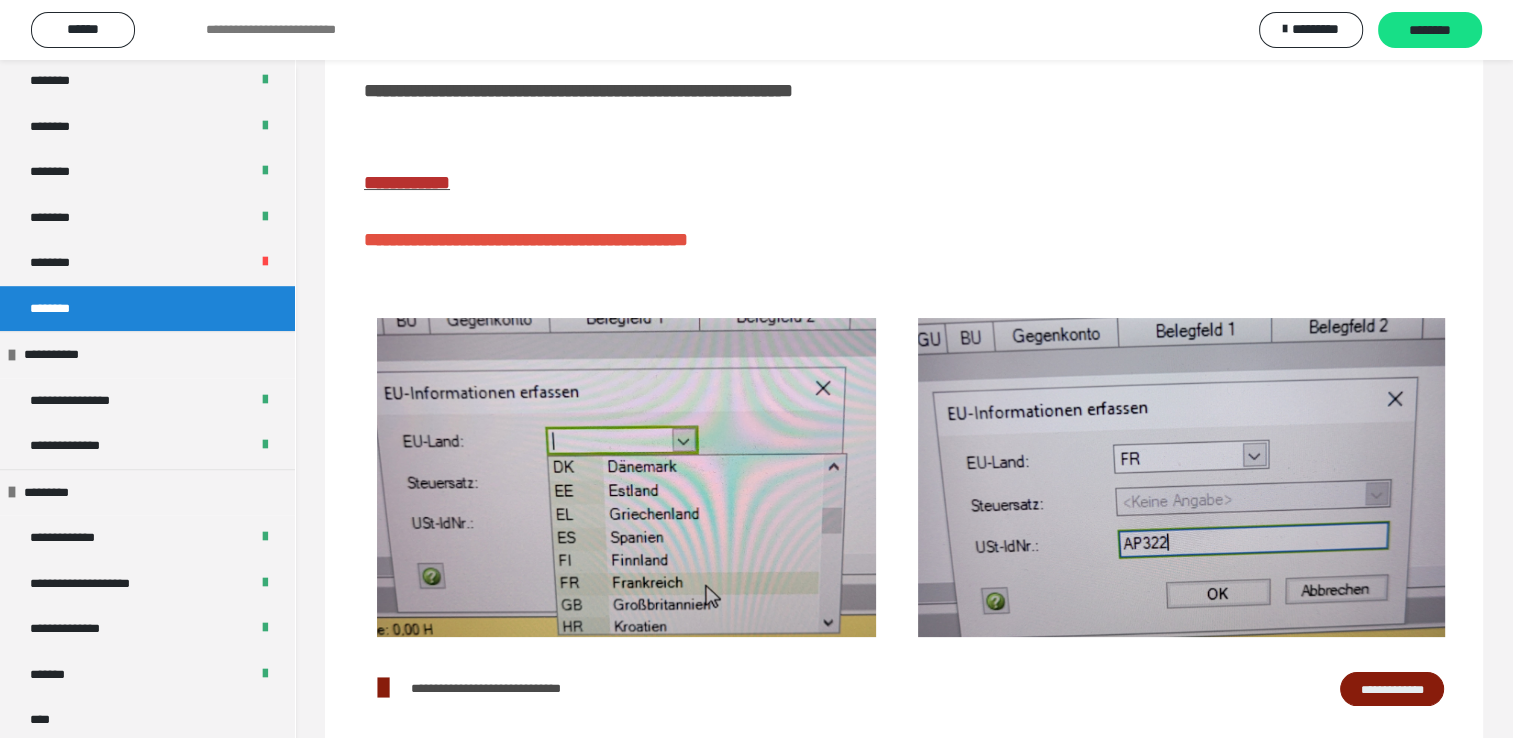 scroll, scrollTop: 300, scrollLeft: 0, axis: vertical 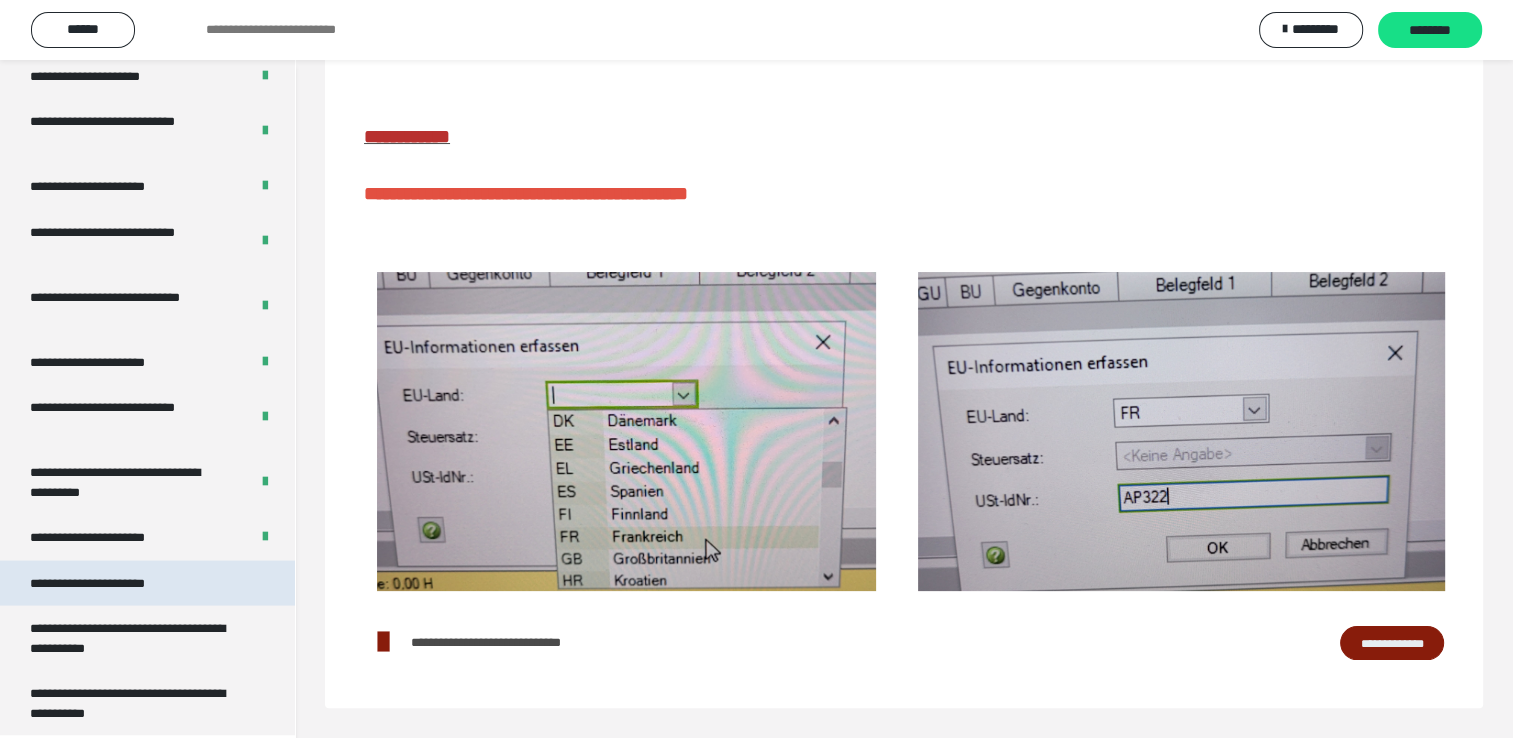 click on "**********" at bounding box center [111, 583] 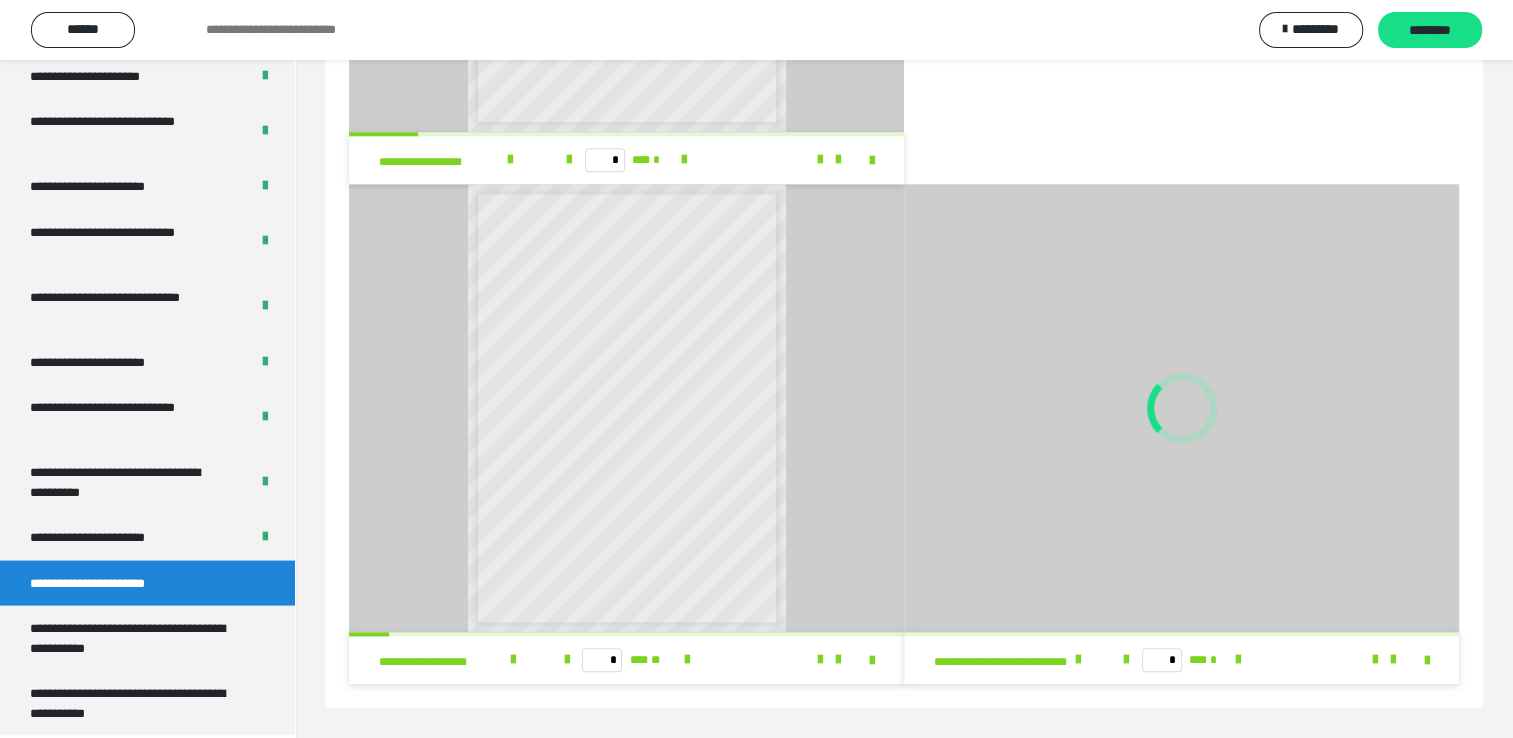 scroll, scrollTop: 2164, scrollLeft: 0, axis: vertical 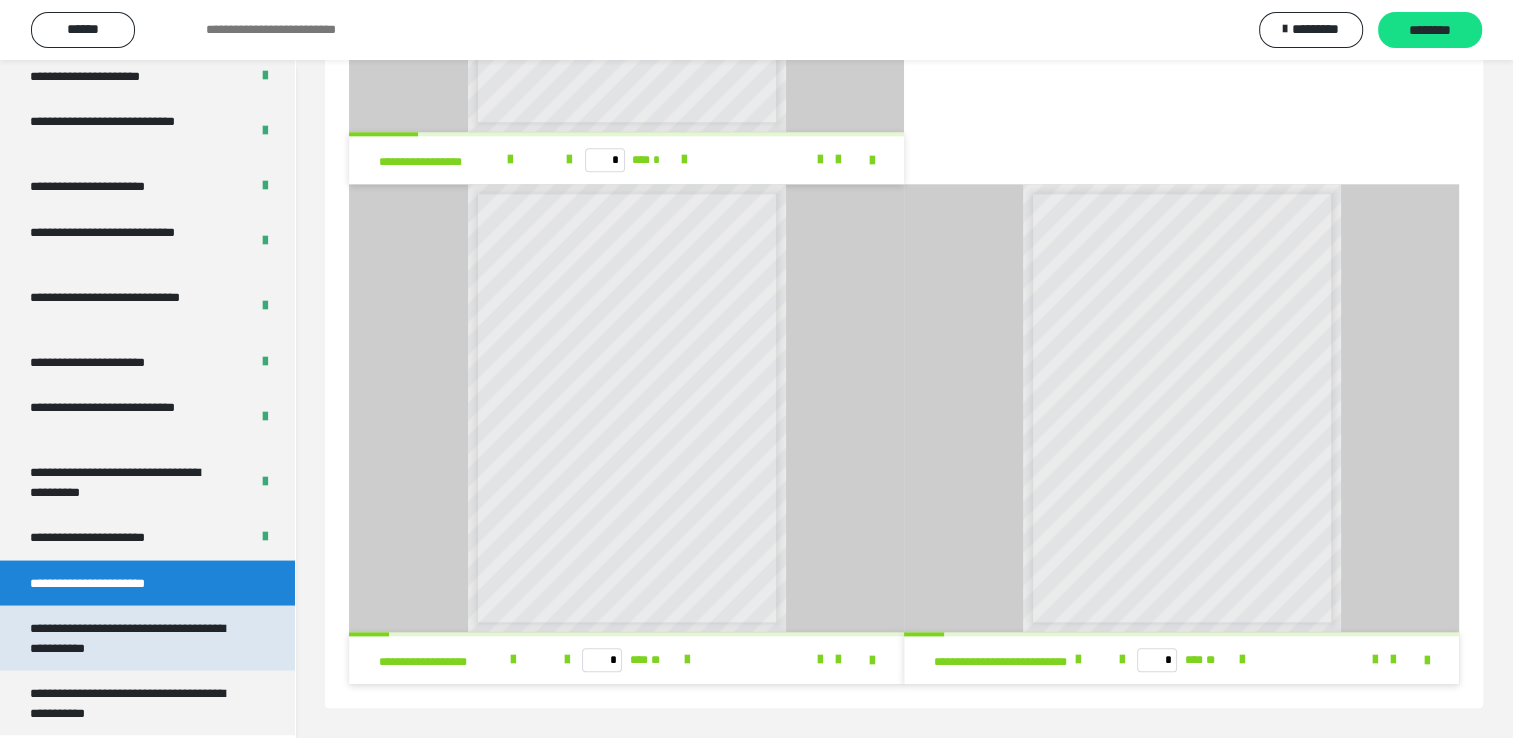 click on "**********" at bounding box center [132, 637] 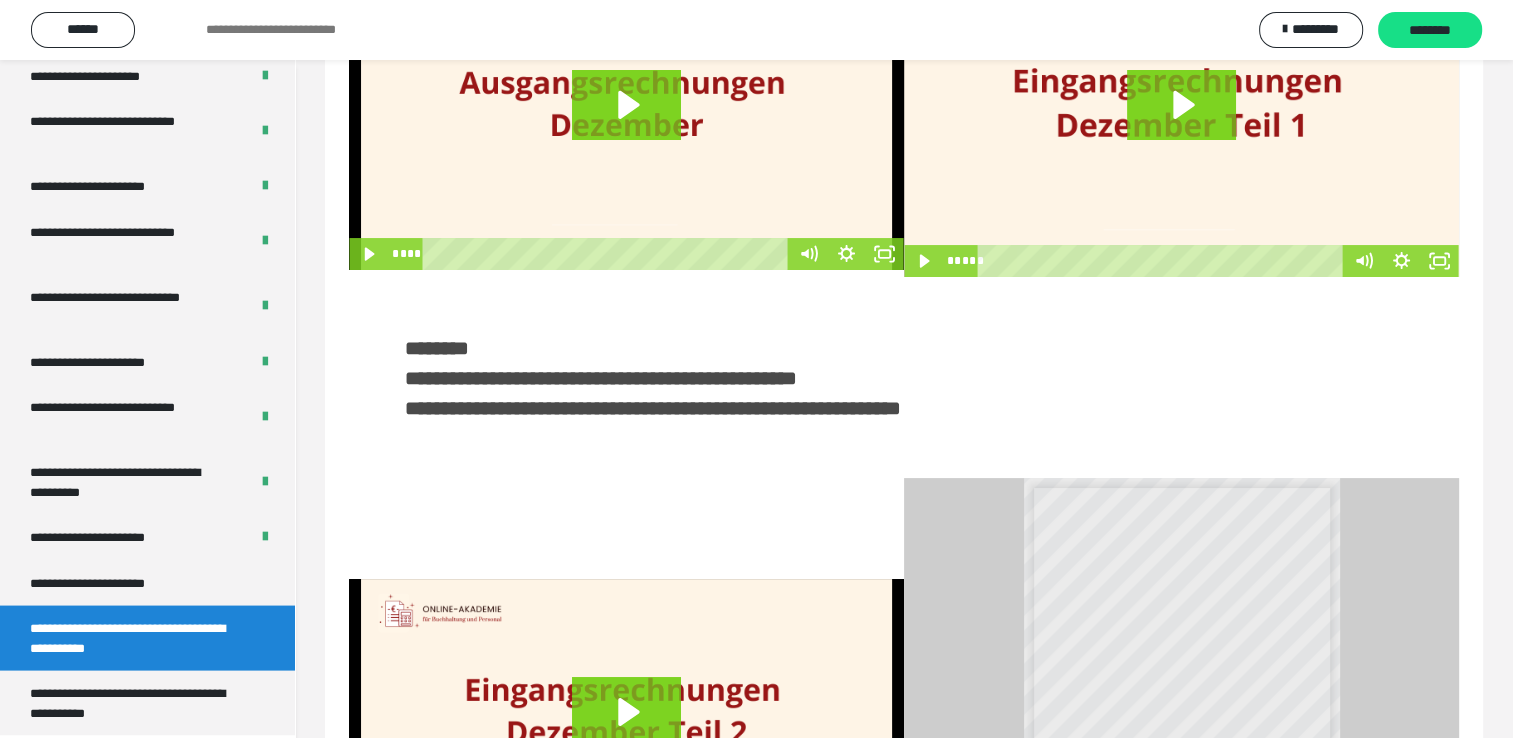 scroll, scrollTop: 469, scrollLeft: 0, axis: vertical 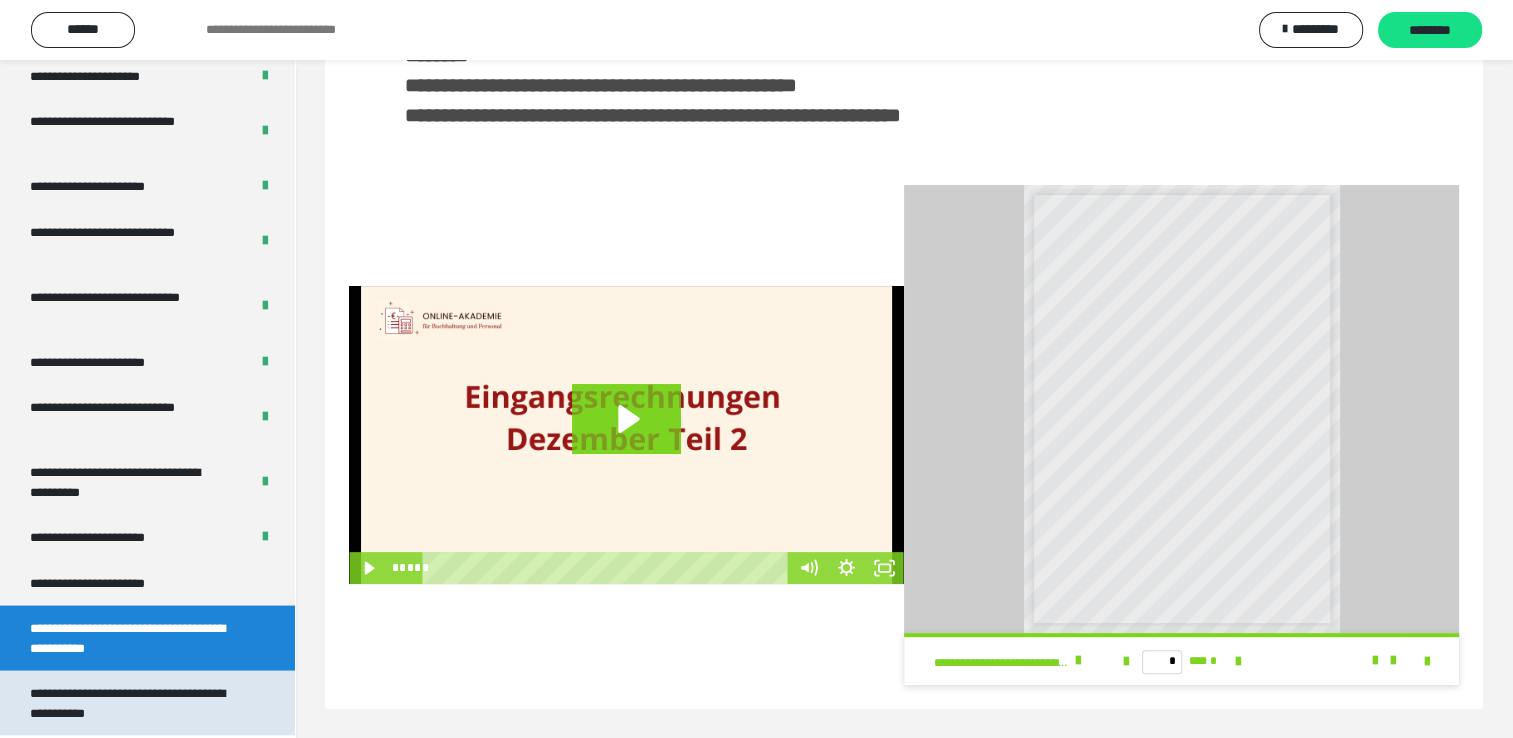 click on "**********" at bounding box center [132, 702] 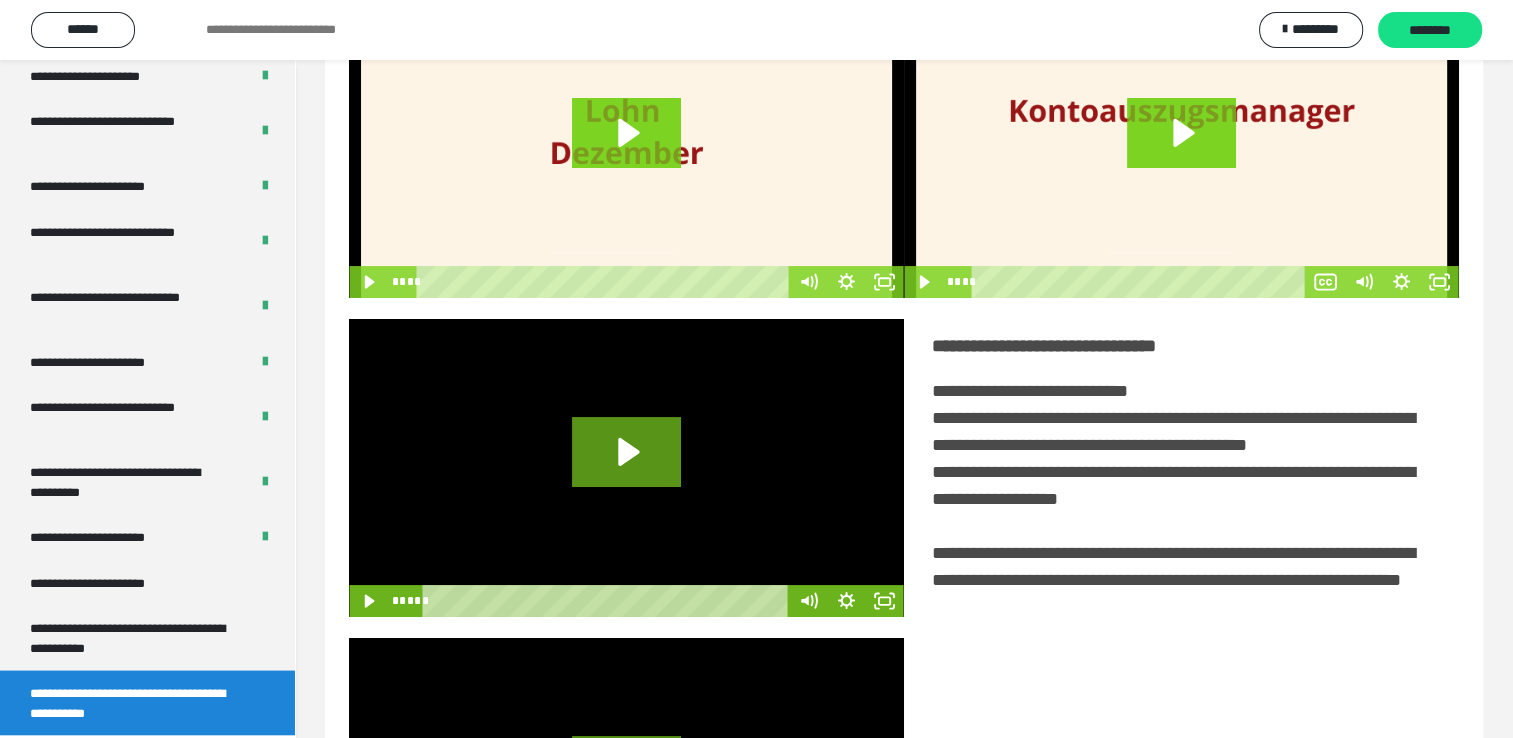scroll, scrollTop: 0, scrollLeft: 0, axis: both 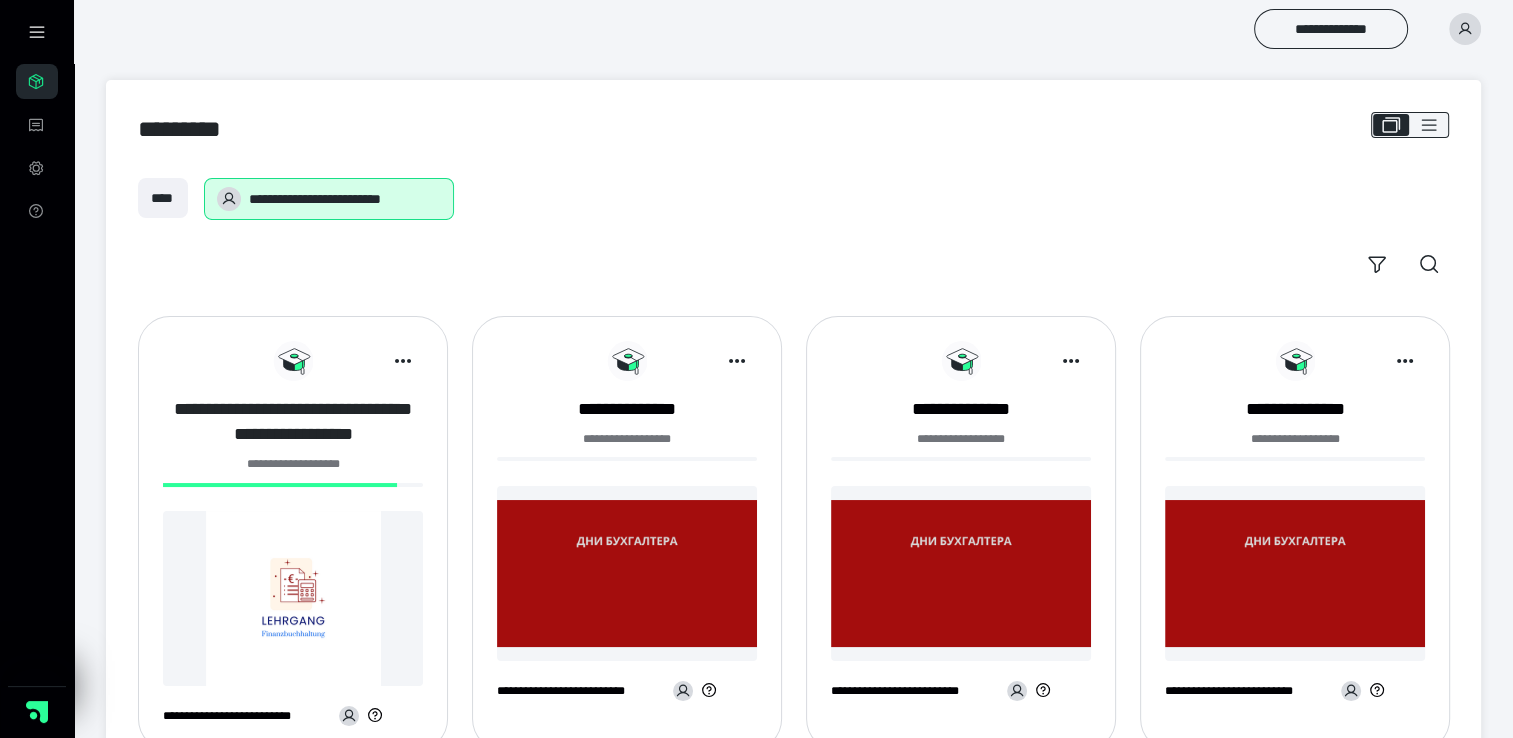 click on "**********" at bounding box center (293, 422) 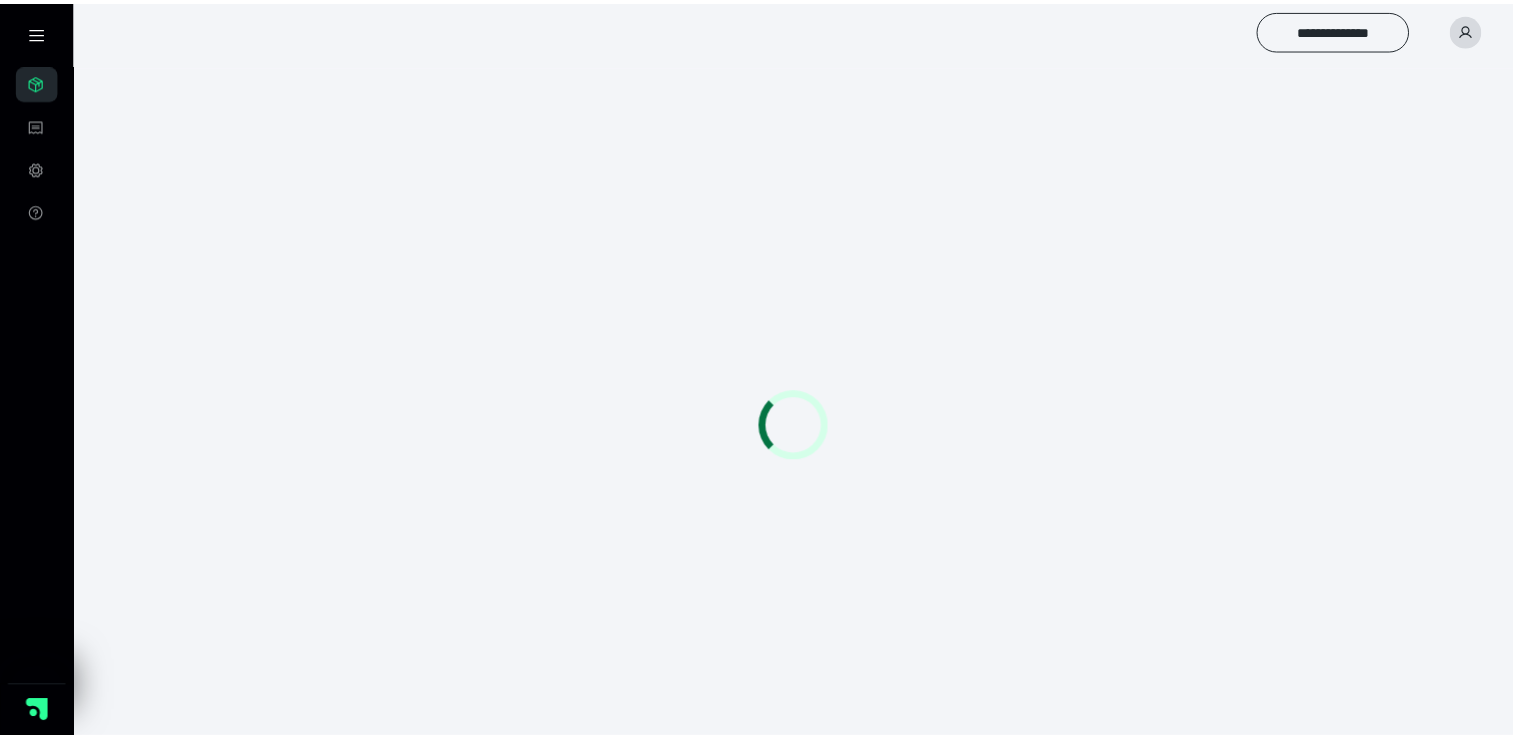 scroll, scrollTop: 0, scrollLeft: 0, axis: both 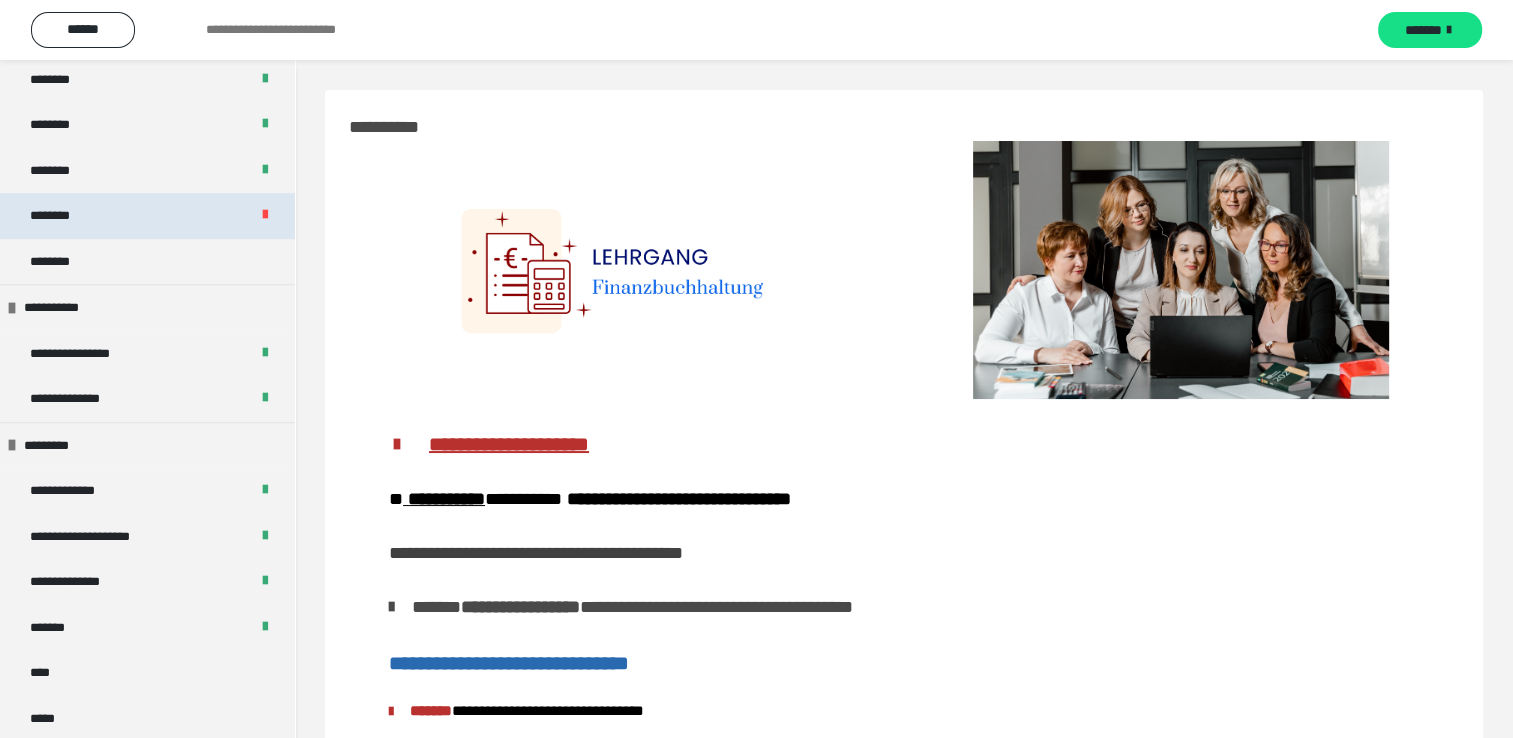 click on "********" at bounding box center [147, 216] 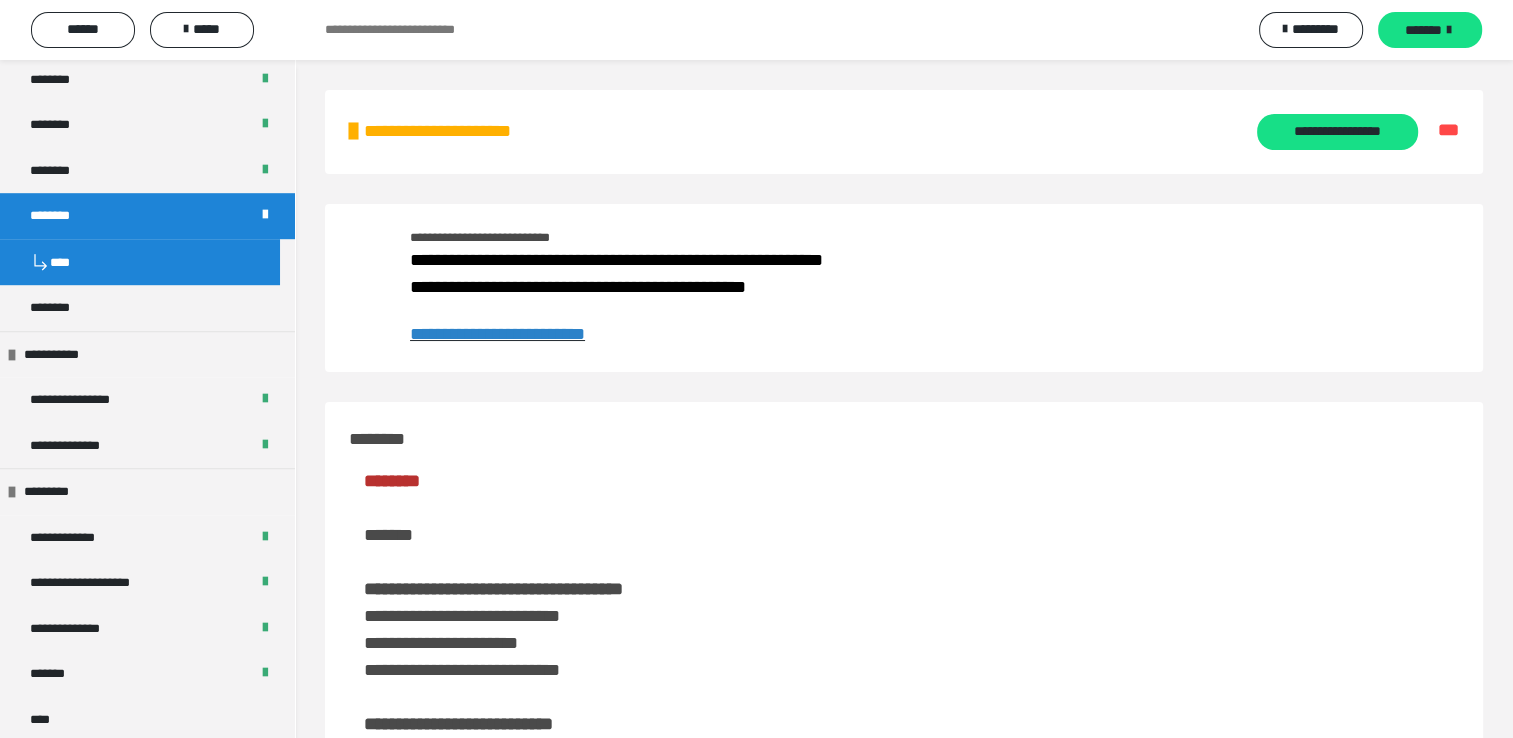 click on "**********" at bounding box center [497, 334] 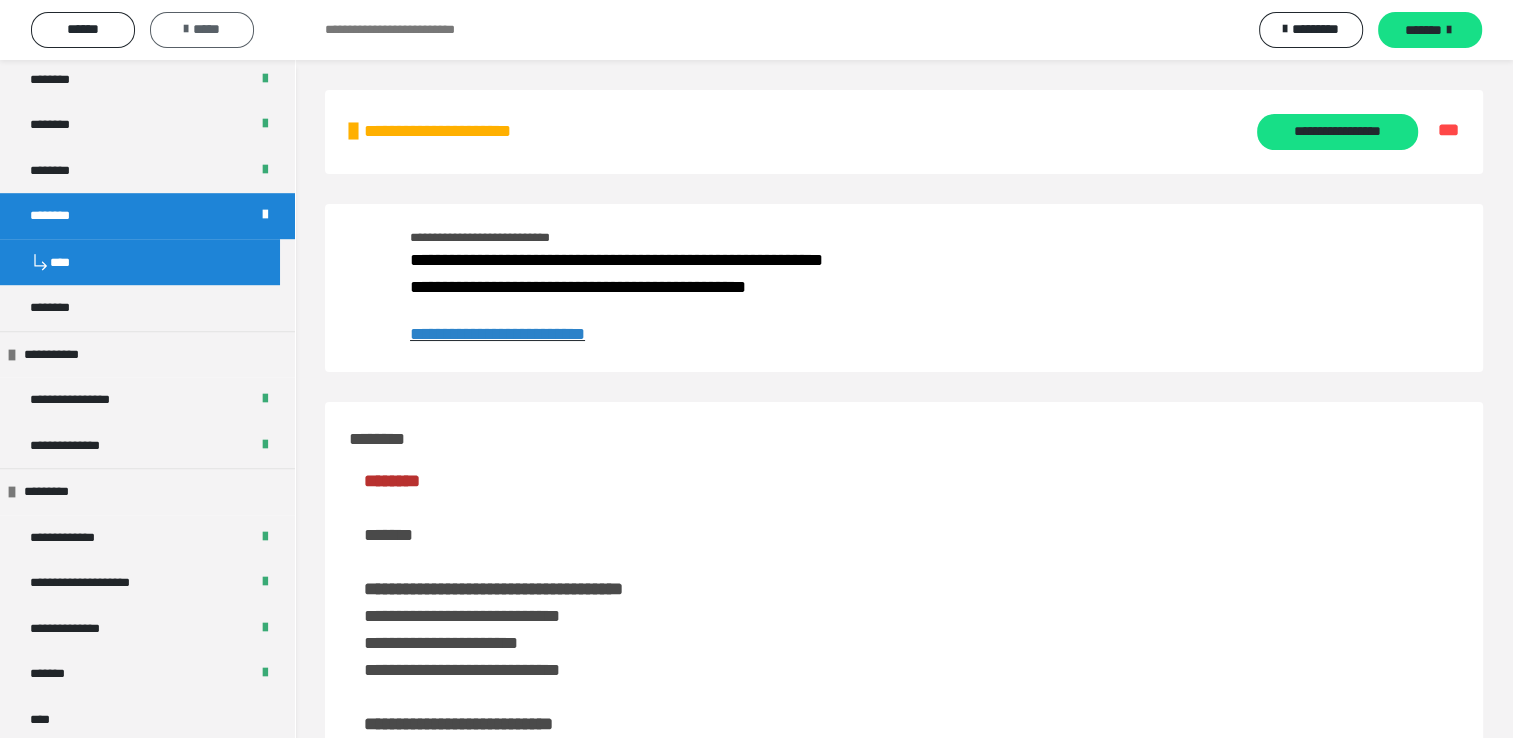 click on "*****" at bounding box center (202, 29) 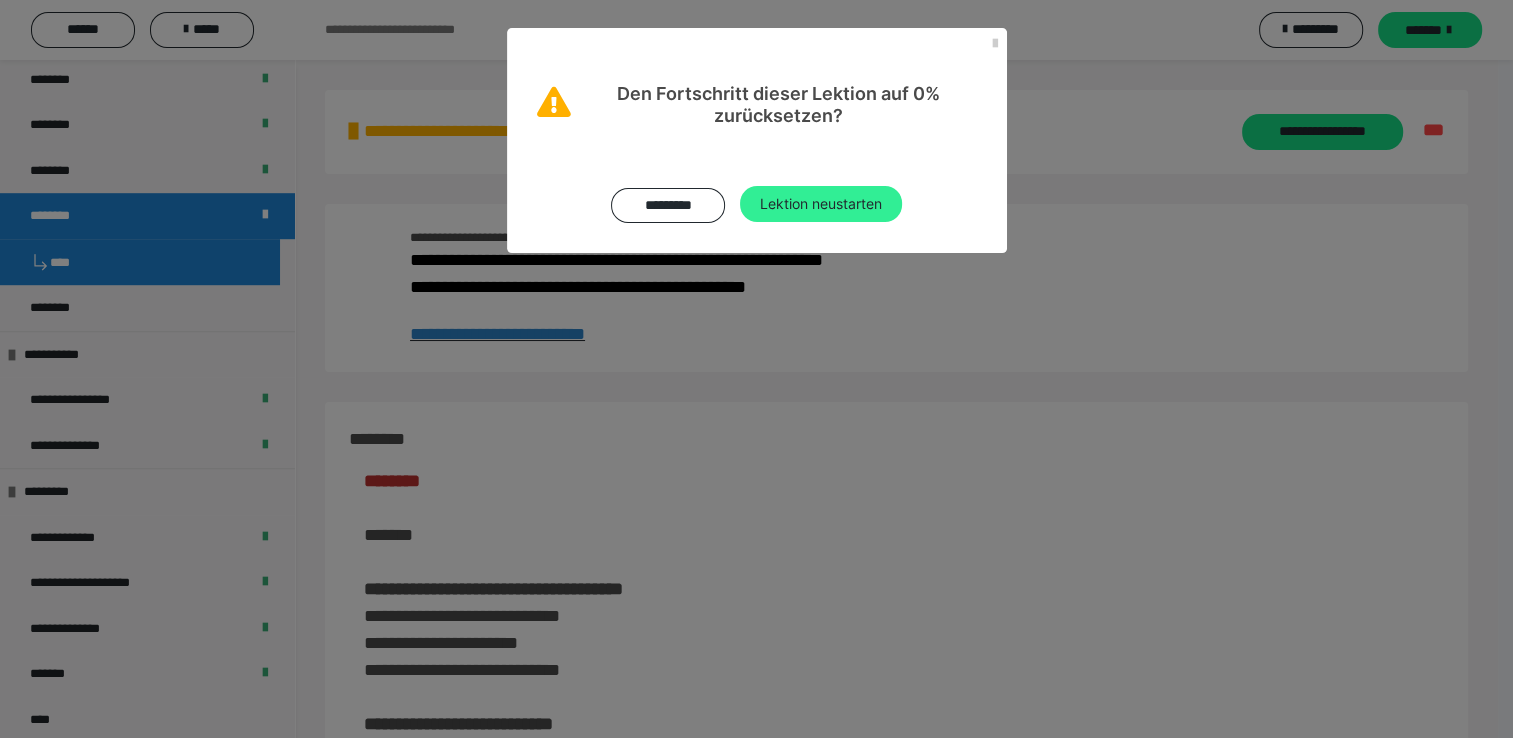 click on "Lektion neustarten" at bounding box center [821, 204] 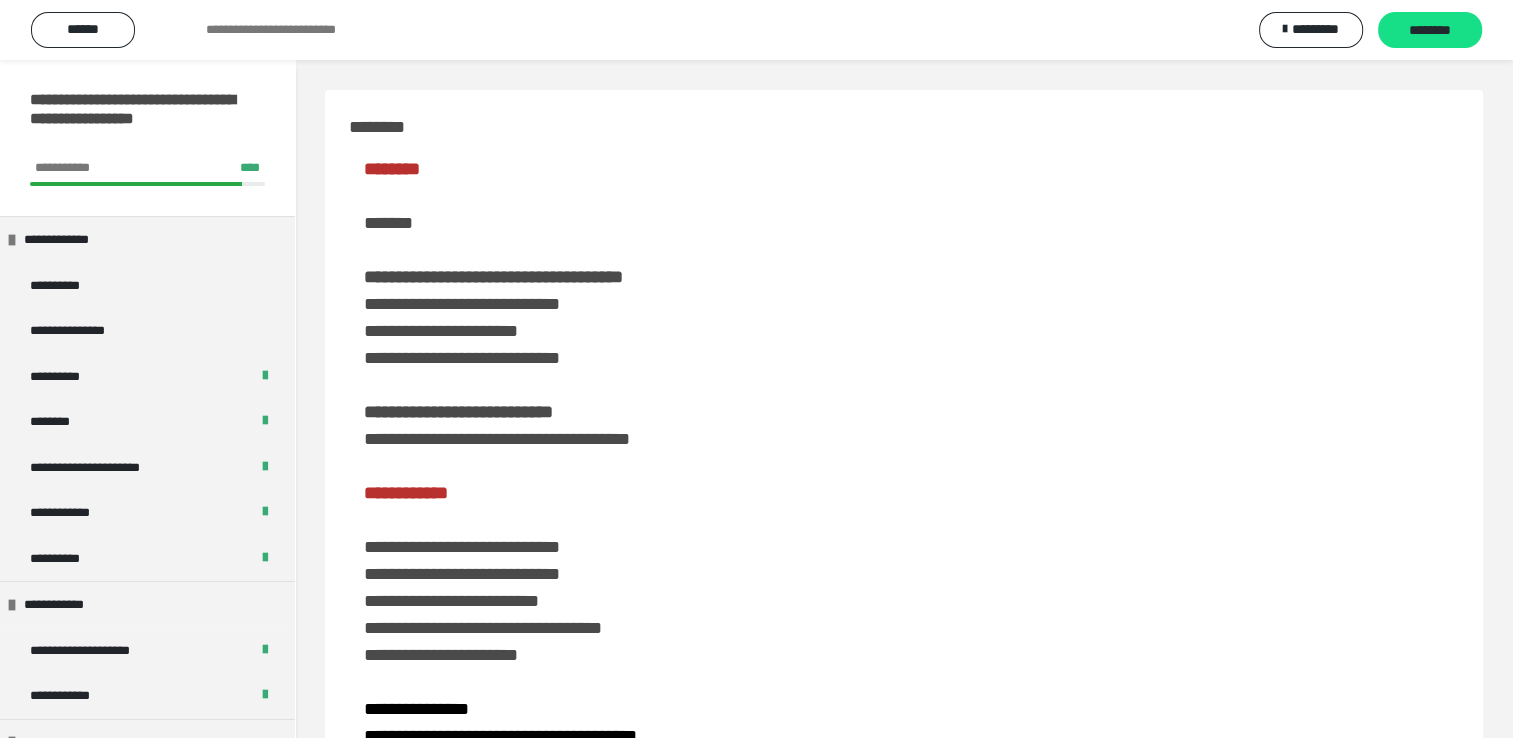 scroll, scrollTop: 600, scrollLeft: 0, axis: vertical 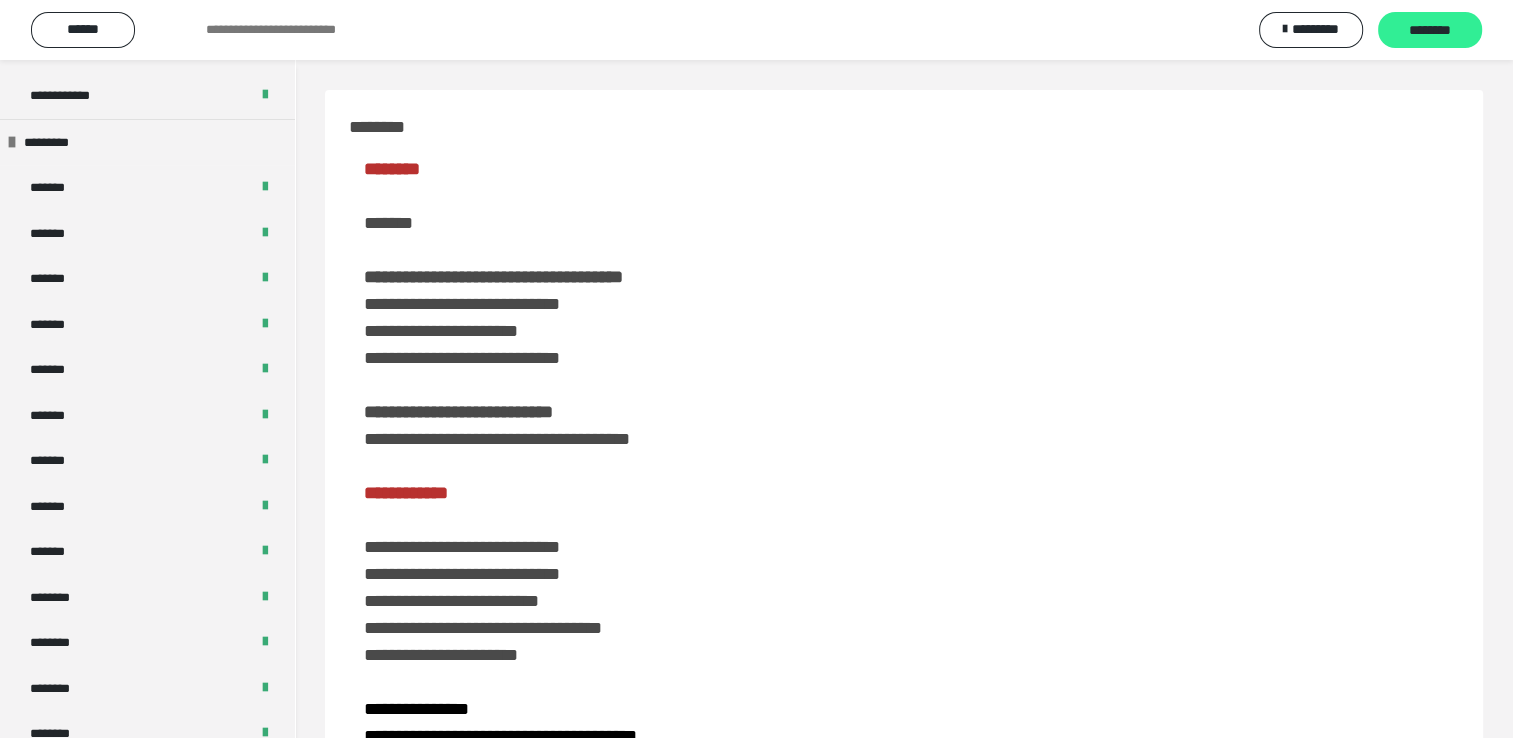 click on "********" at bounding box center (1430, 31) 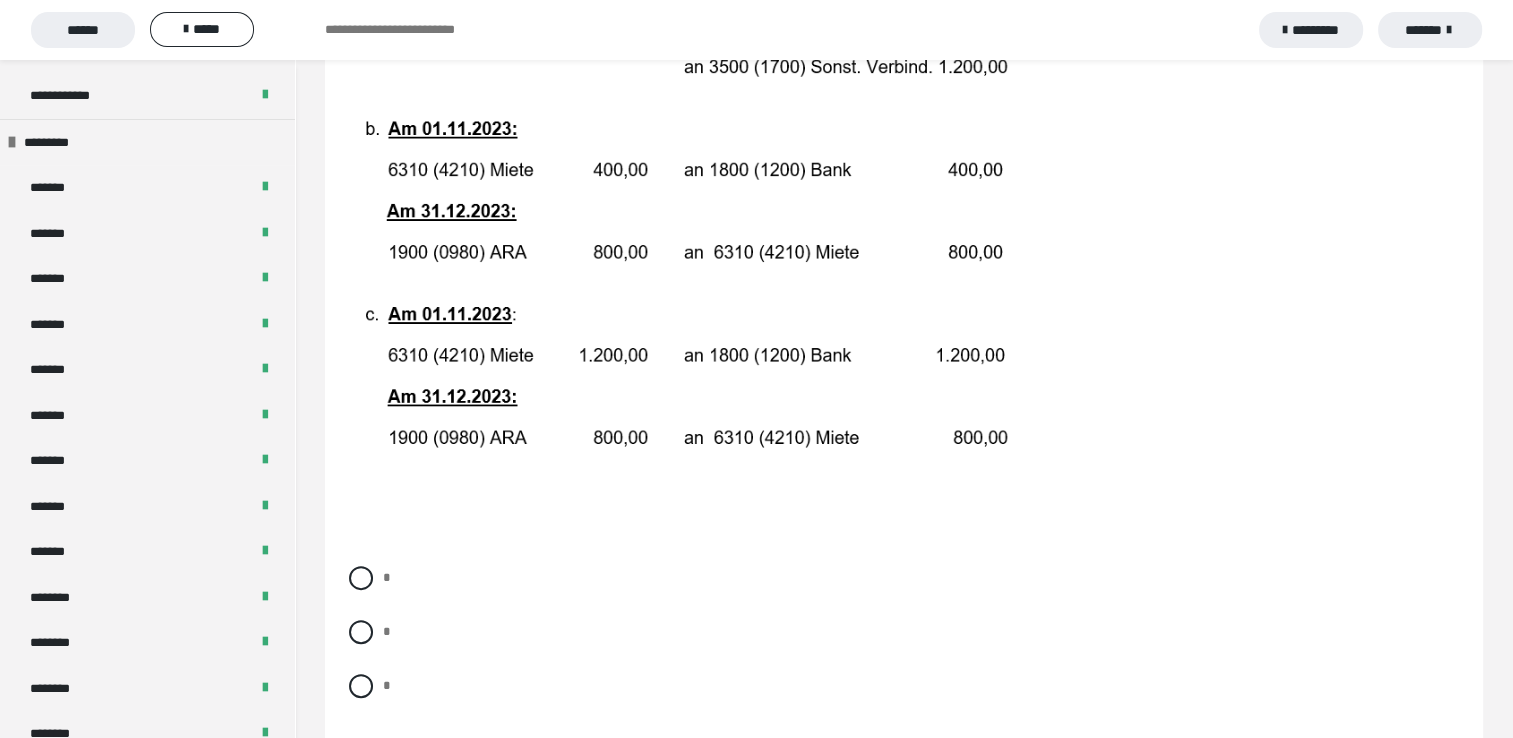 scroll, scrollTop: 500, scrollLeft: 0, axis: vertical 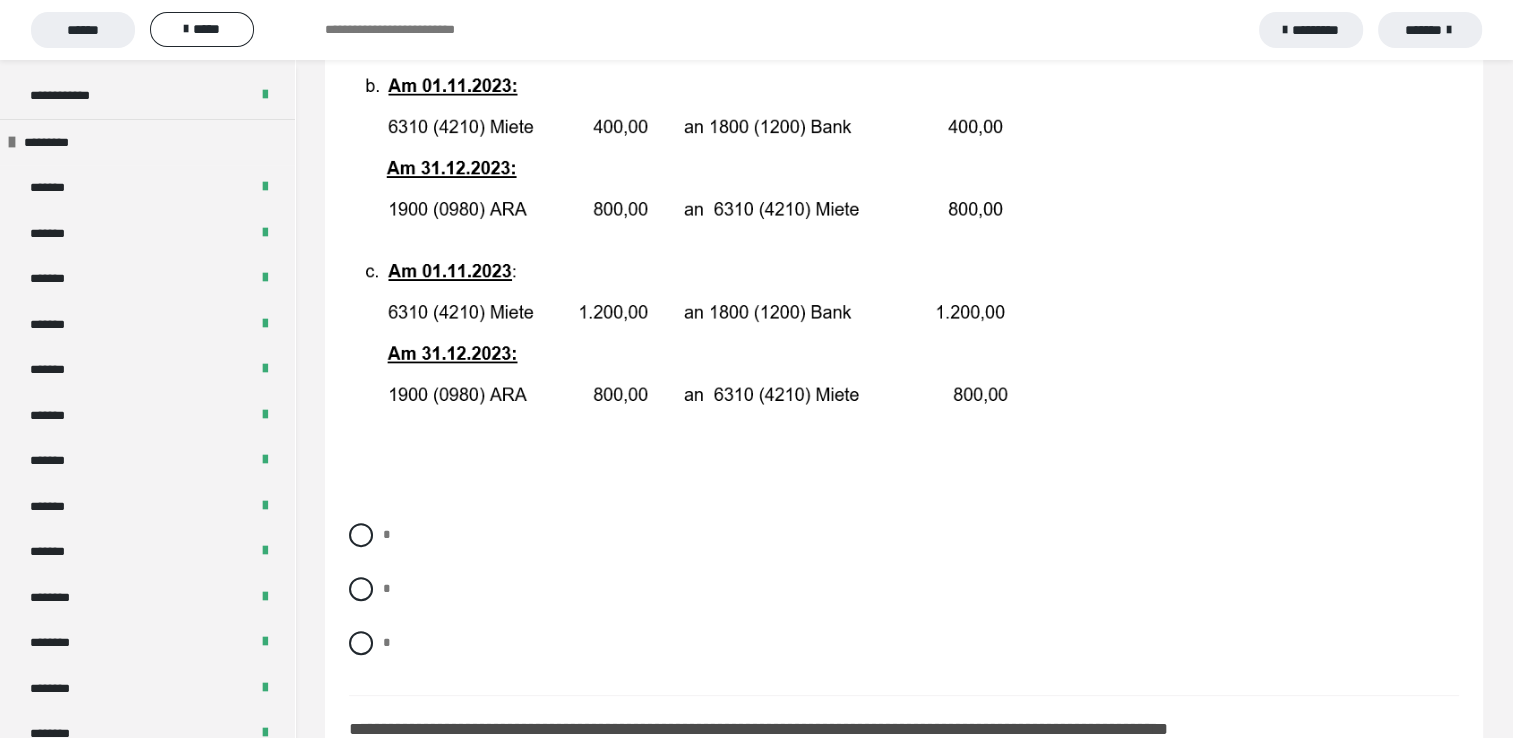 click on "* * *" at bounding box center (904, 604) 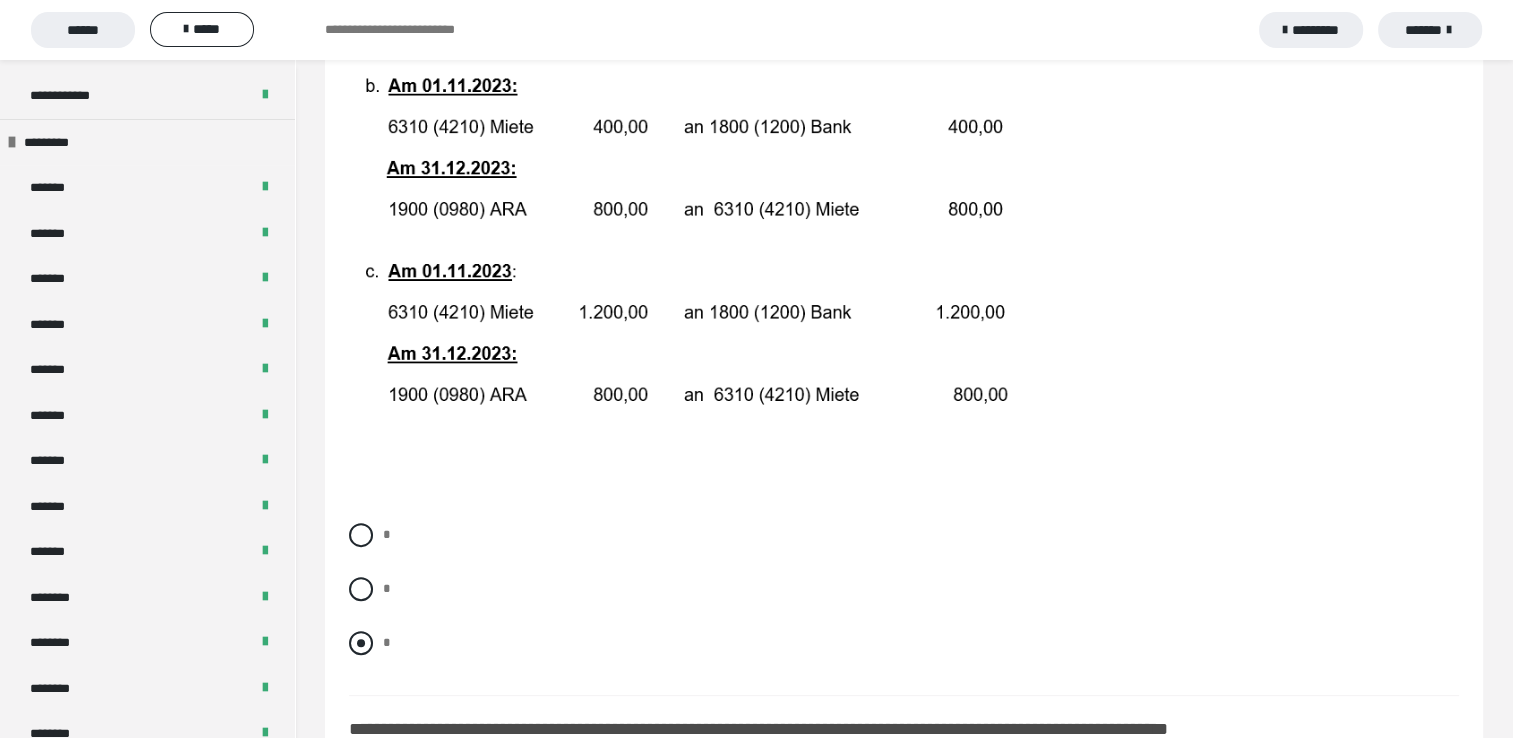 click at bounding box center (361, 643) 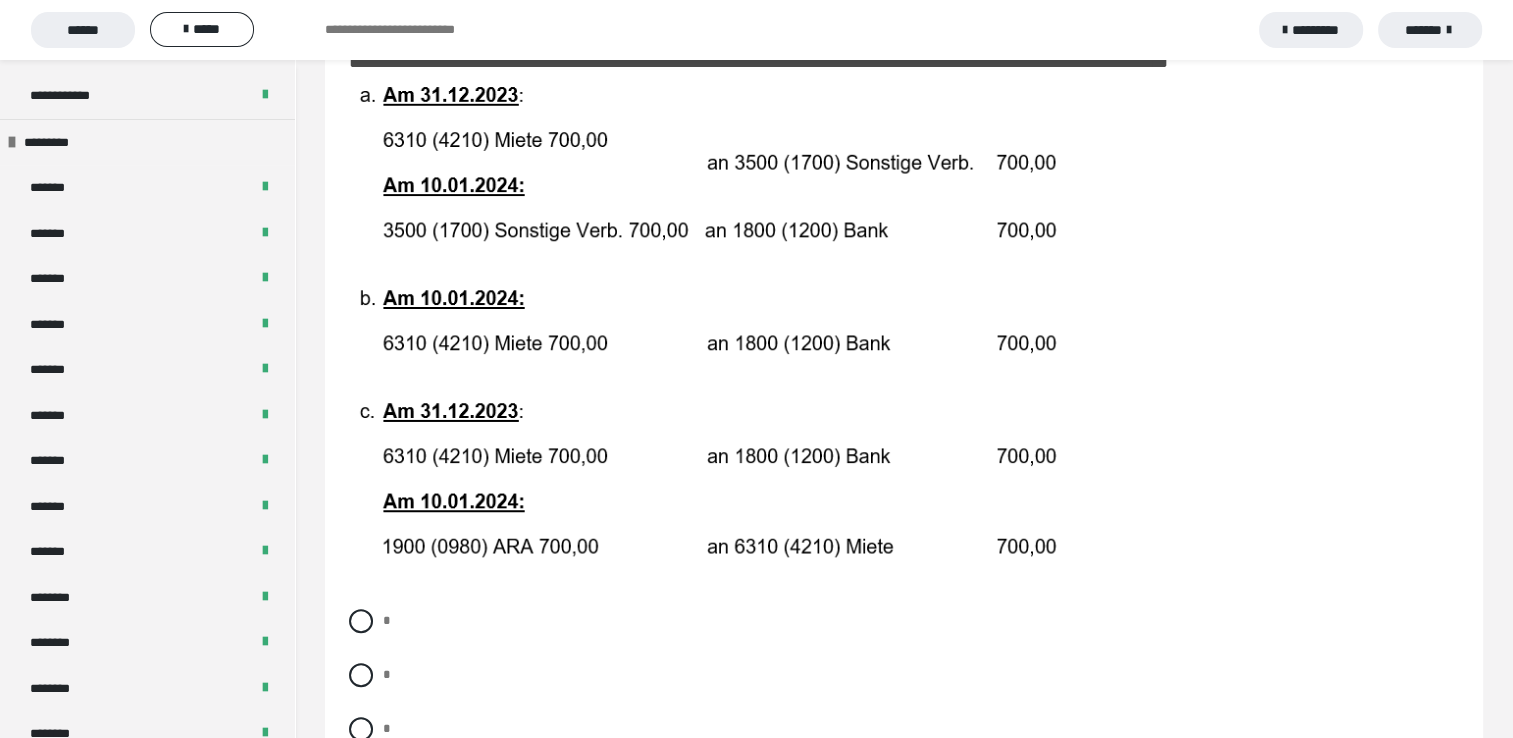 scroll, scrollTop: 1200, scrollLeft: 0, axis: vertical 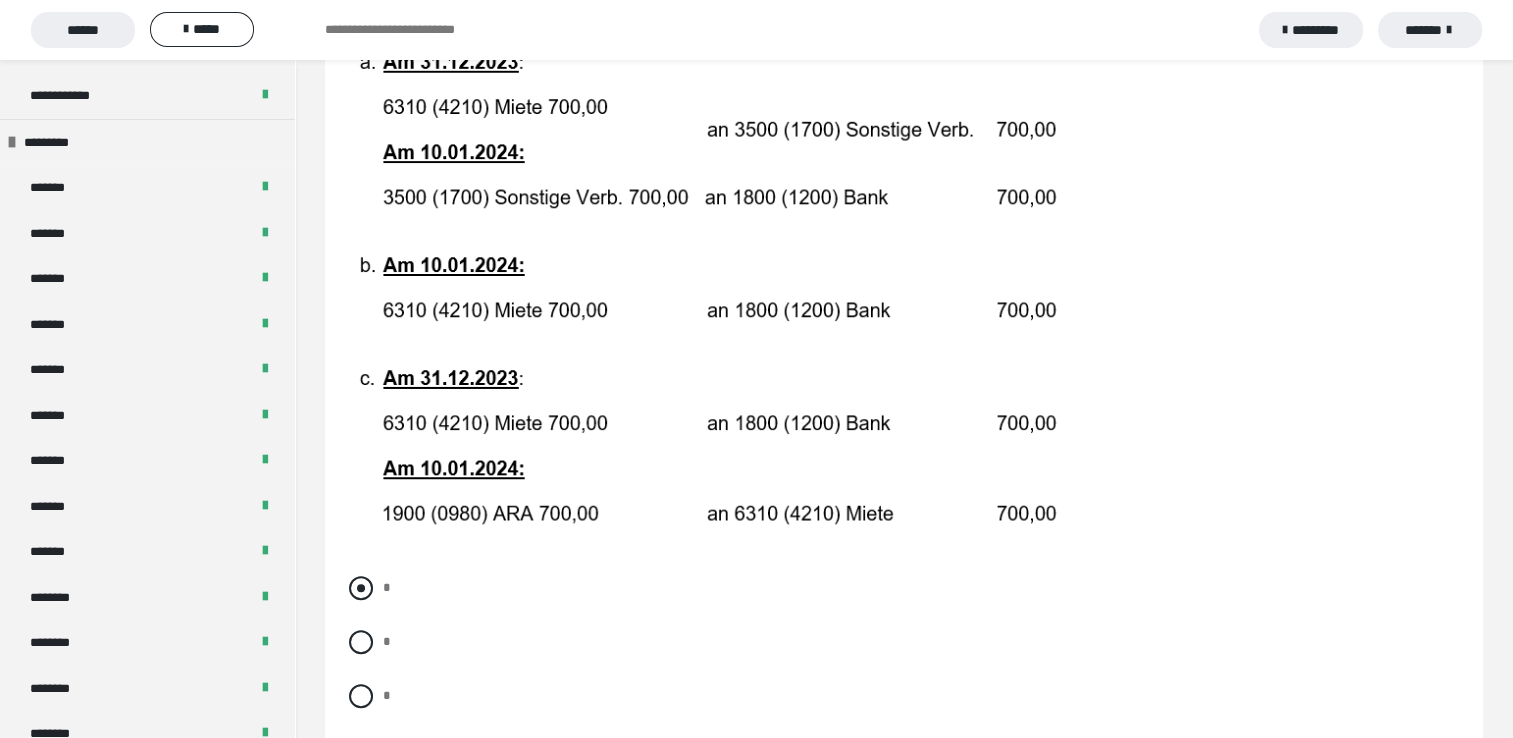 click at bounding box center [361, 588] 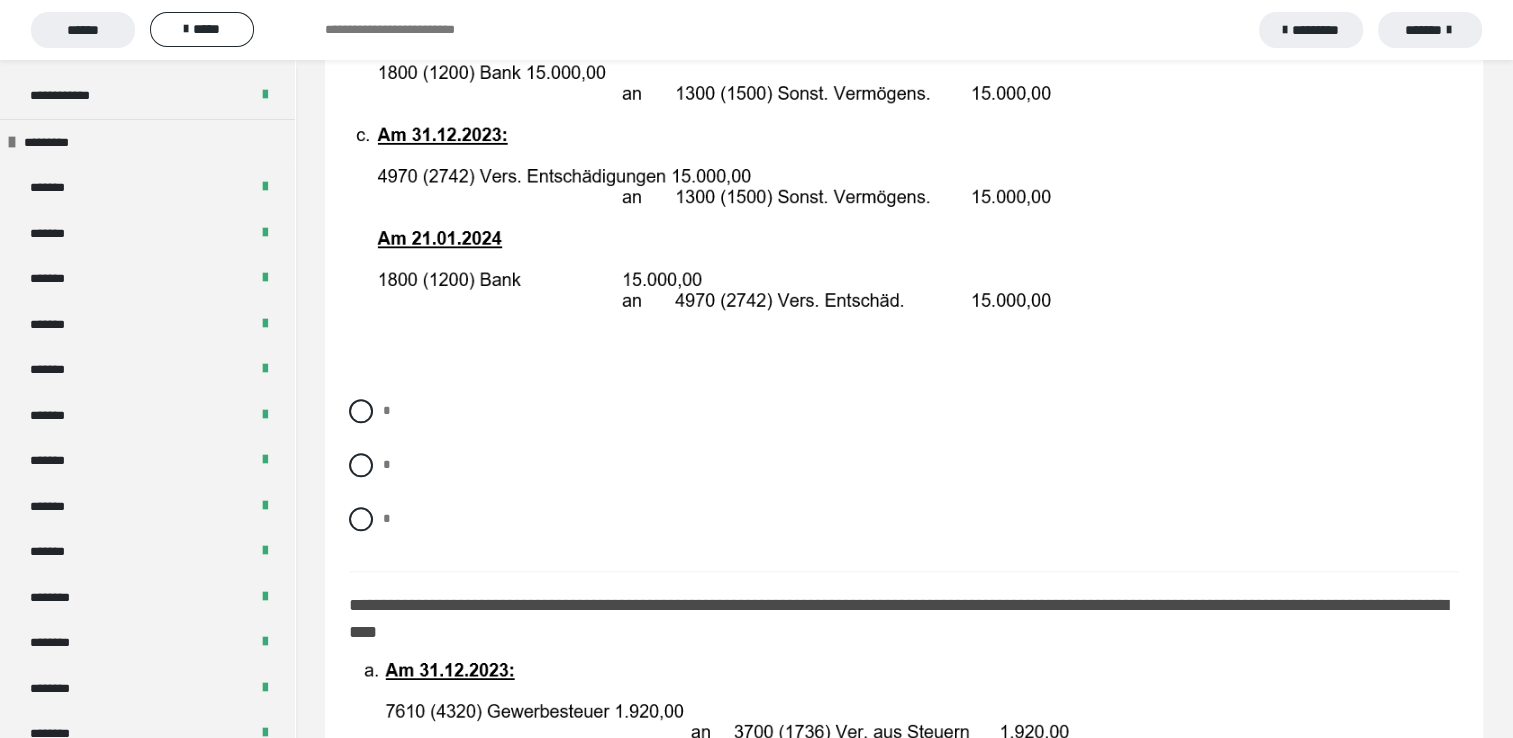 scroll, scrollTop: 2300, scrollLeft: 0, axis: vertical 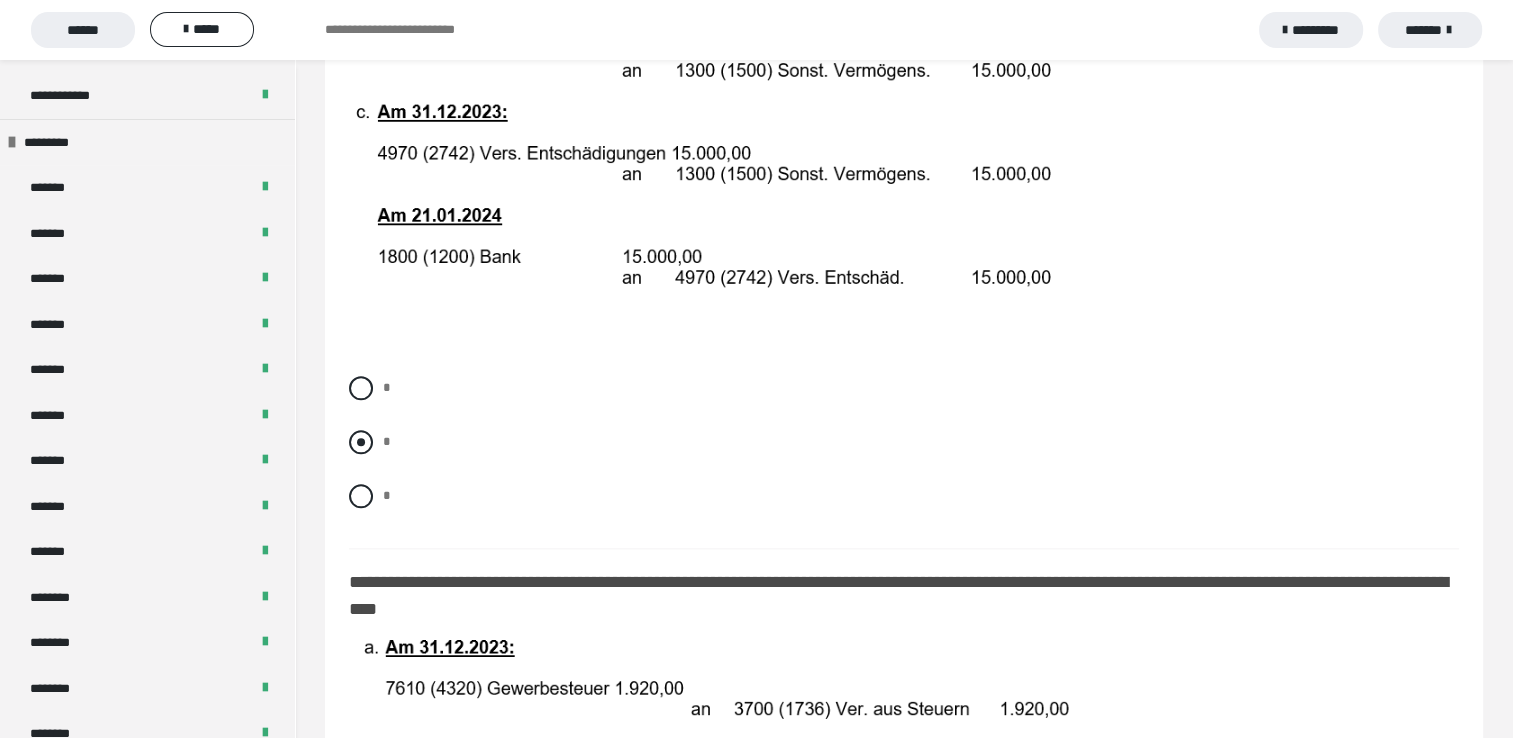 click at bounding box center [361, 442] 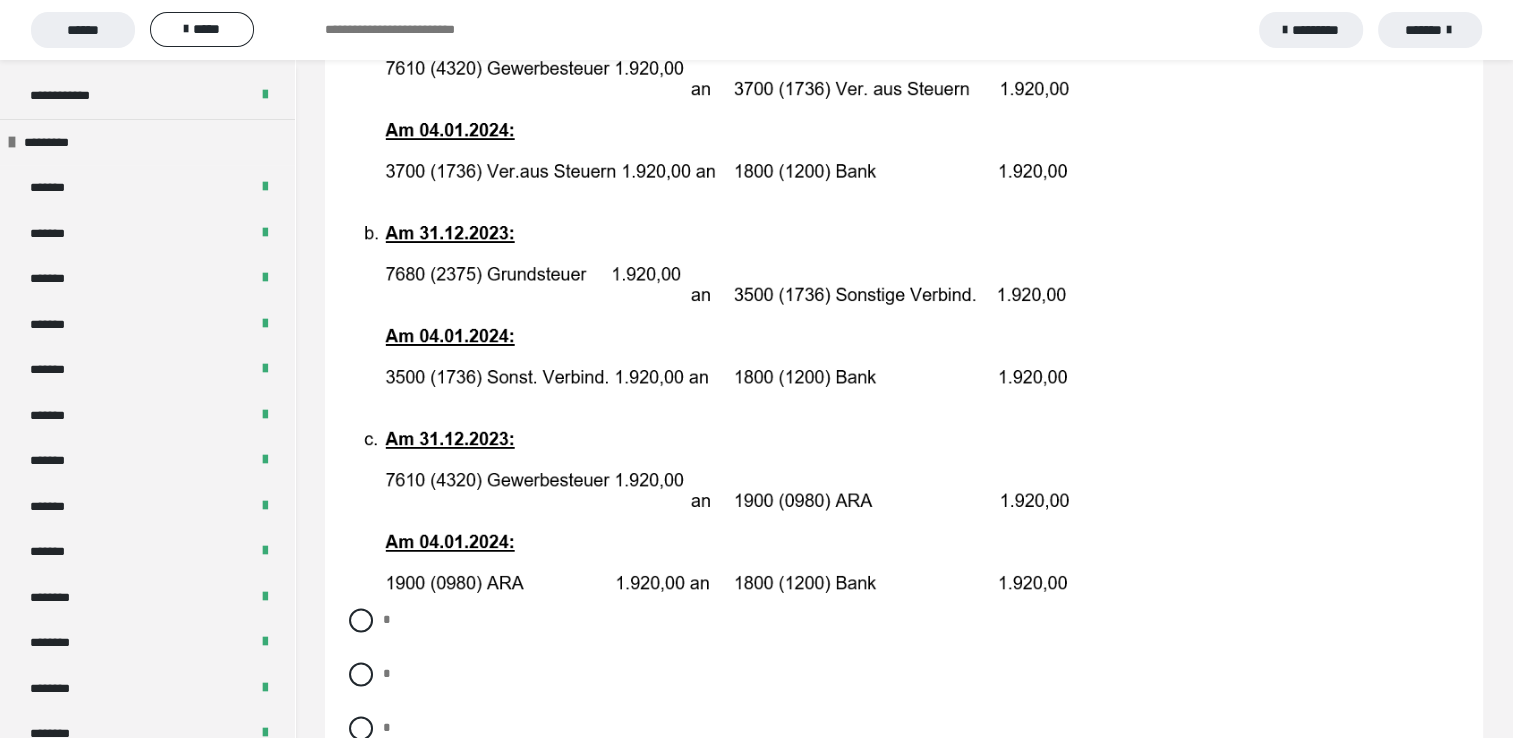 scroll, scrollTop: 3100, scrollLeft: 0, axis: vertical 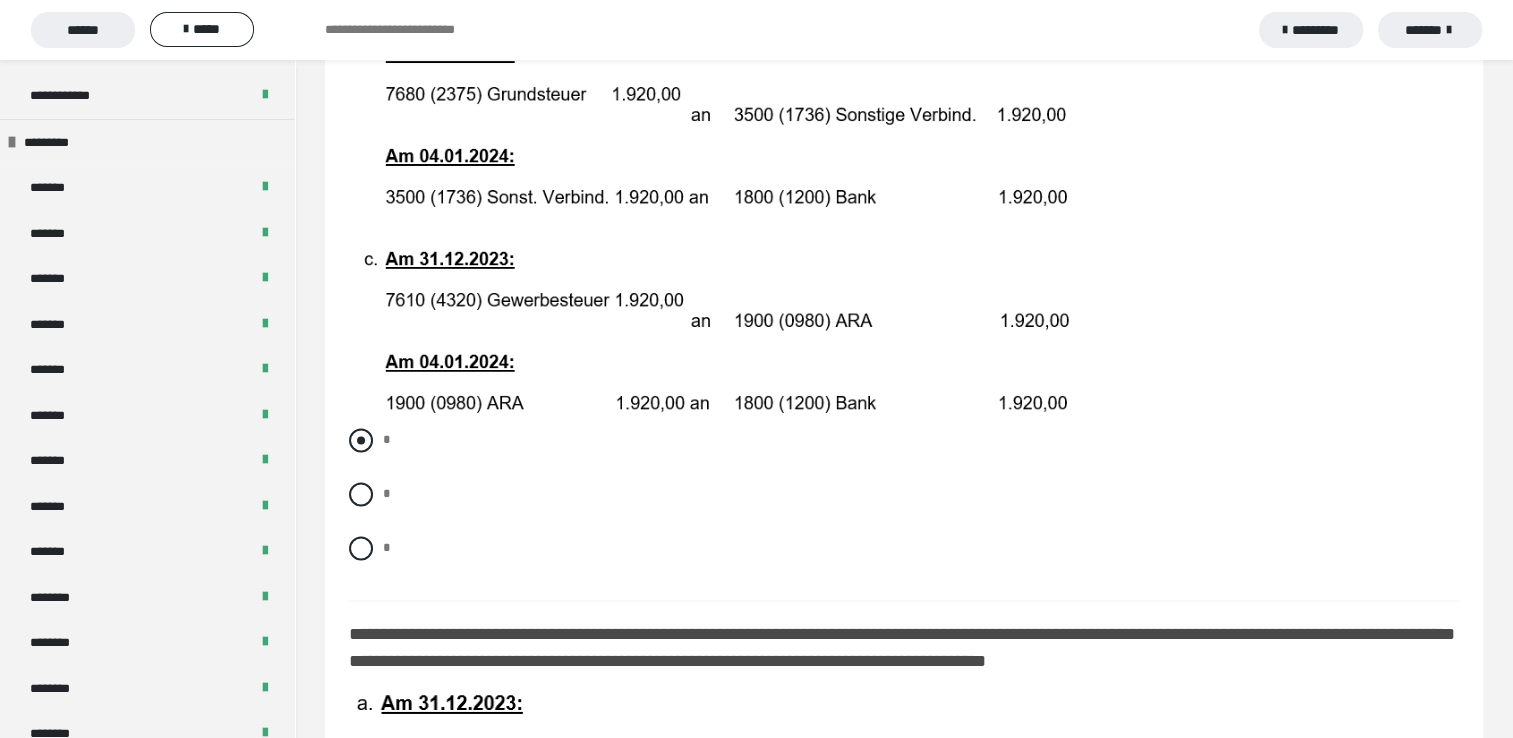 click at bounding box center [361, 440] 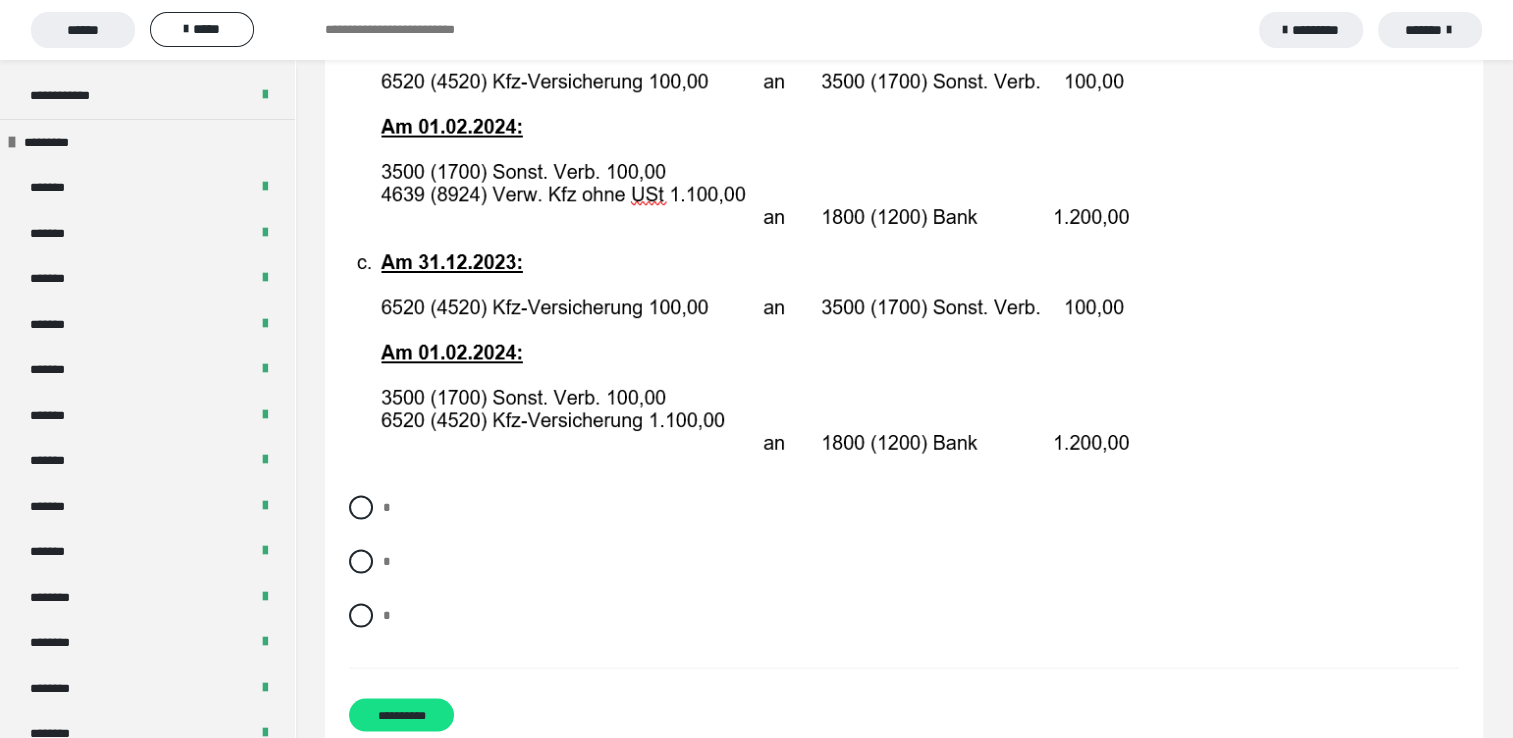scroll, scrollTop: 4000, scrollLeft: 0, axis: vertical 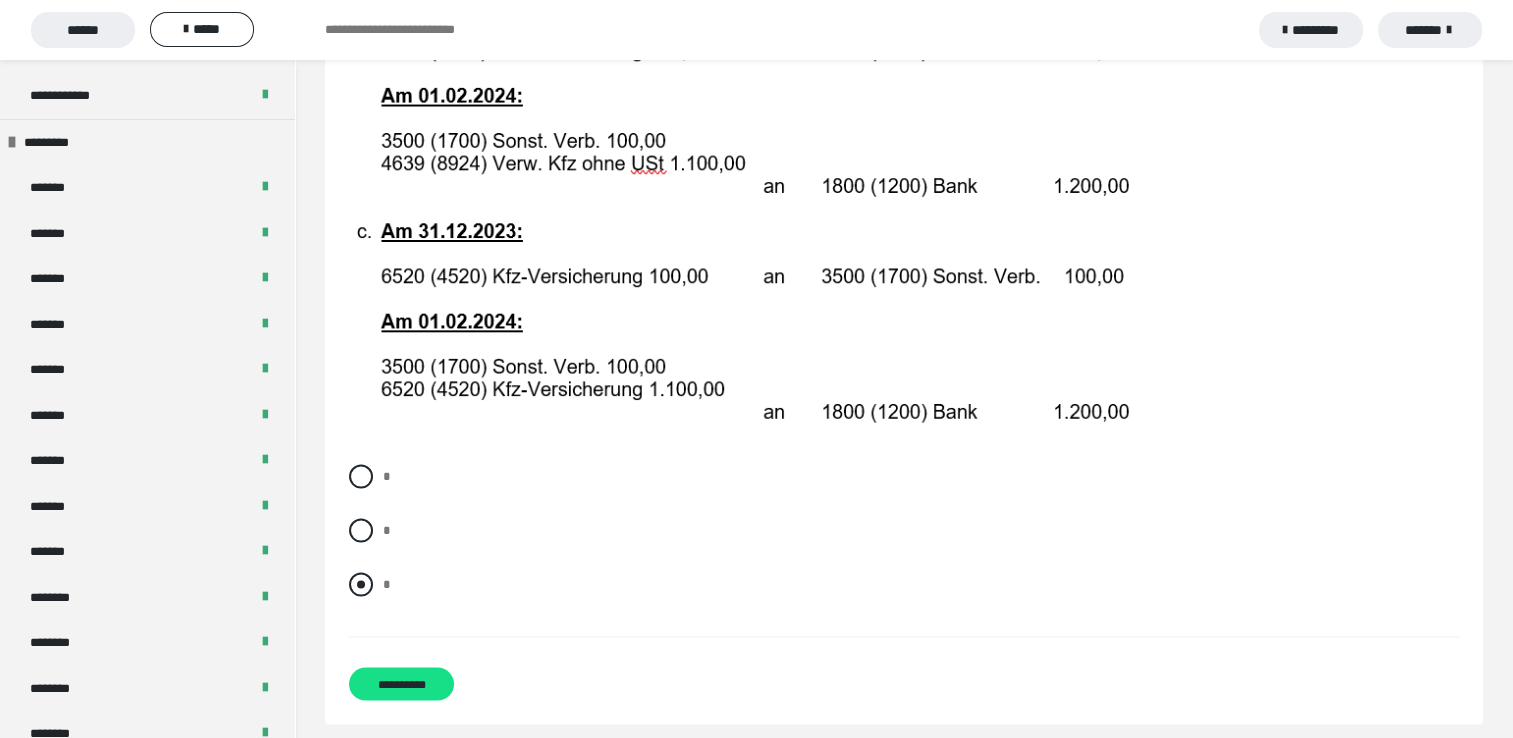 click at bounding box center (361, 585) 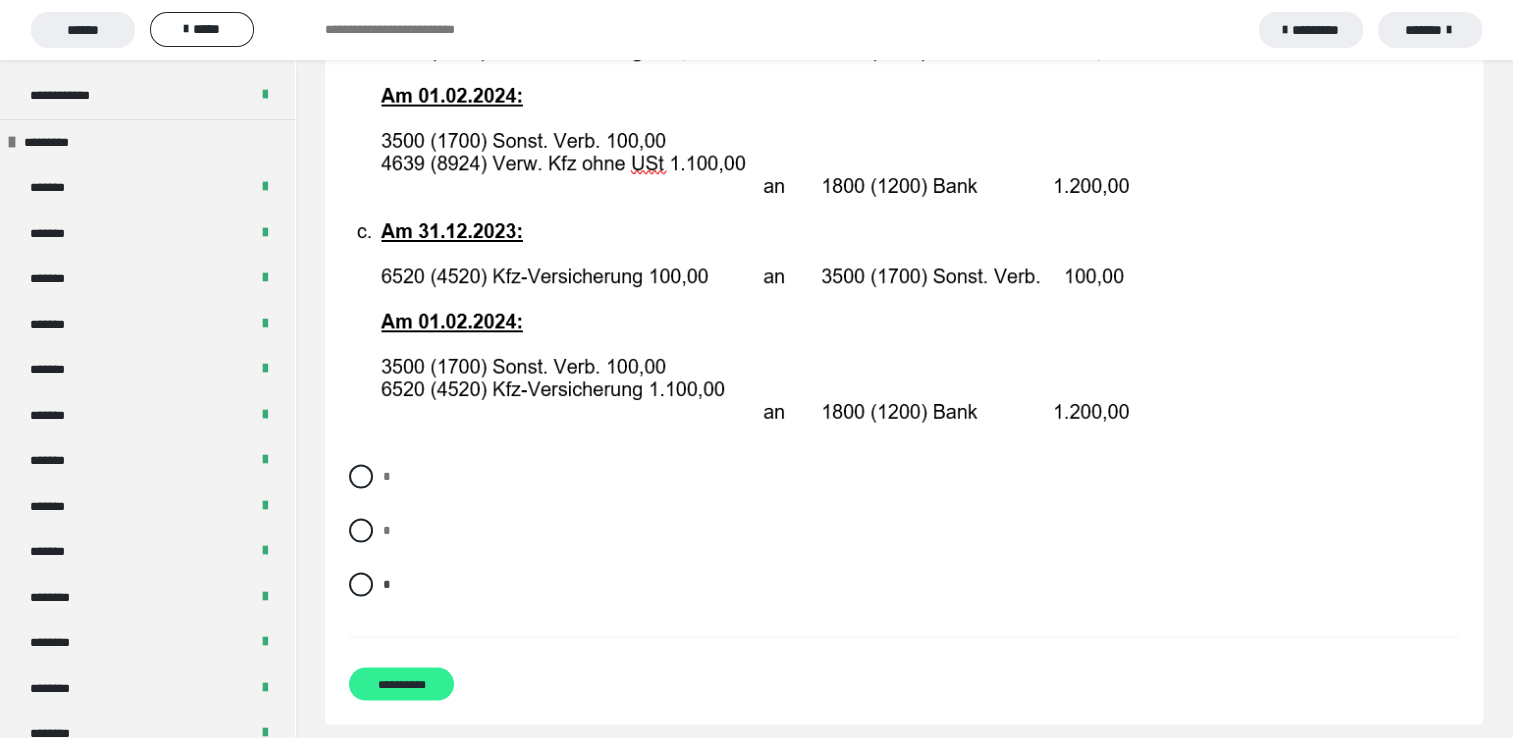 click on "**********" at bounding box center [401, 684] 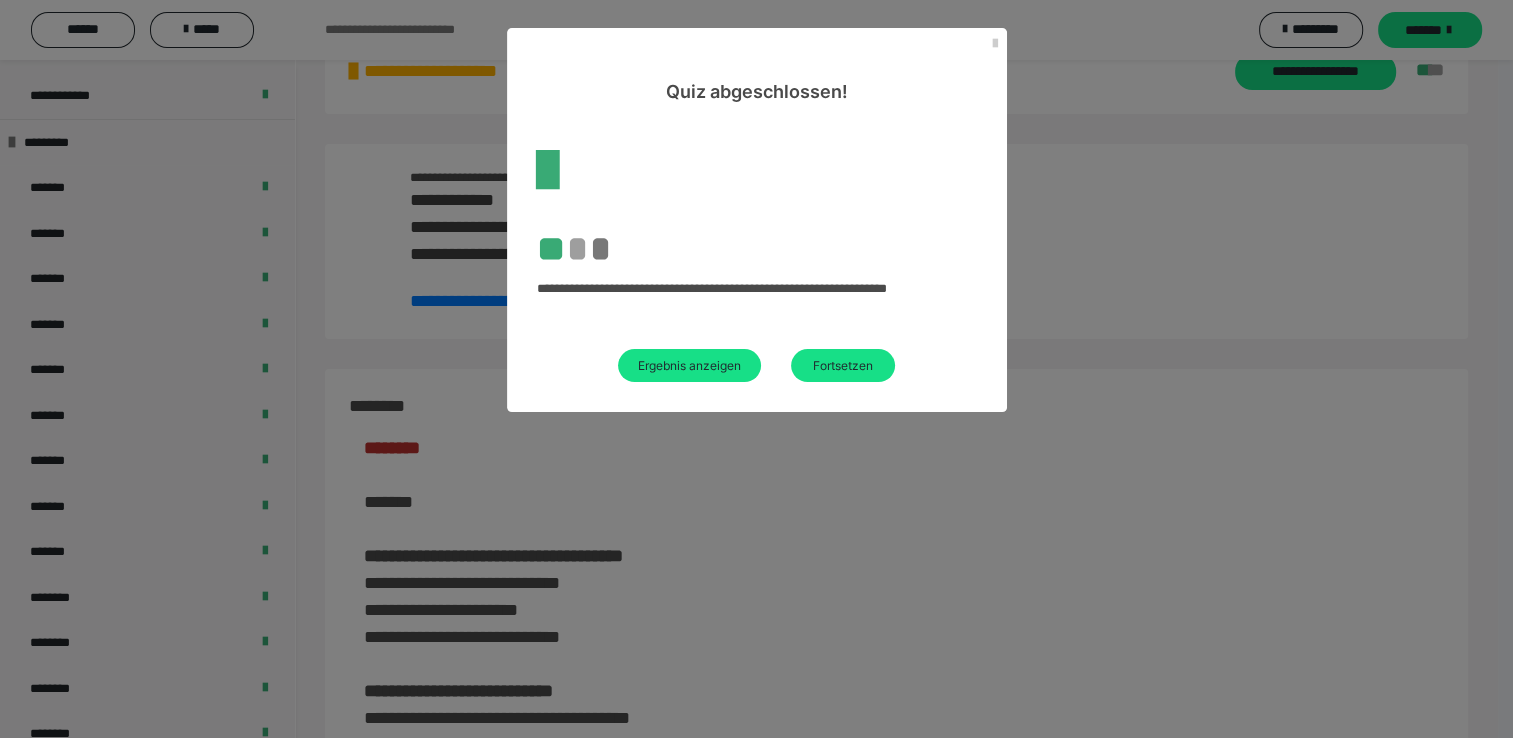 scroll, scrollTop: 3439, scrollLeft: 0, axis: vertical 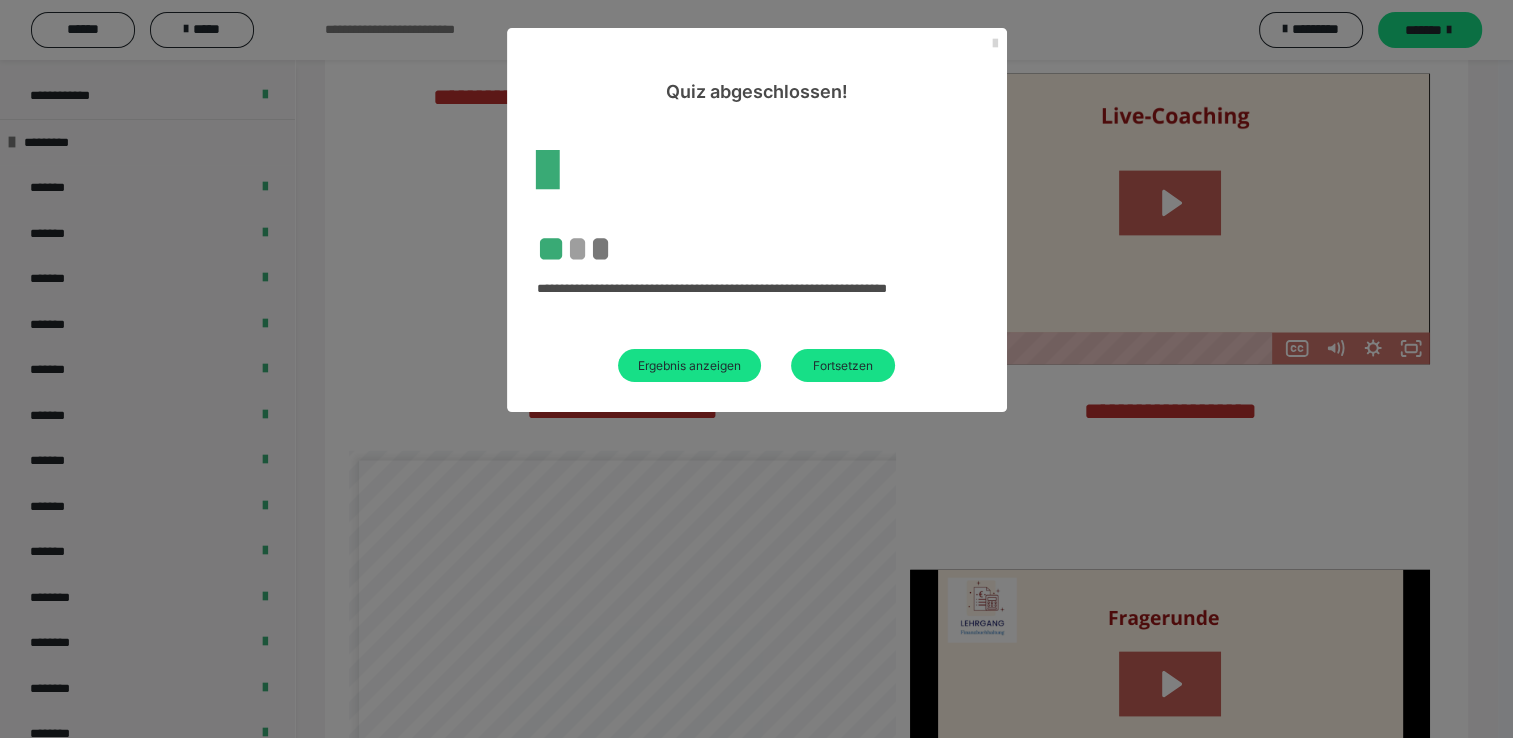click at bounding box center (995, 44) 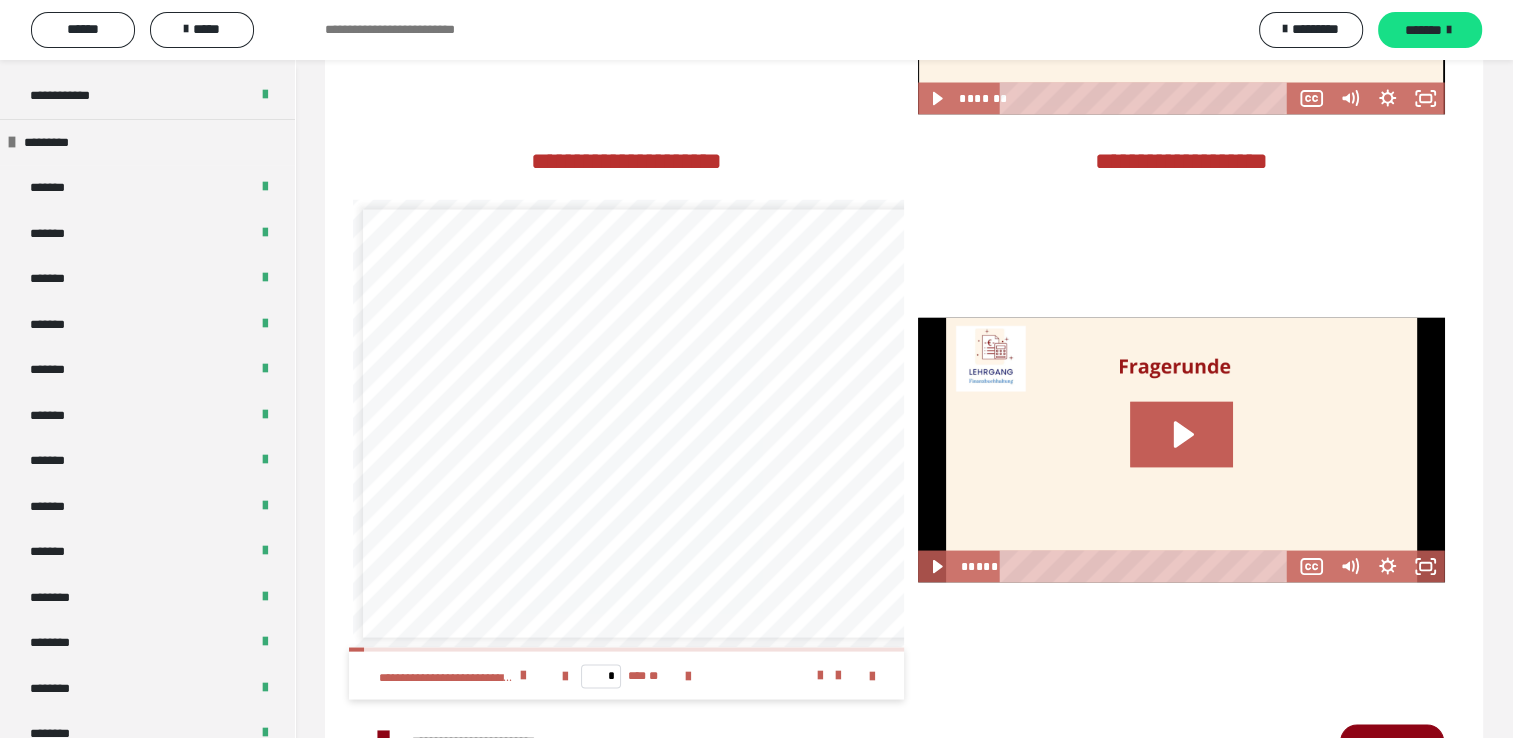 scroll, scrollTop: 3939, scrollLeft: 0, axis: vertical 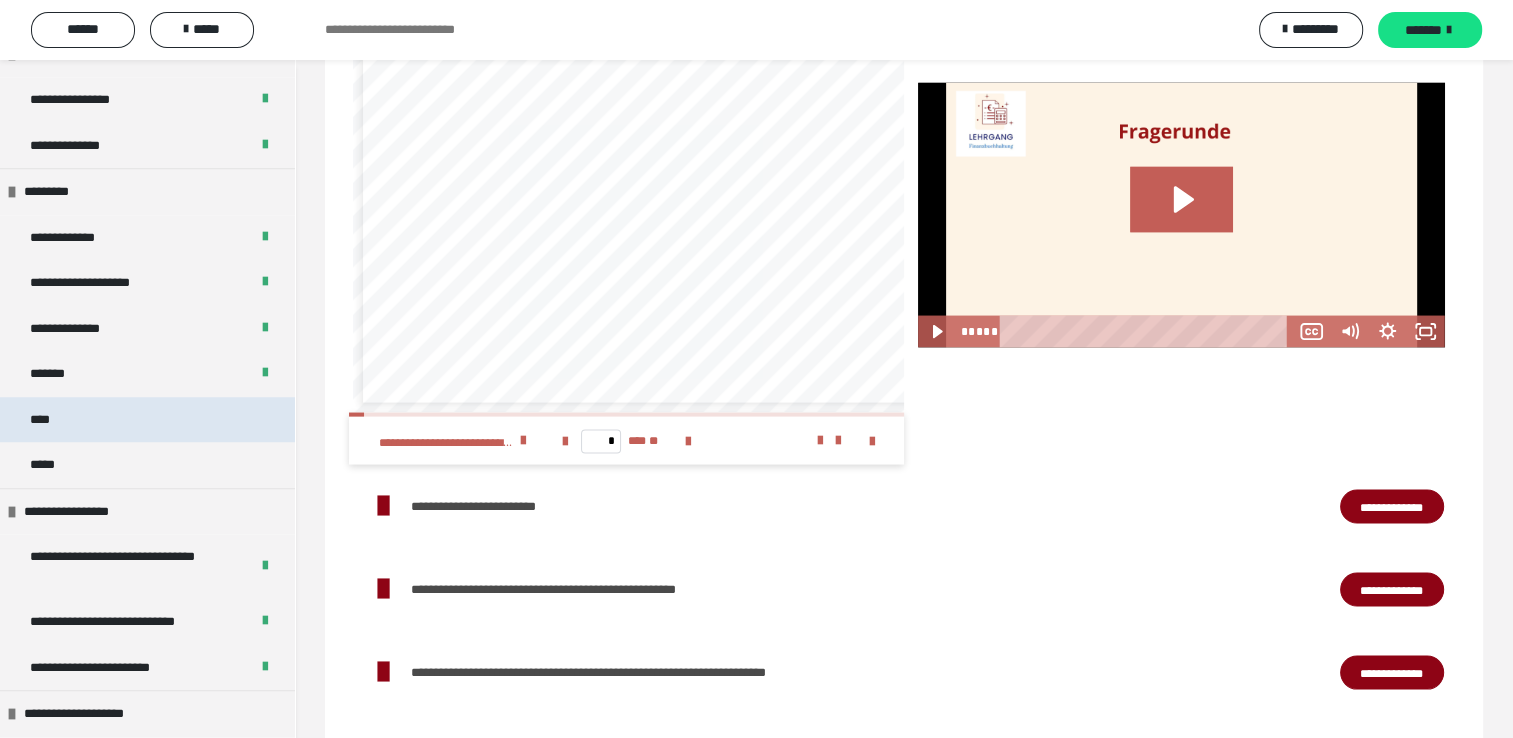 click on "****" at bounding box center [147, 420] 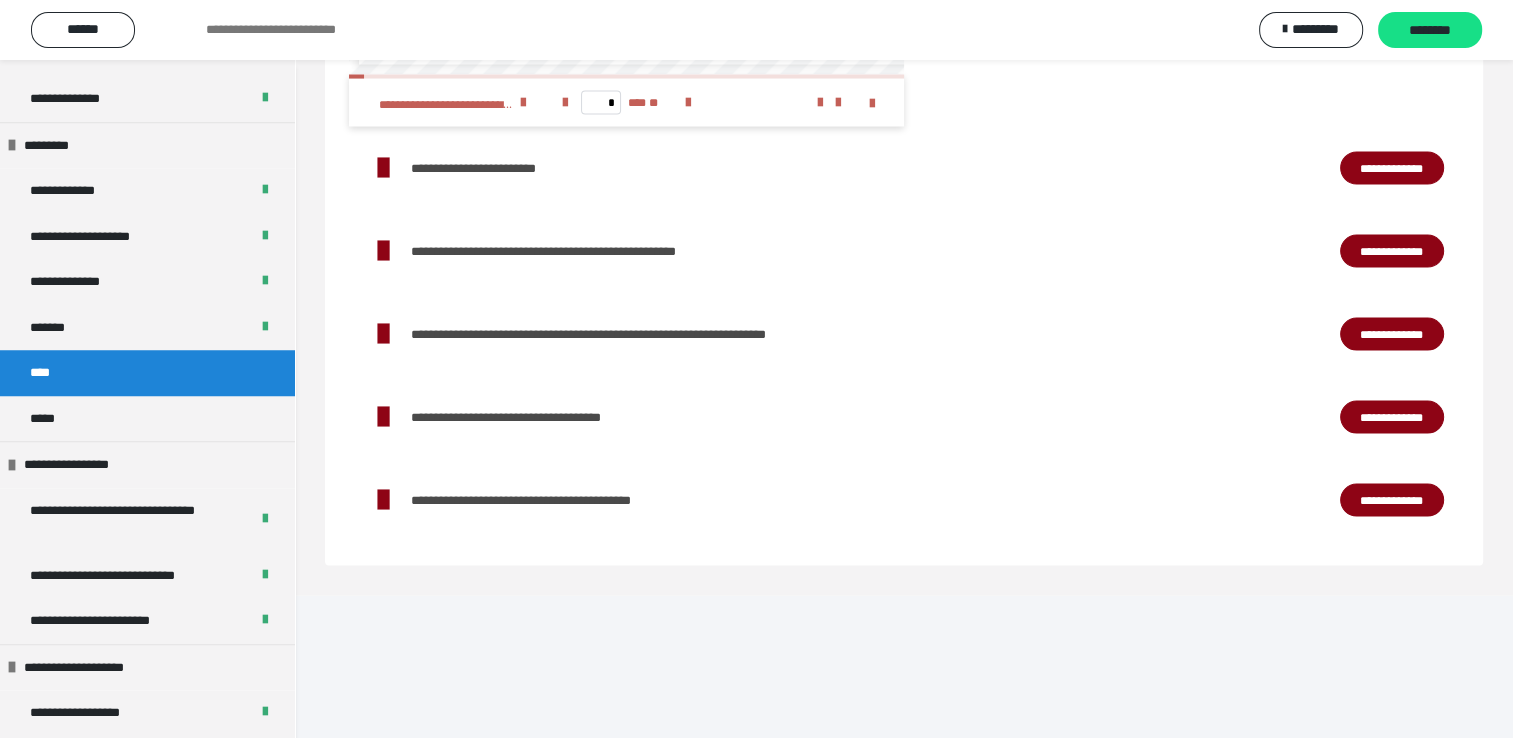 scroll, scrollTop: 3600, scrollLeft: 0, axis: vertical 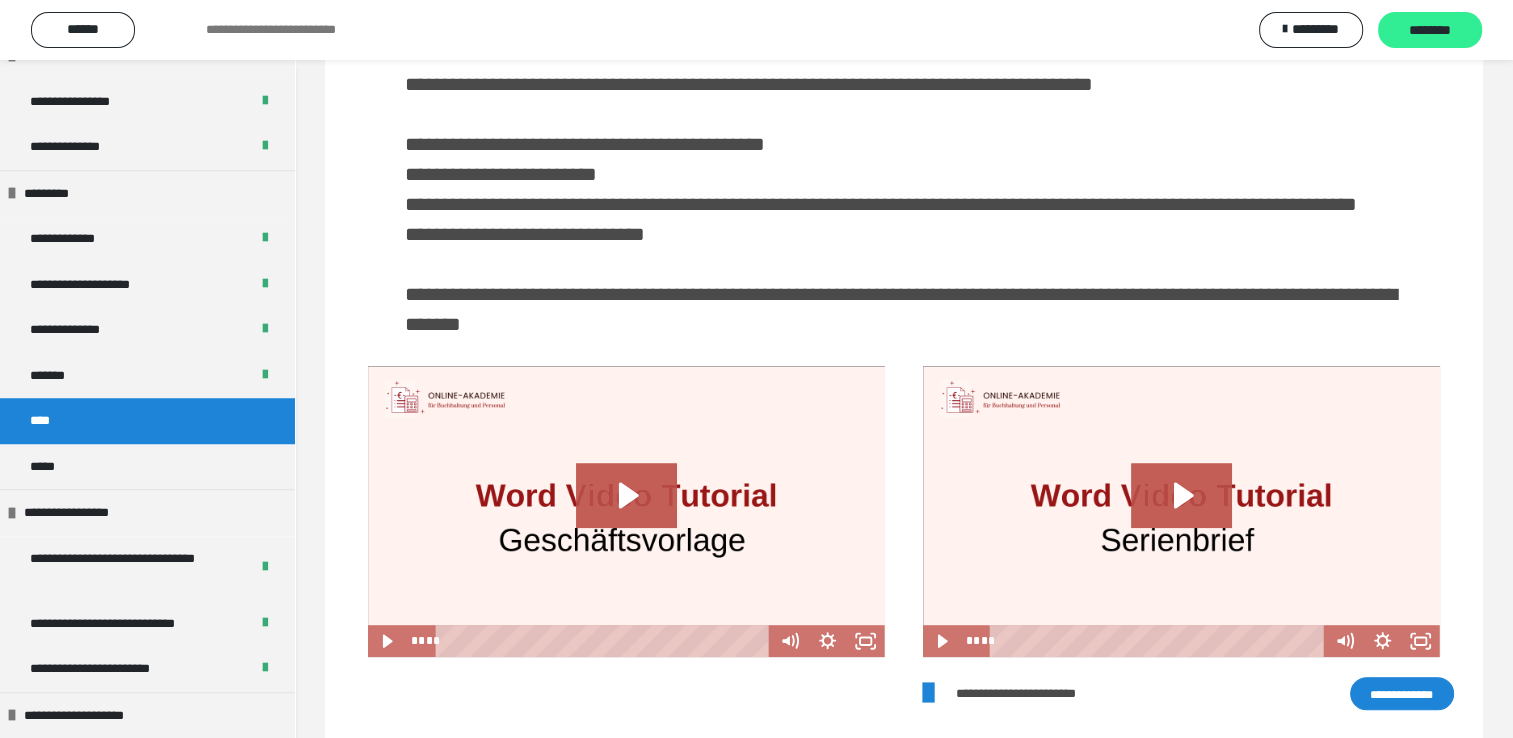 click on "********" at bounding box center [1430, 30] 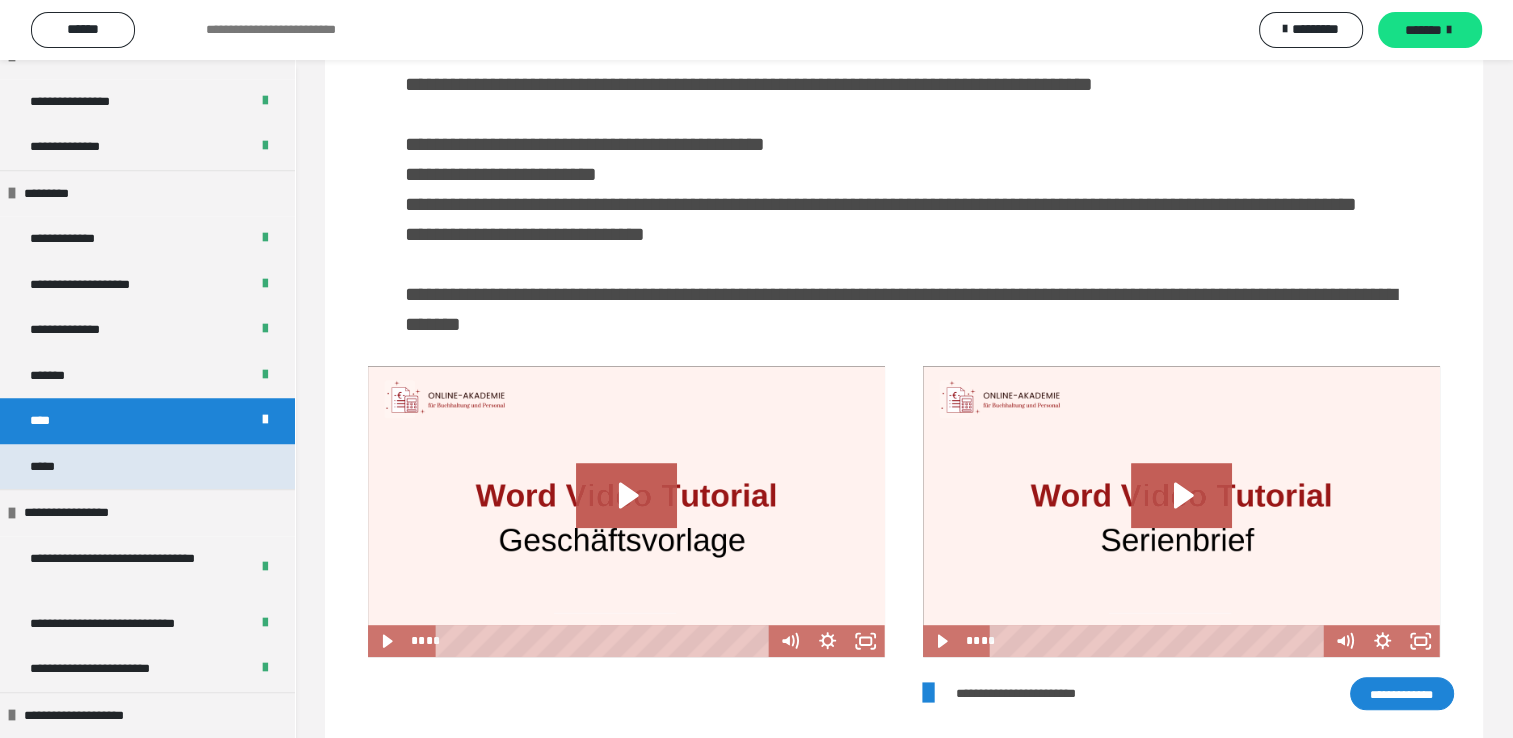 click on "*****" at bounding box center [147, 467] 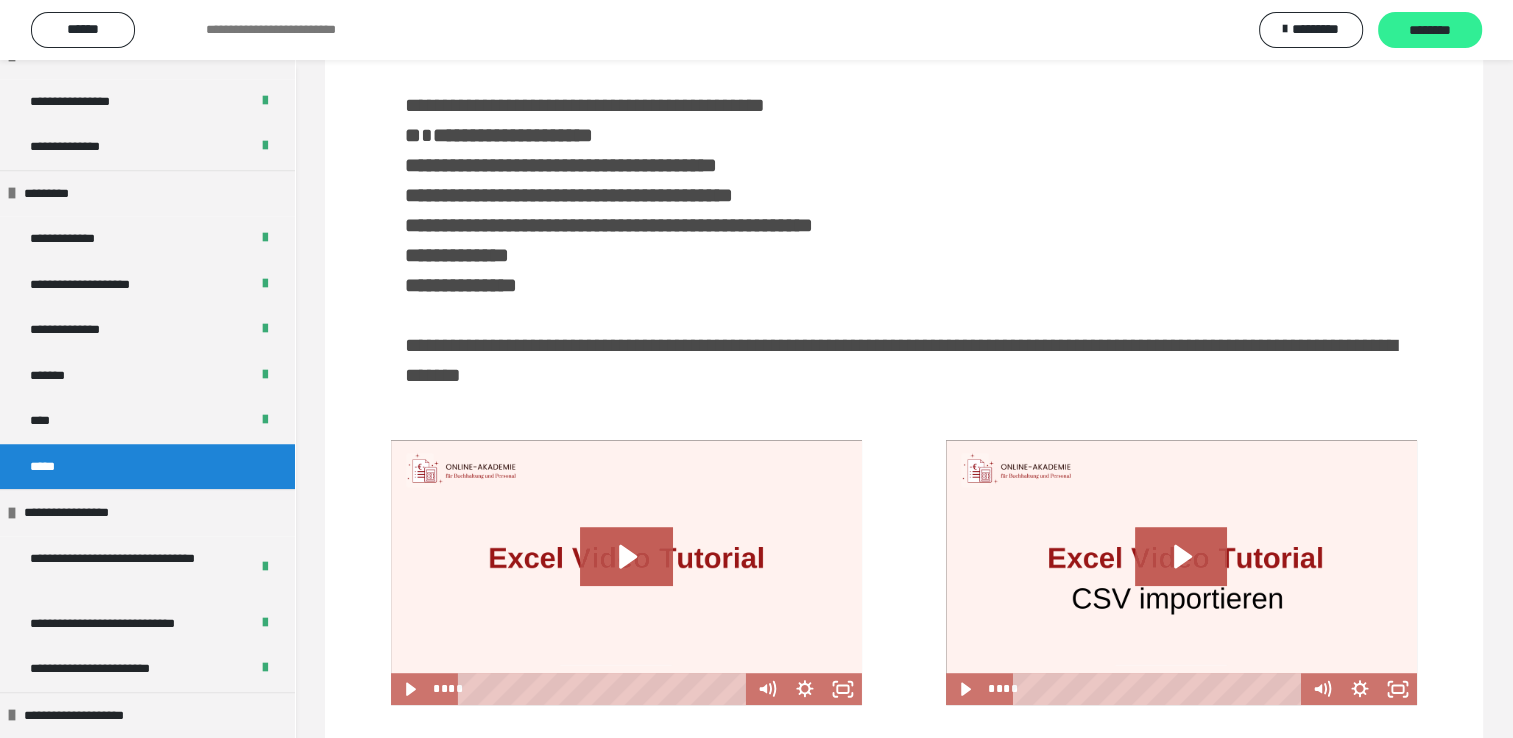 click on "********" at bounding box center [1430, 31] 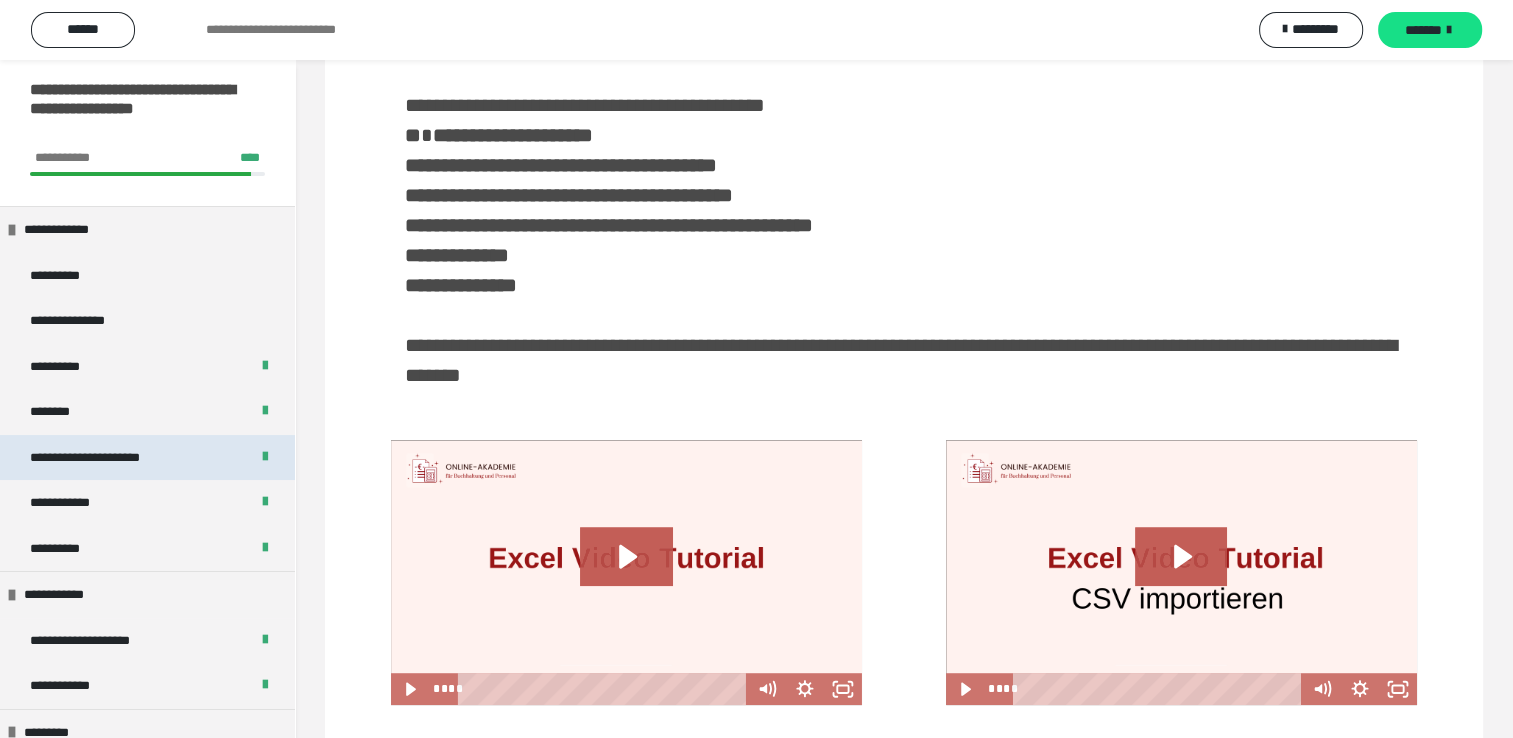 scroll, scrollTop: 0, scrollLeft: 0, axis: both 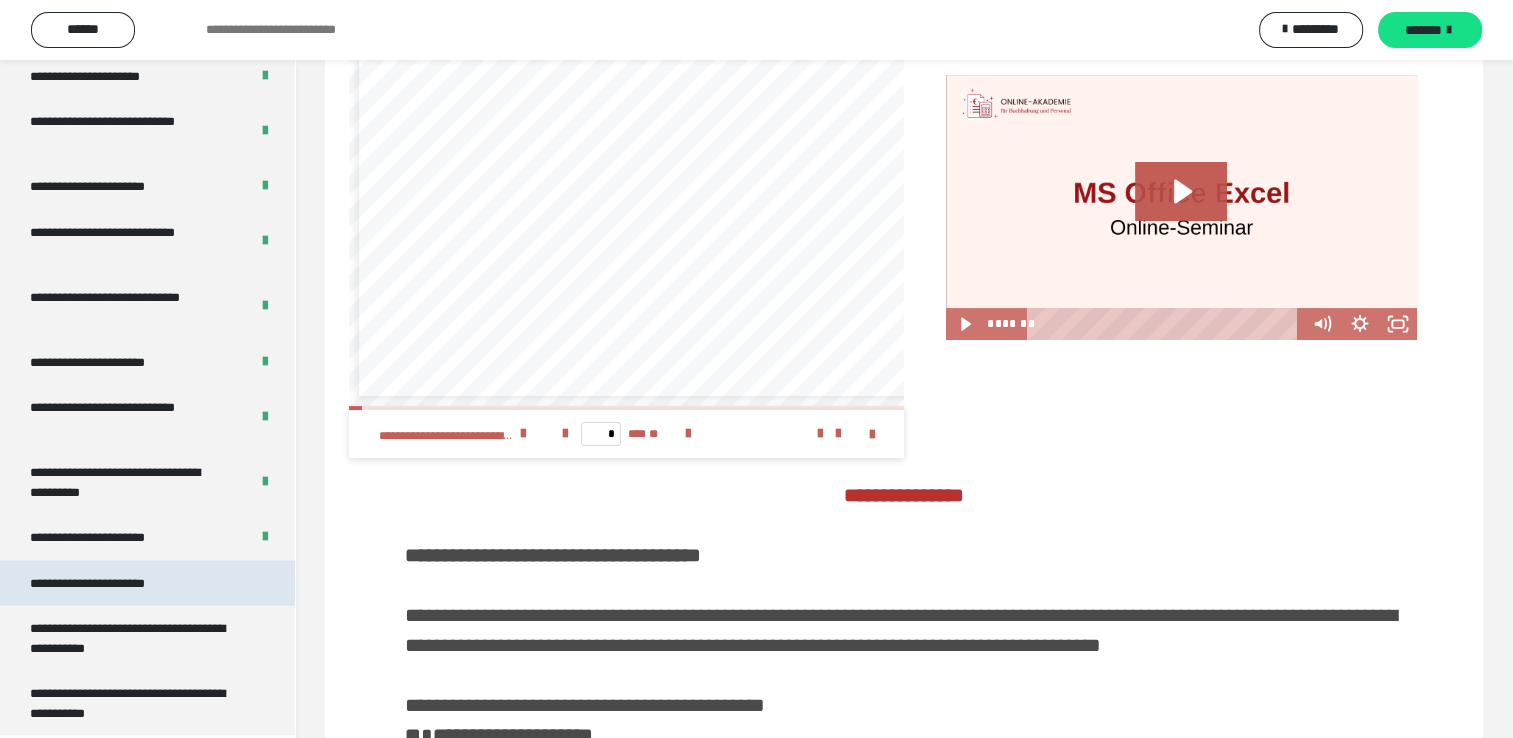 click on "**********" at bounding box center (111, 583) 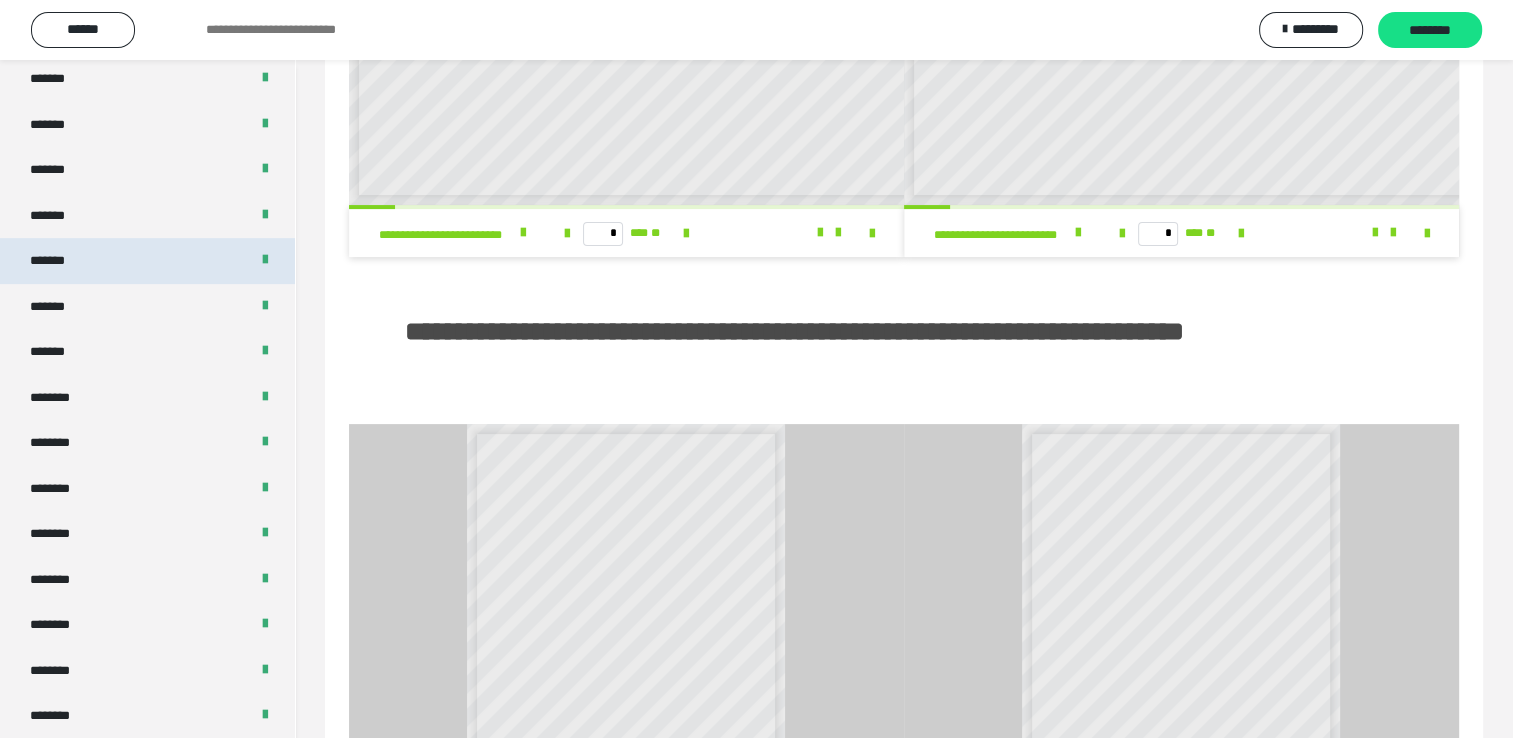 scroll, scrollTop: 800, scrollLeft: 0, axis: vertical 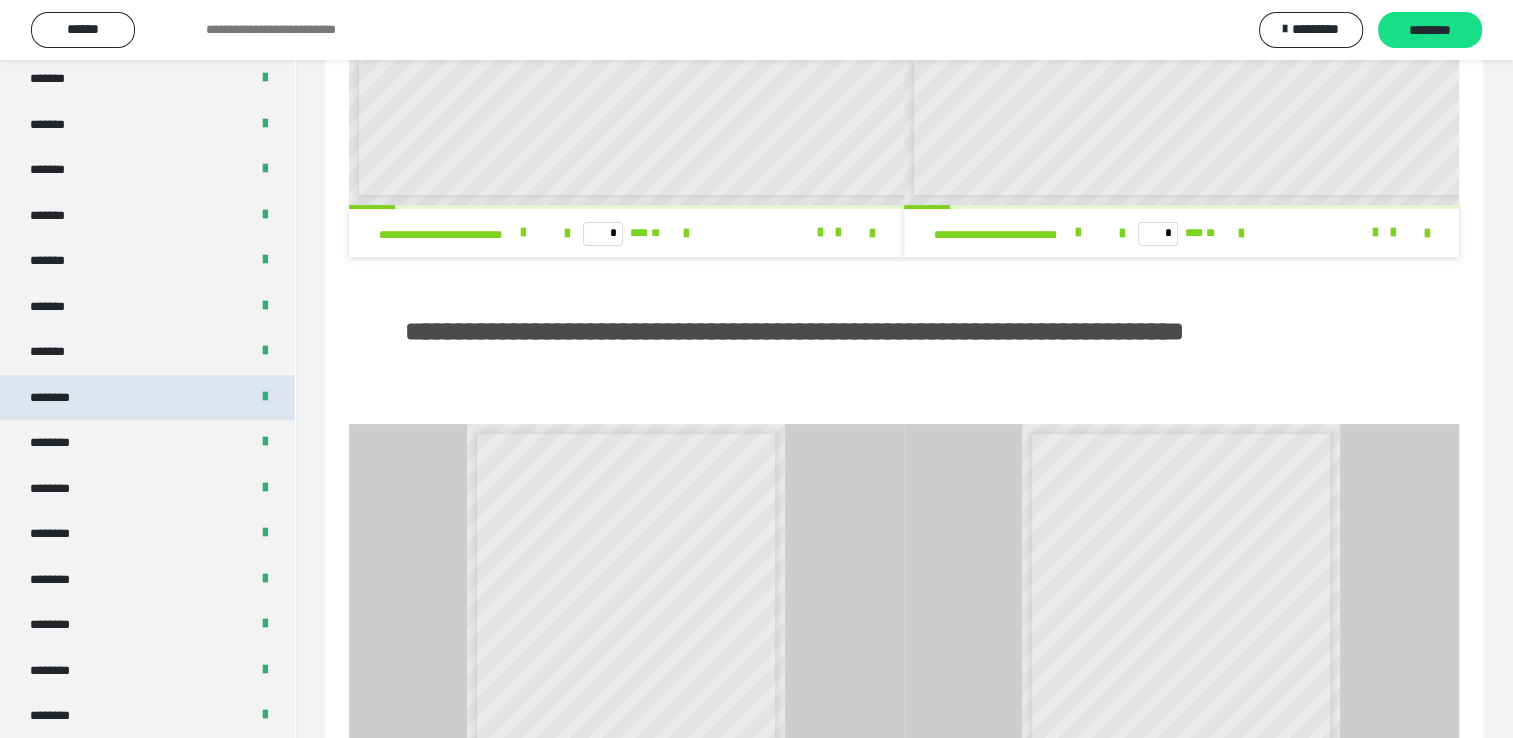 click on "********" at bounding box center (61, 398) 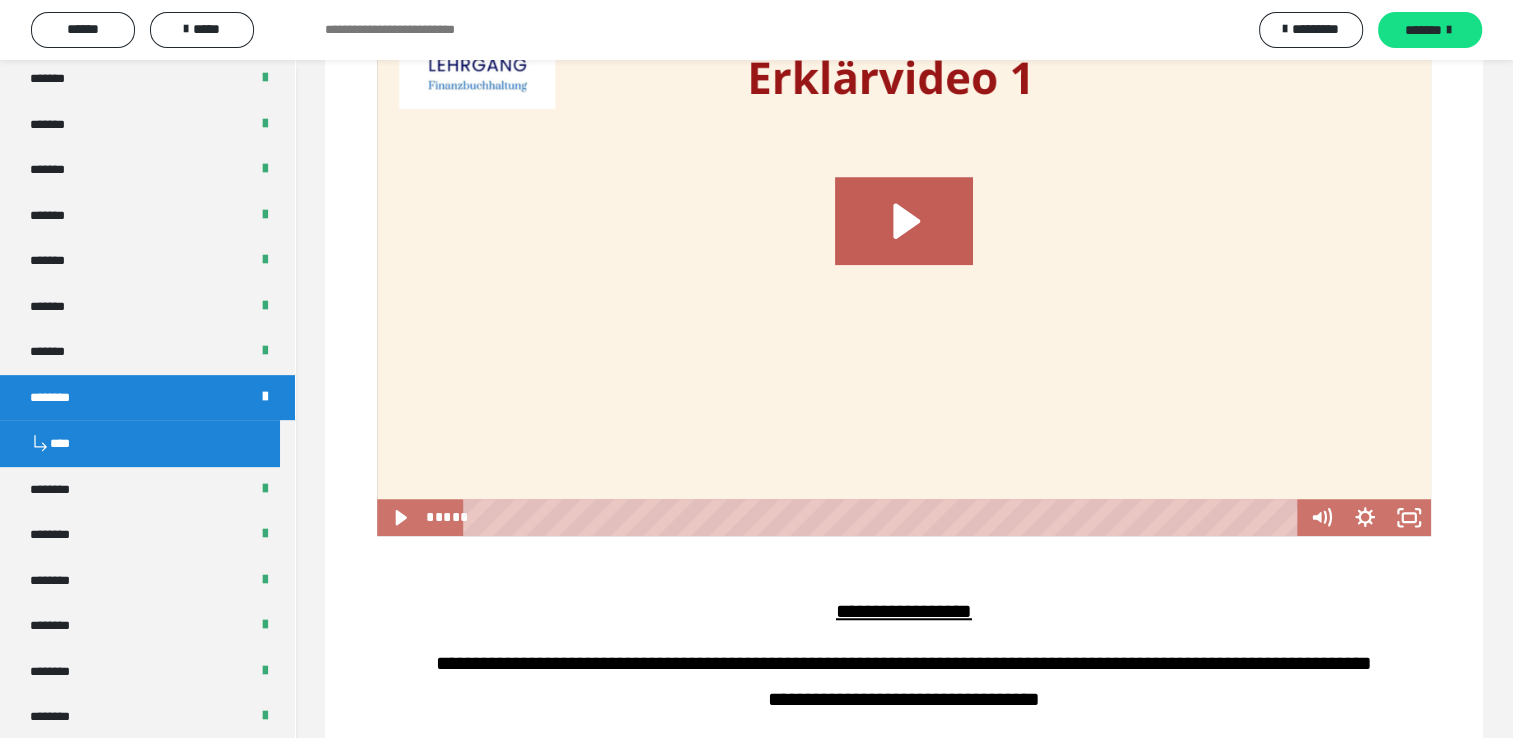 scroll, scrollTop: 1400, scrollLeft: 0, axis: vertical 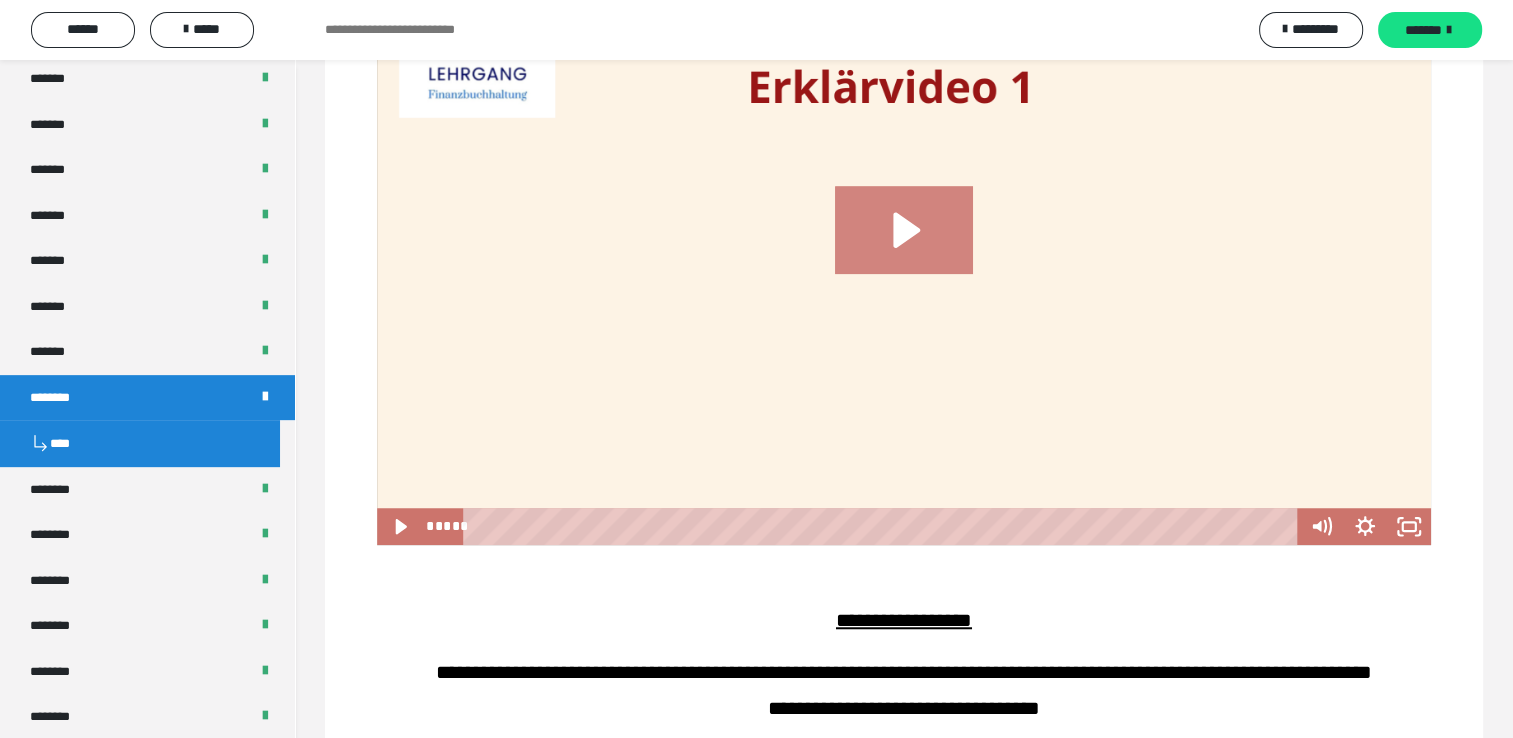 click 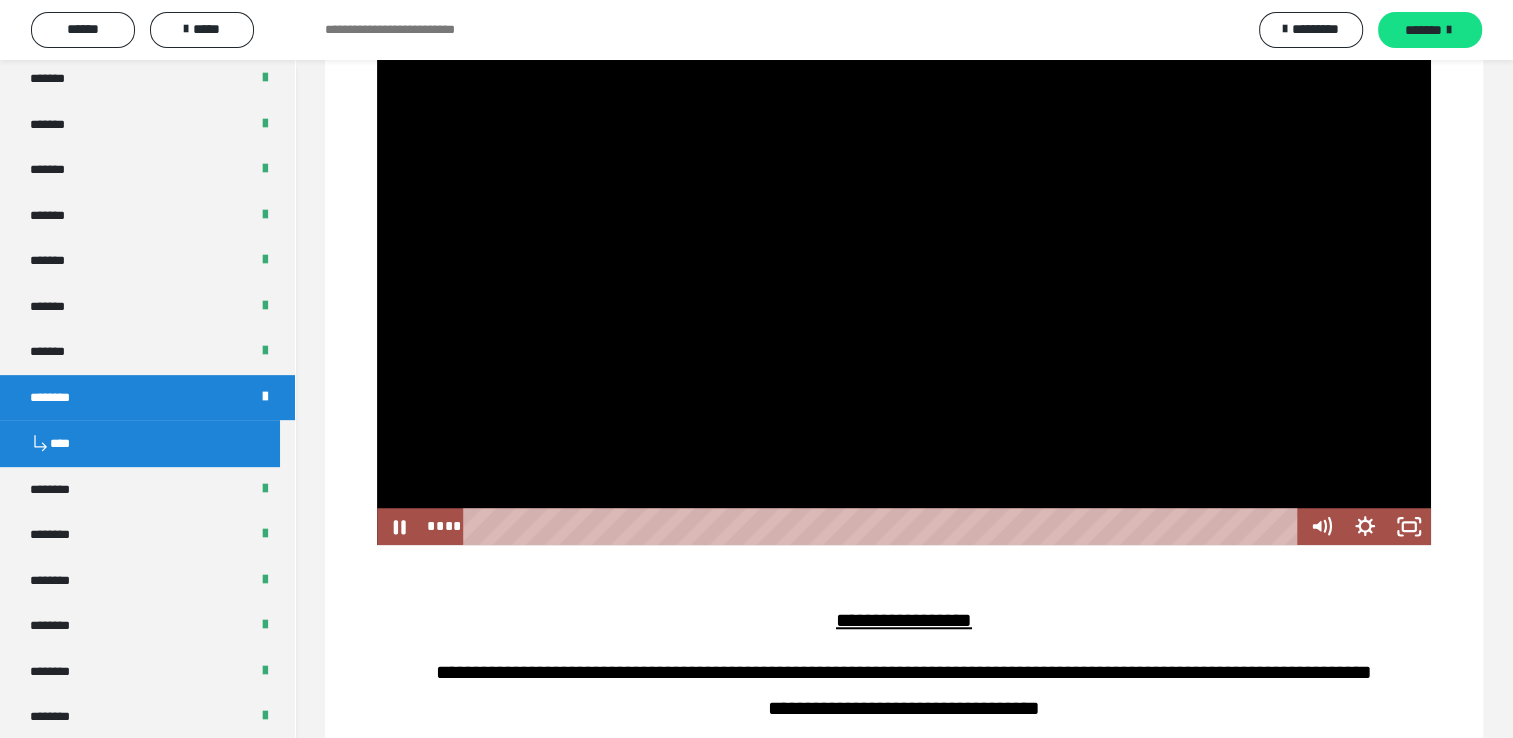 type 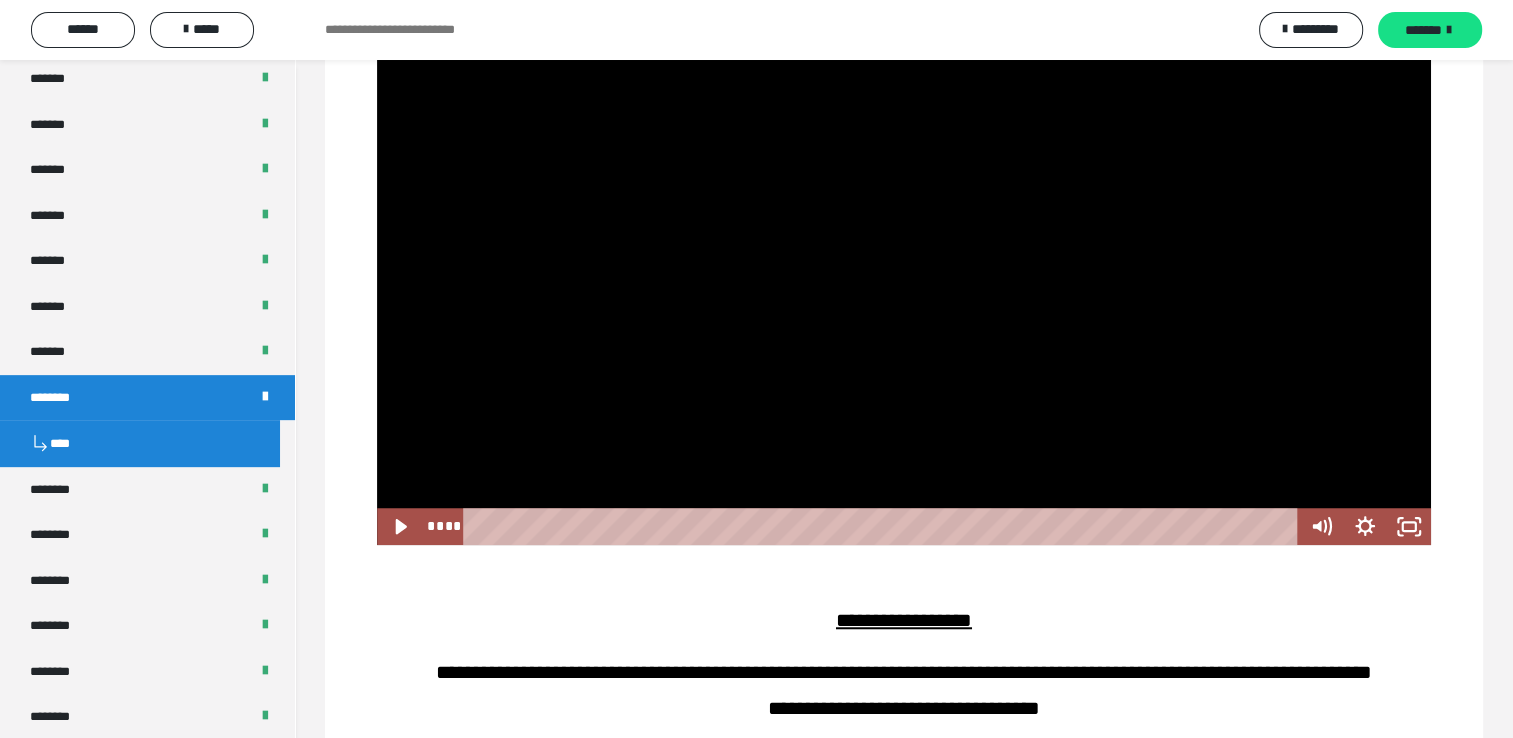drag, startPoint x: 546, startPoint y: 525, endPoint x: 456, endPoint y: 539, distance: 91.08238 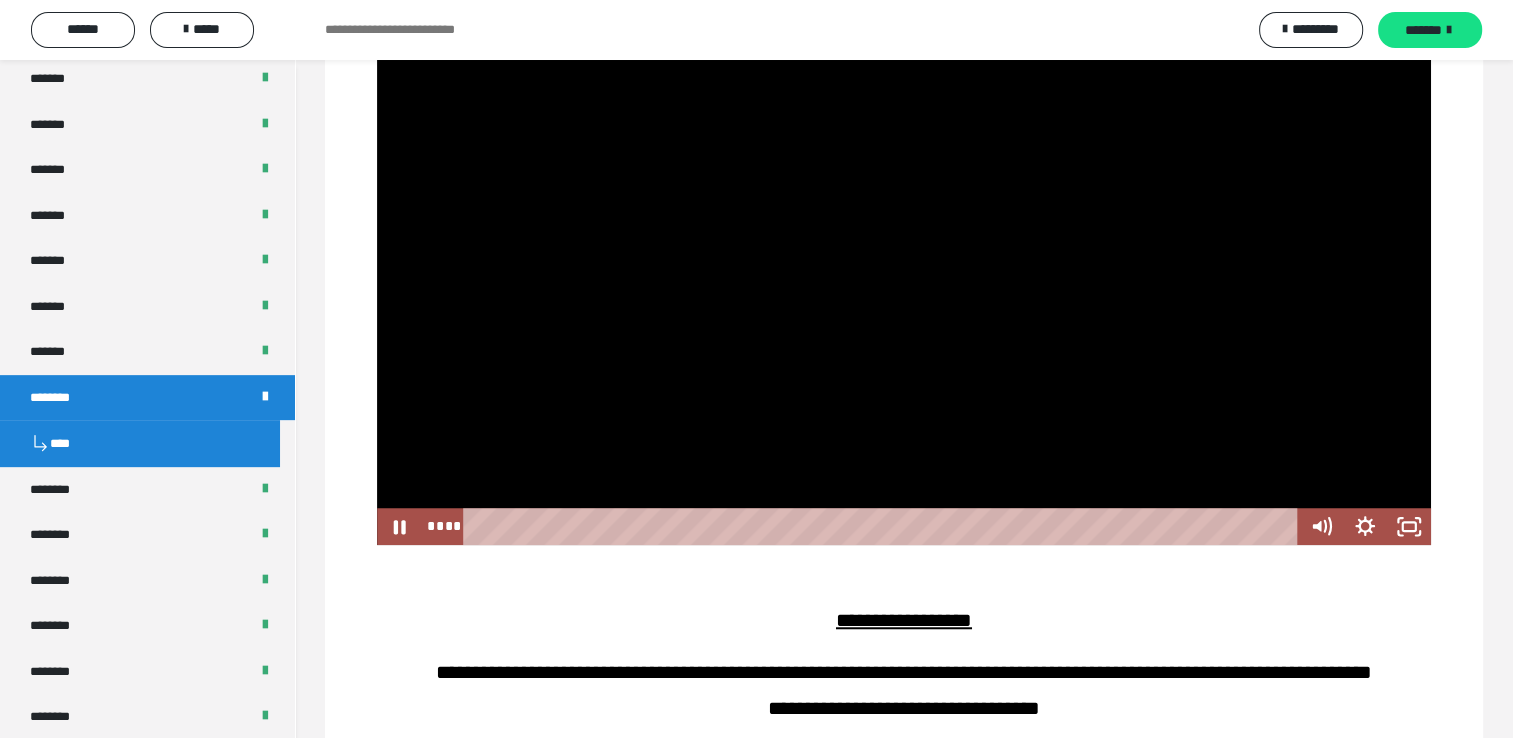 click at bounding box center [904, 248] 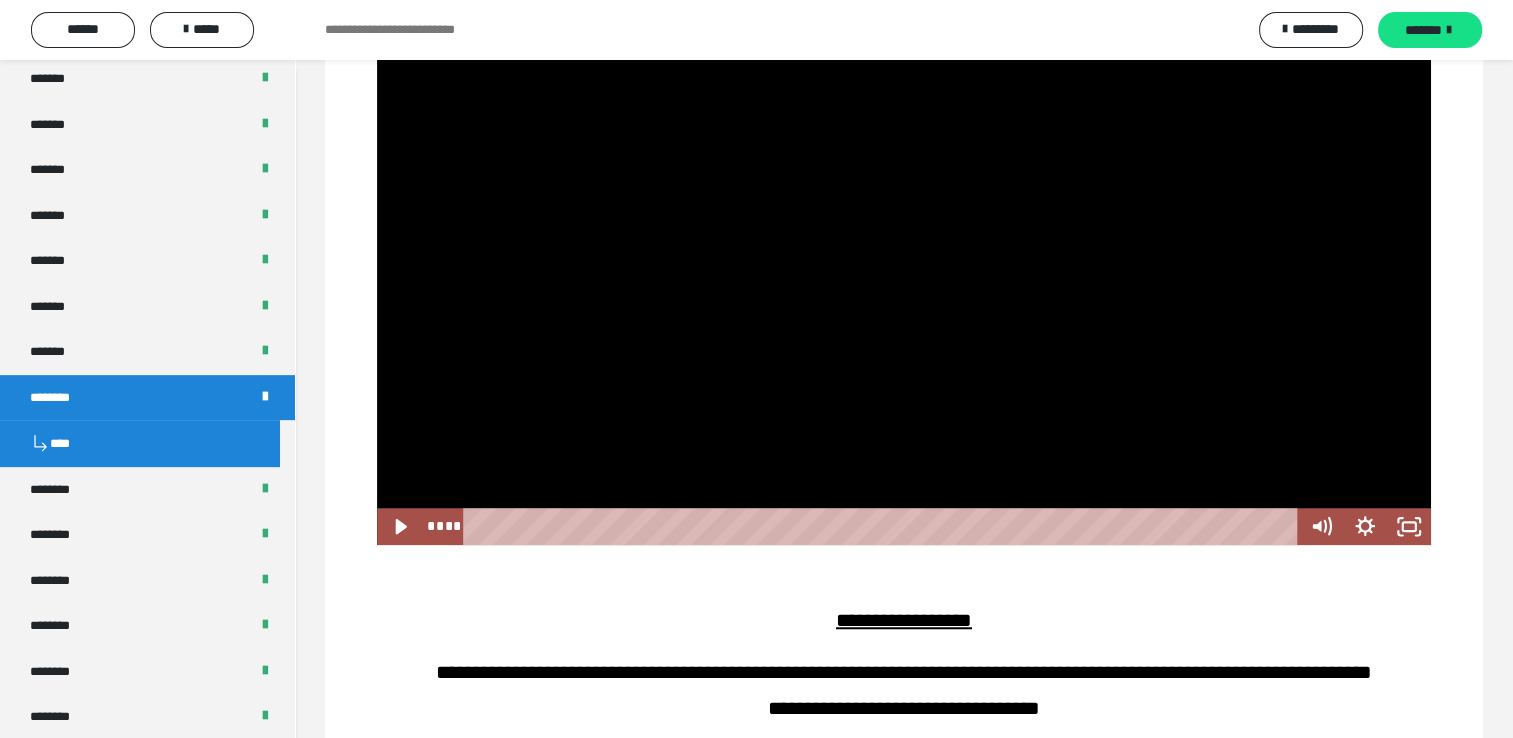 click at bounding box center (904, 248) 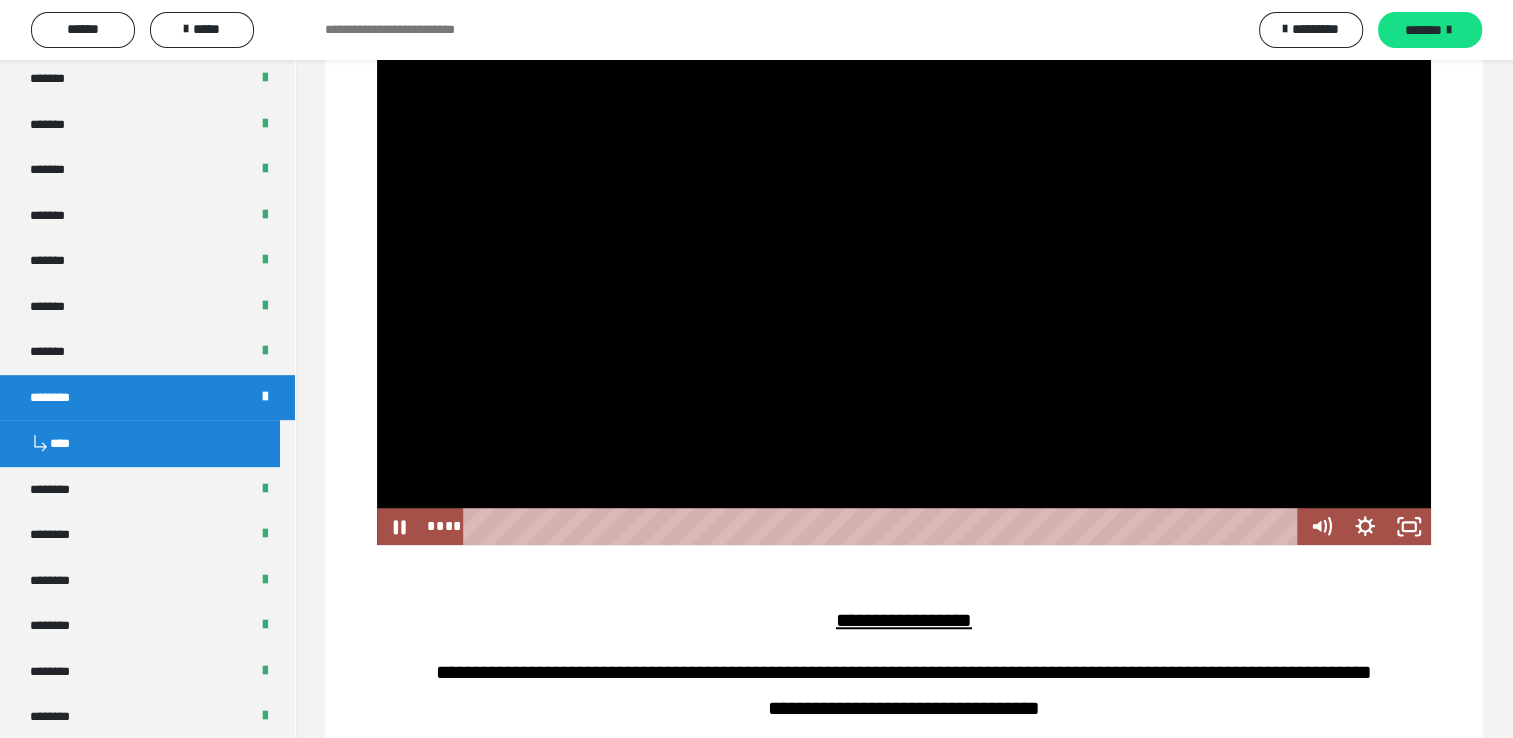 click at bounding box center (904, 248) 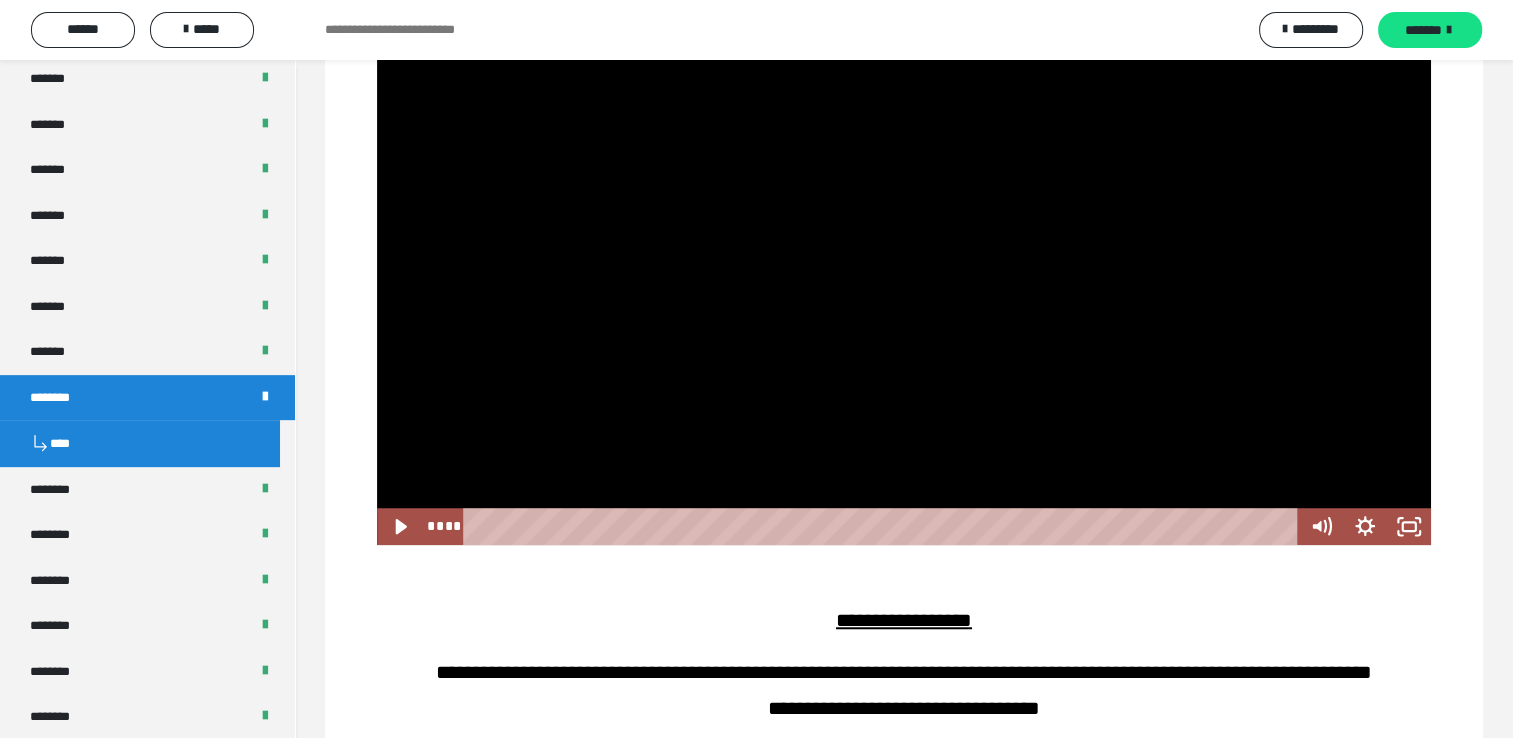 click at bounding box center (904, 248) 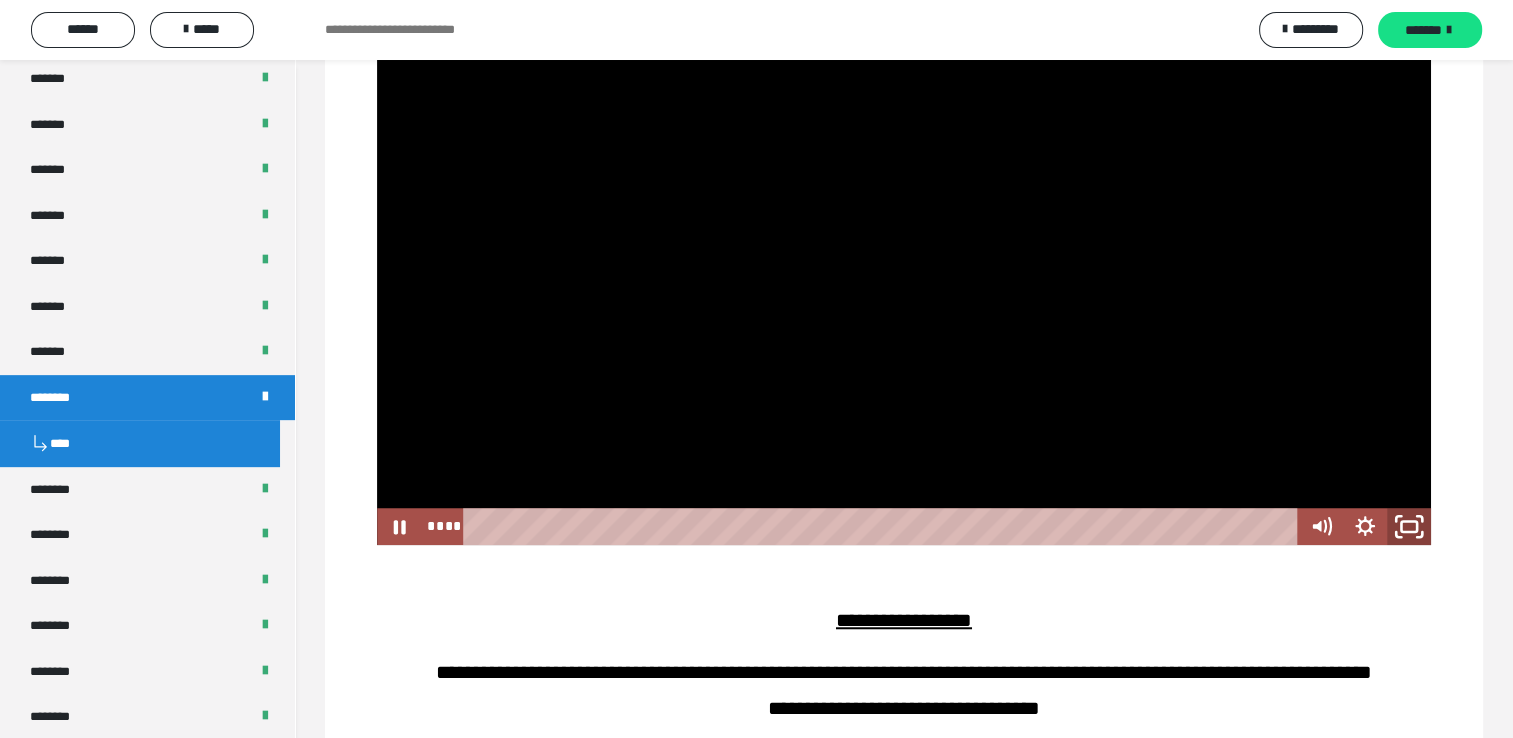 click 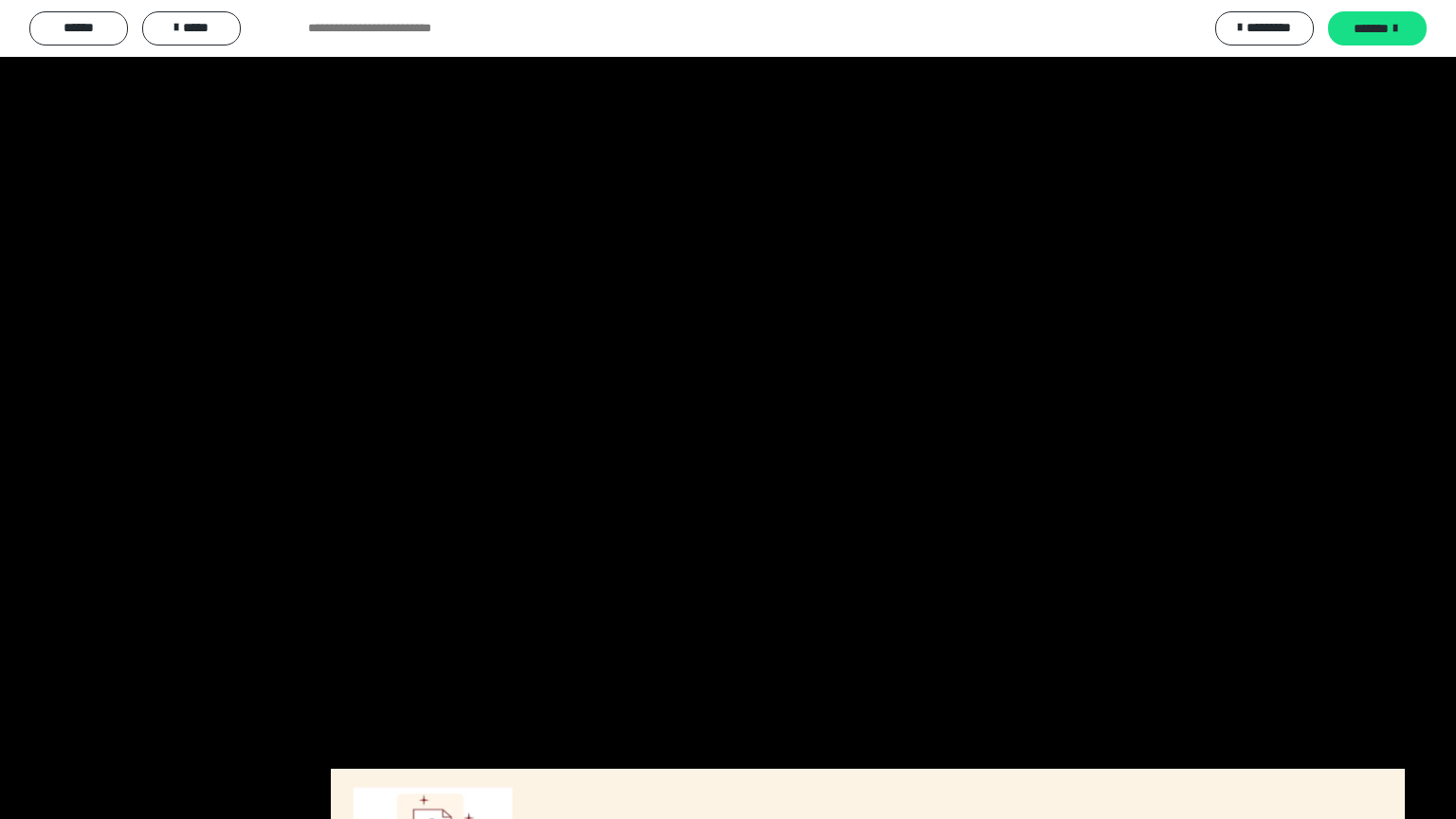 click at bounding box center [728, 410] 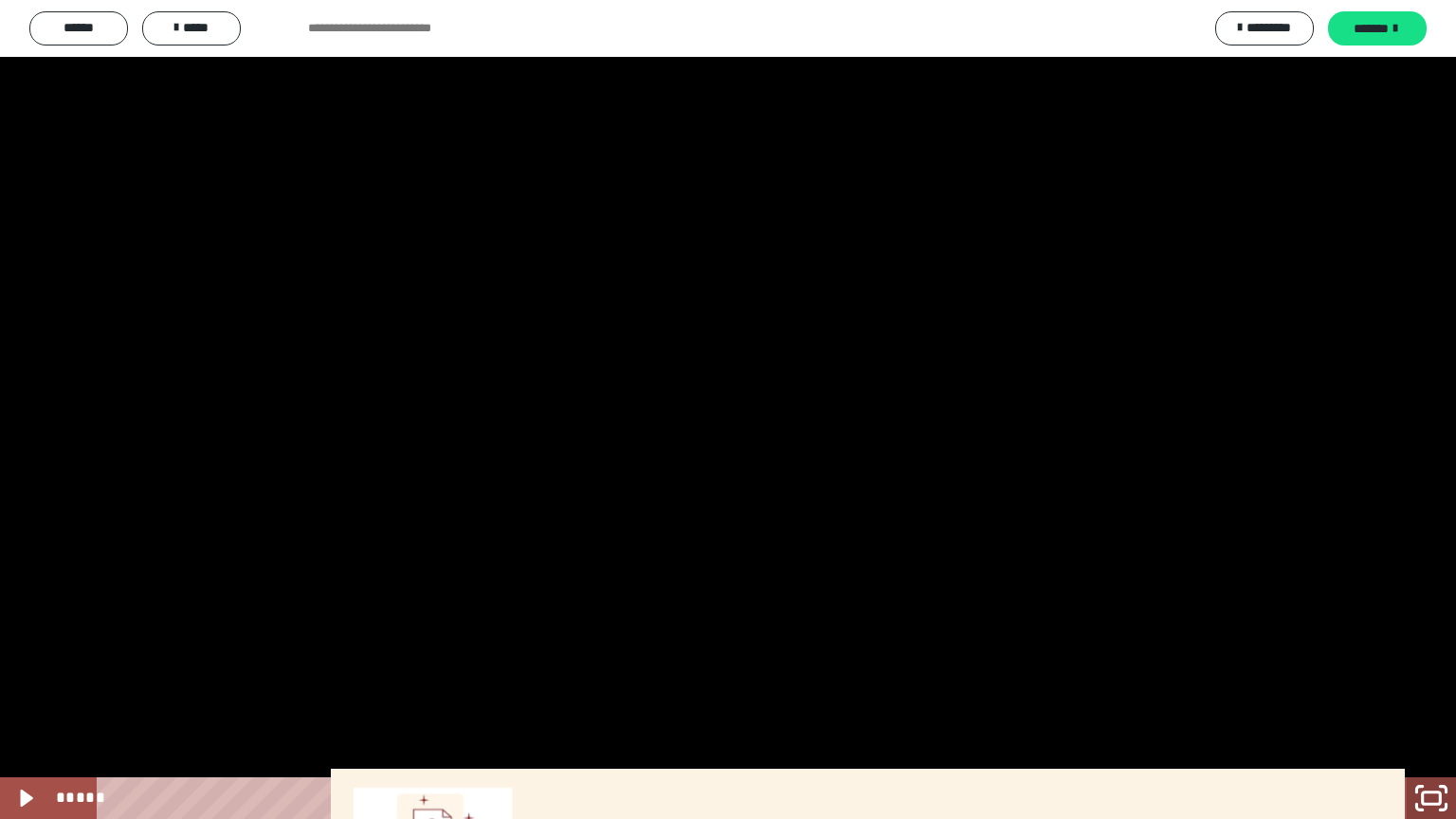click 